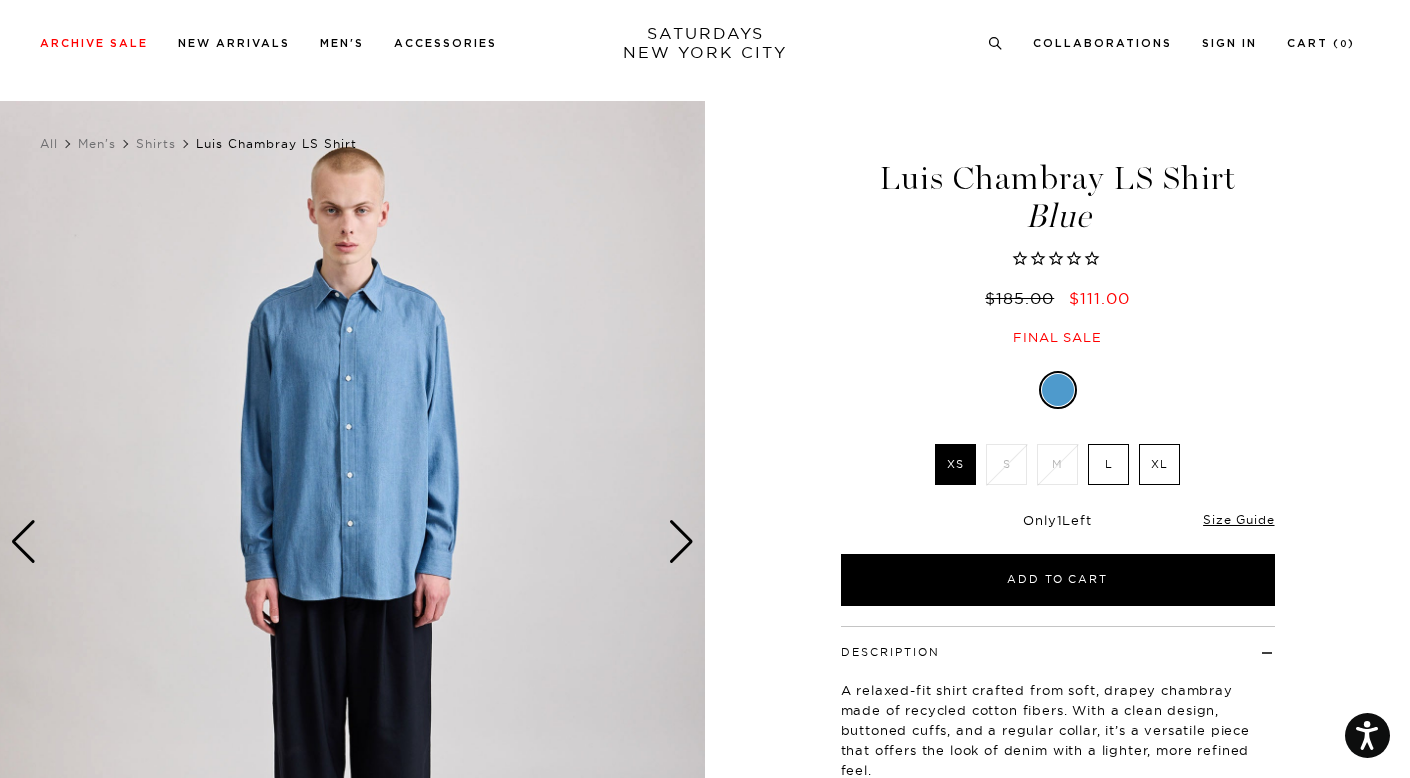 scroll, scrollTop: 177, scrollLeft: 0, axis: vertical 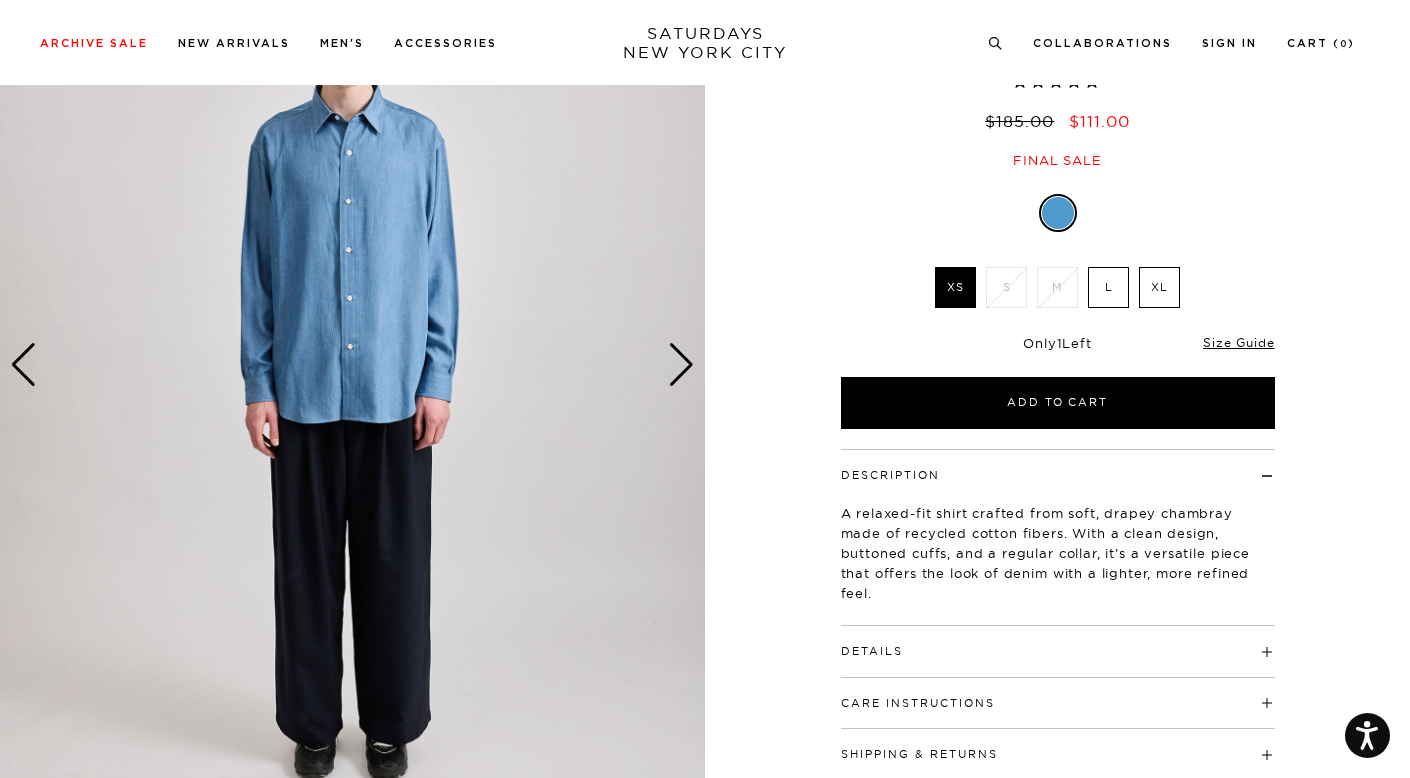 click on "Luis Chambray LS Shirt  Blue
$185.00
$111.00
Final sale" at bounding box center (1058, 56) 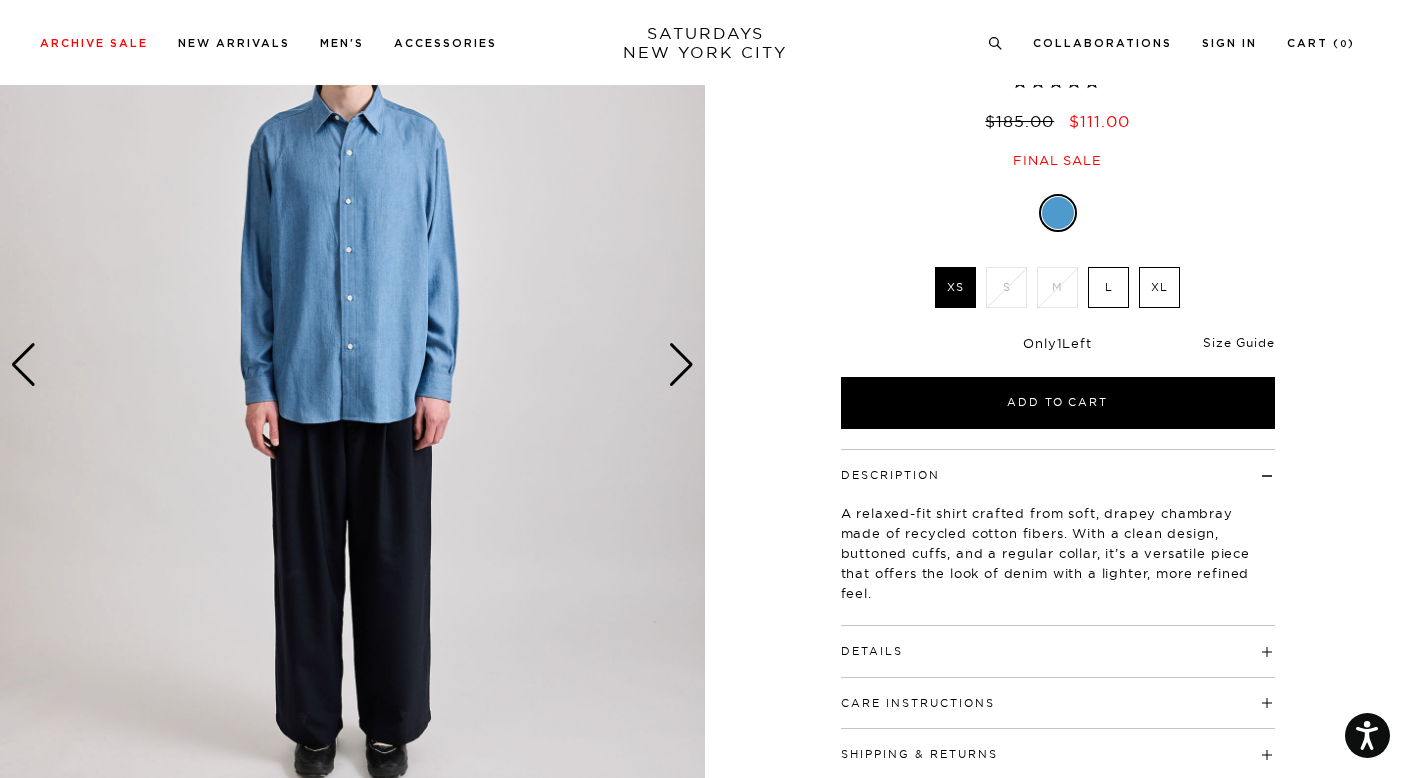 click on "Size Guide" at bounding box center (1238, 342) 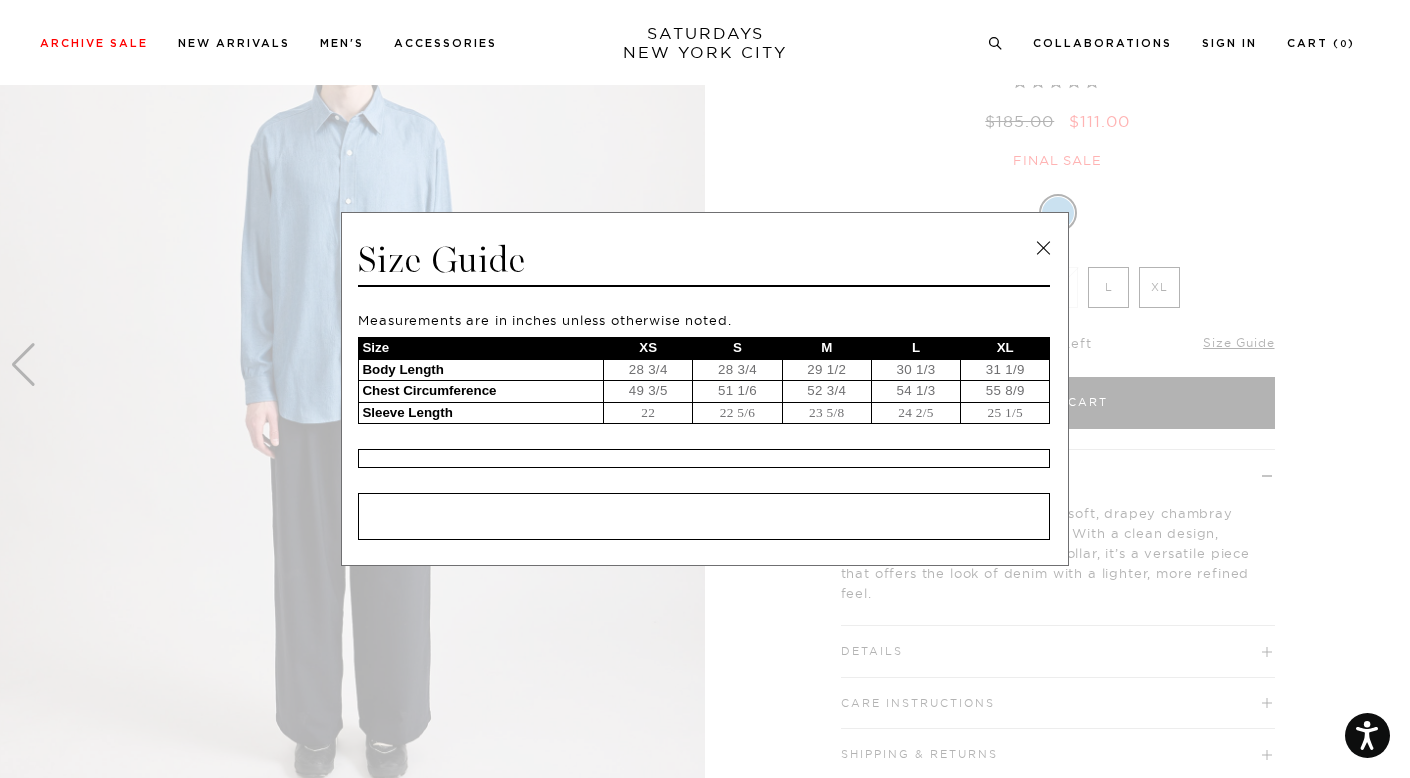 click at bounding box center [1043, 248] 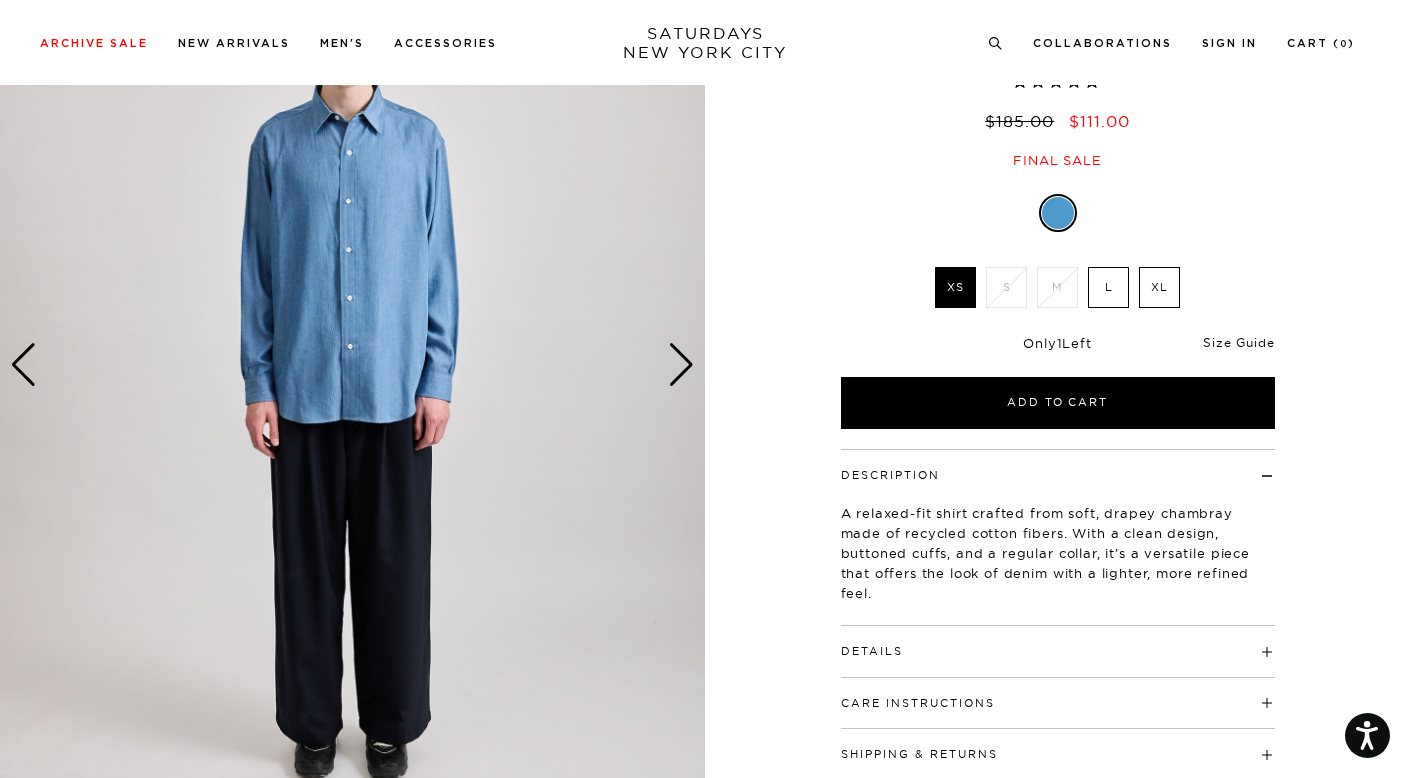 click on "Size Guide" at bounding box center [1238, 342] 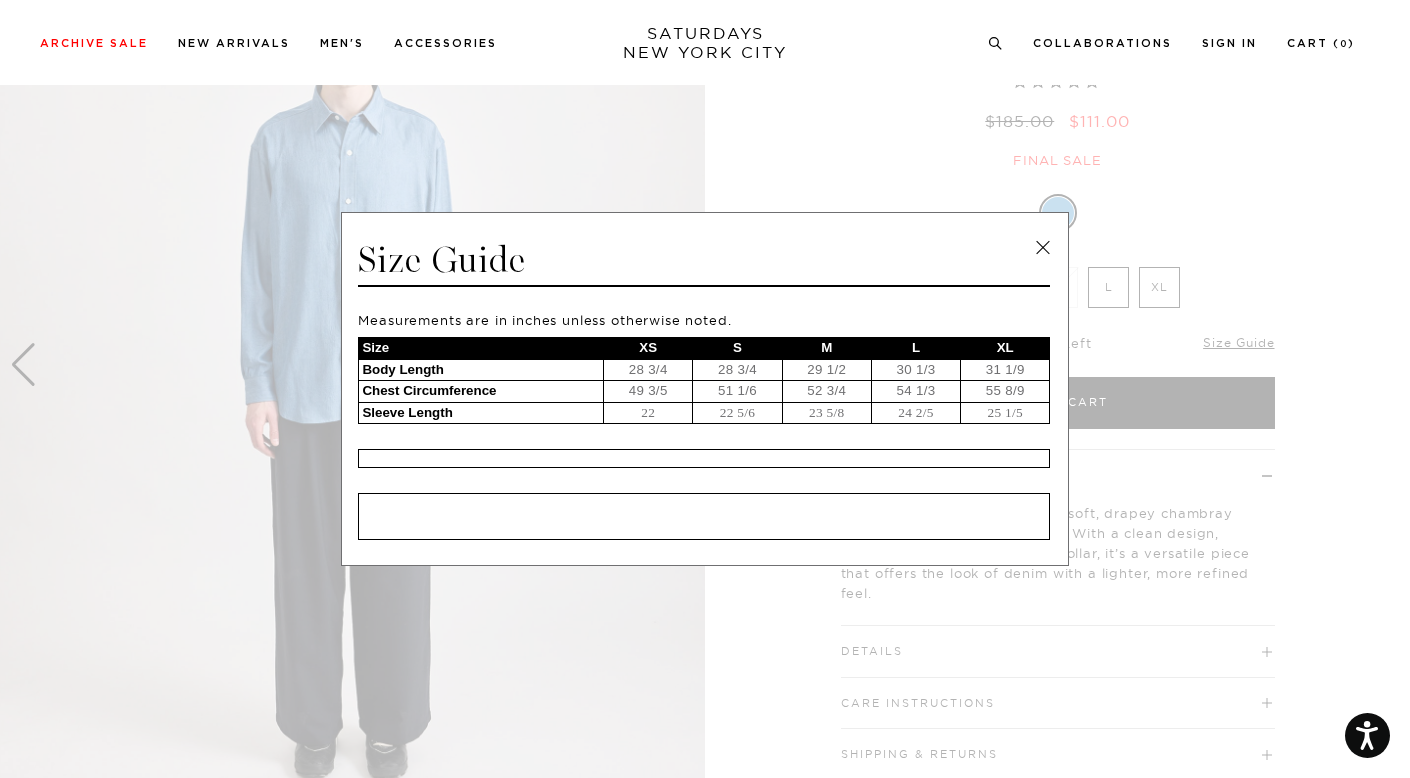 click at bounding box center (697, 389) 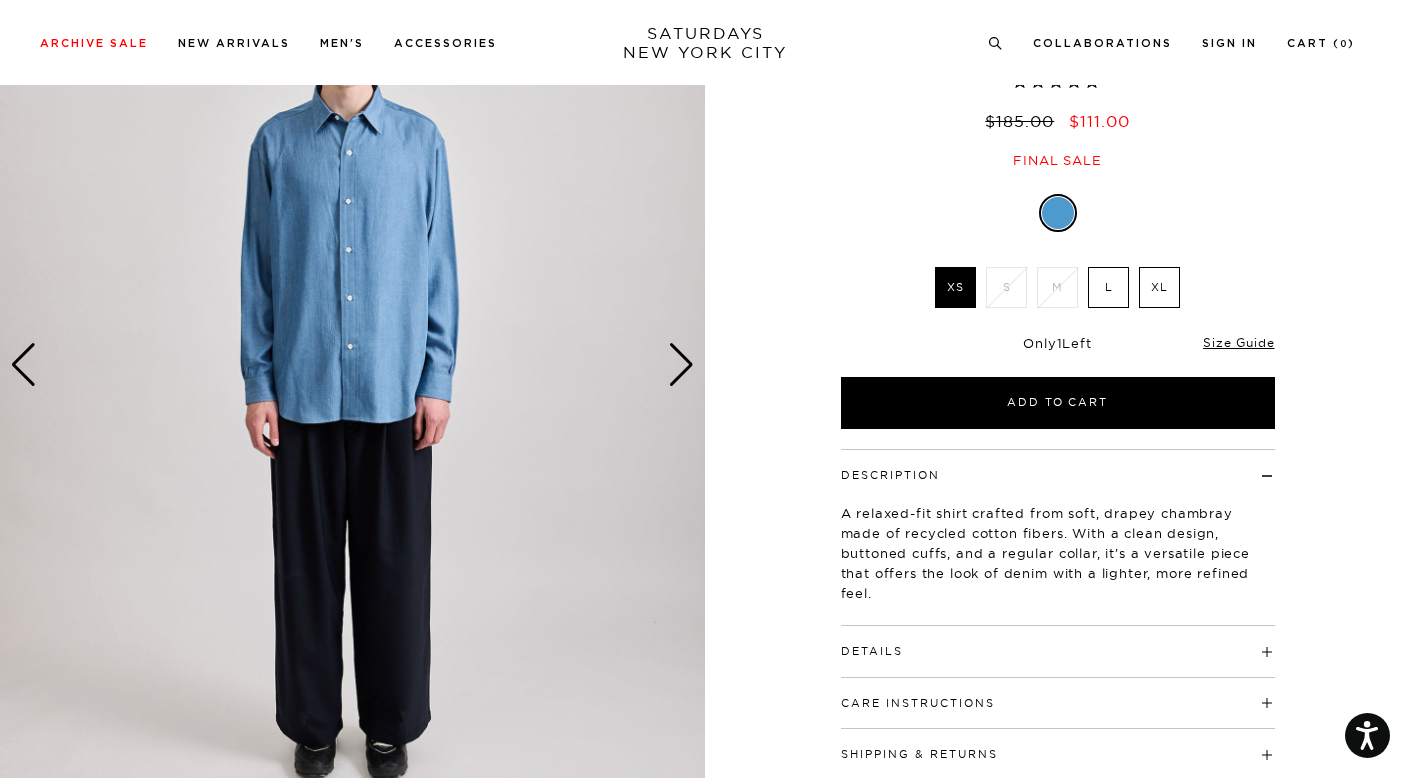 click on "Blue
XS
S
M
L
XL
SELECT A SIZE
XS
S
M
L
XL
SELECT A SIZE ▾ SELECT A SIZE XS S M L XL" at bounding box center [1058, 257] 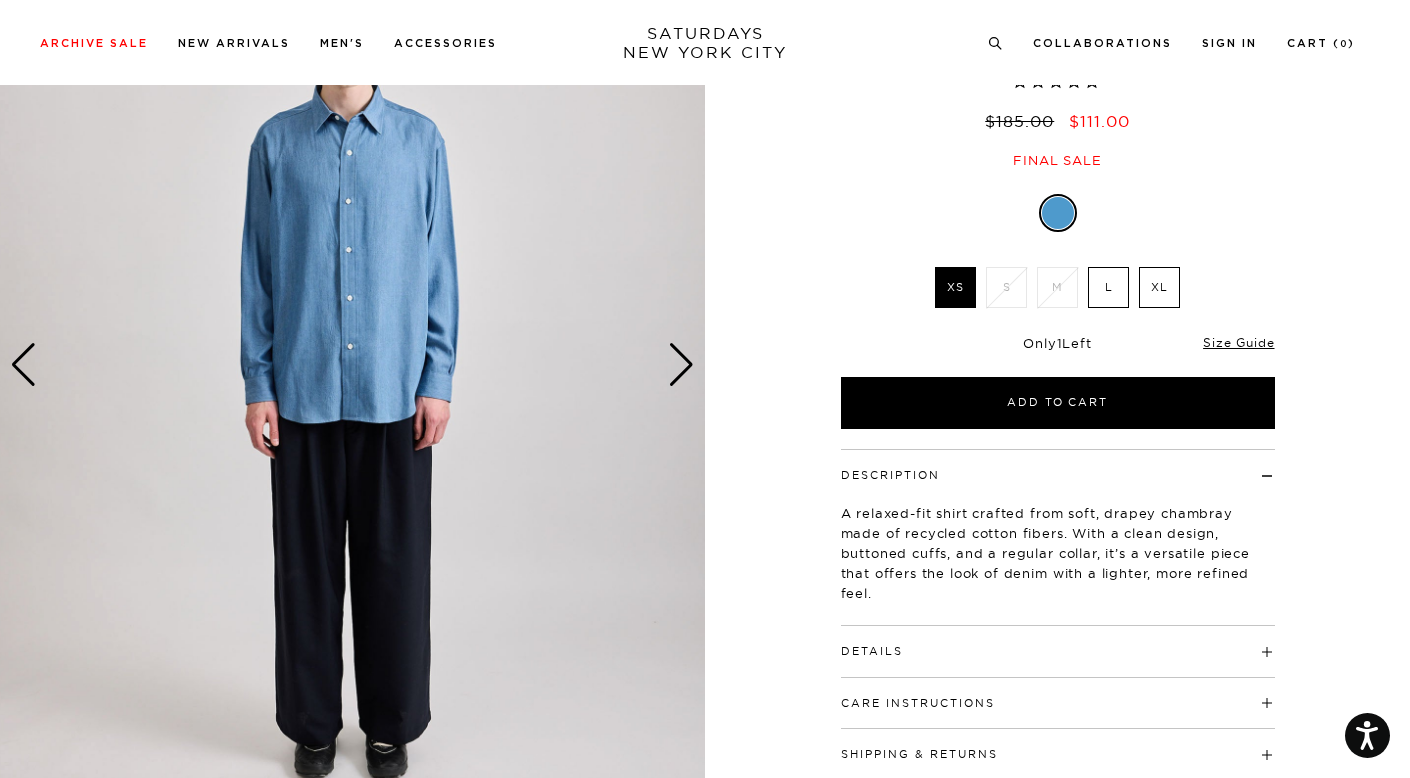 click on "Blue" at bounding box center [1058, 213] 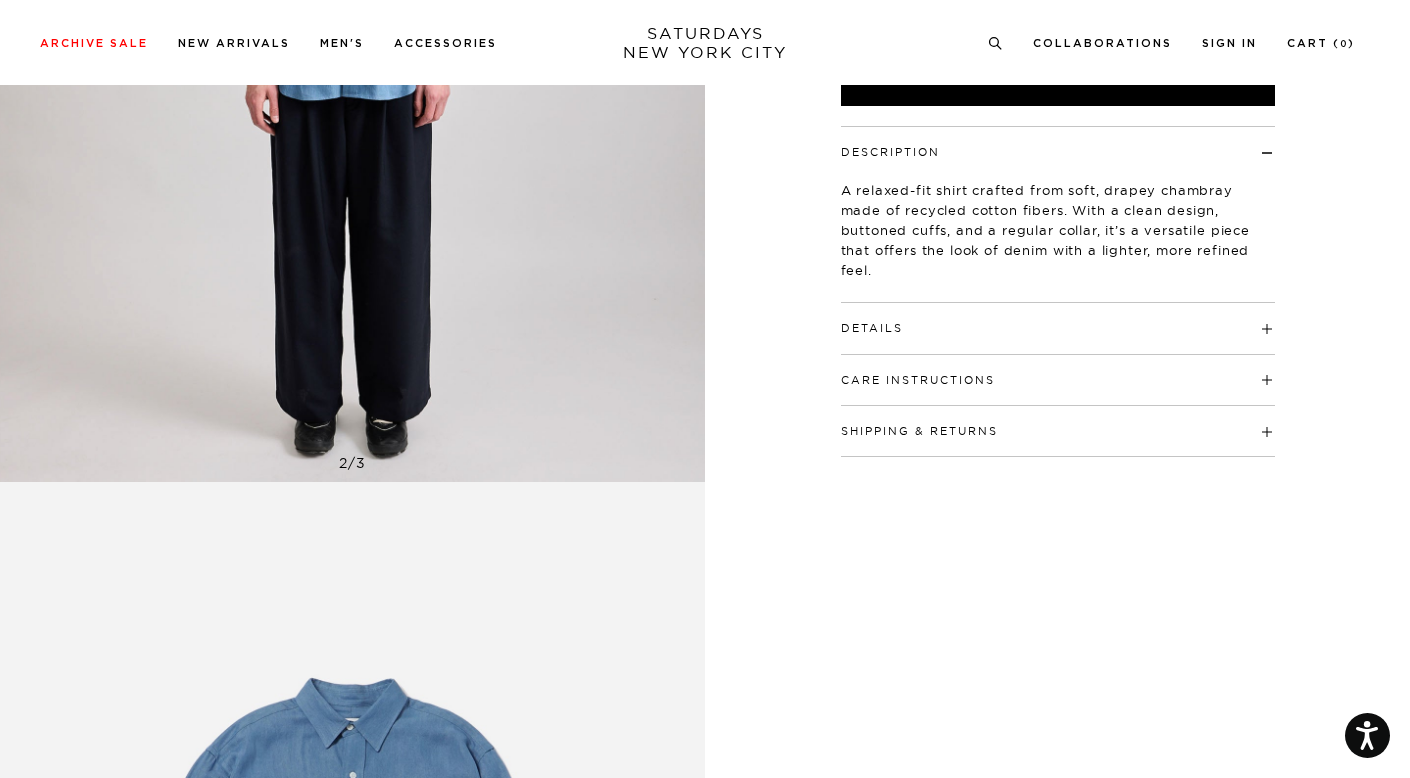 click on "Luis Chambray LS Shirt  Blue
$185.00
$111.00
Final sale
Luis Chambray LS Shirt  Blue
$185.00
$111.00
Final sale
Blue
XS S M" at bounding box center [1058, 923] 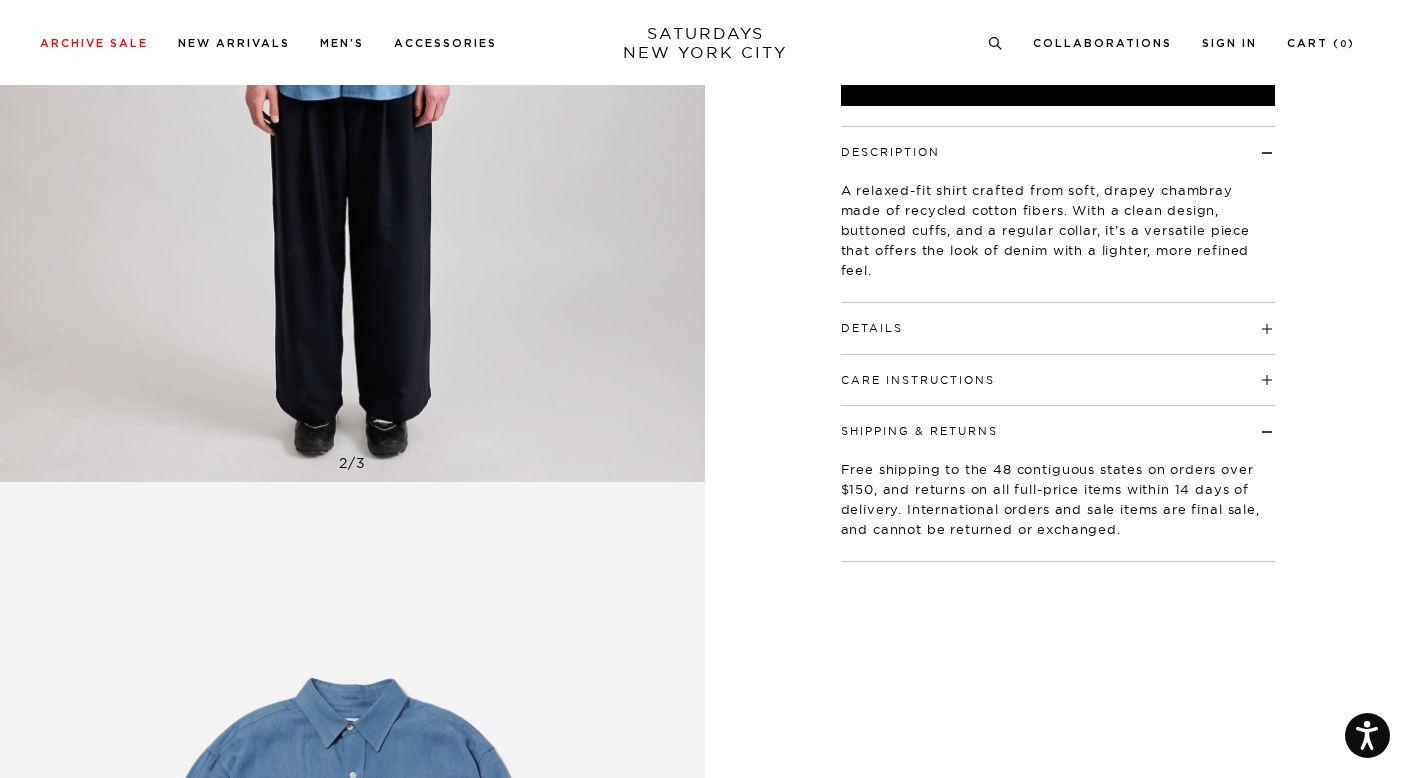 click on "Shipping & Returns" at bounding box center (1058, 422) 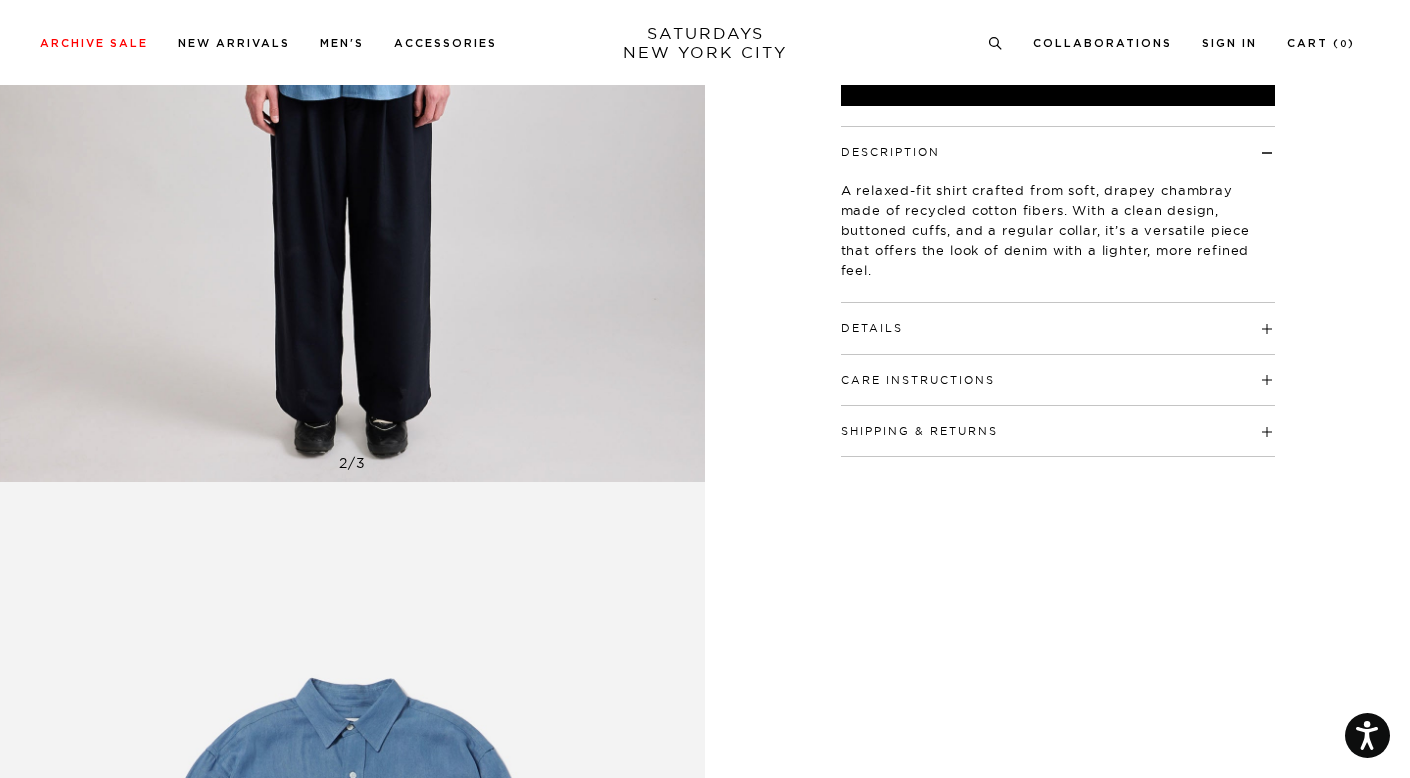 click on "Care Instructions" at bounding box center [1058, 371] 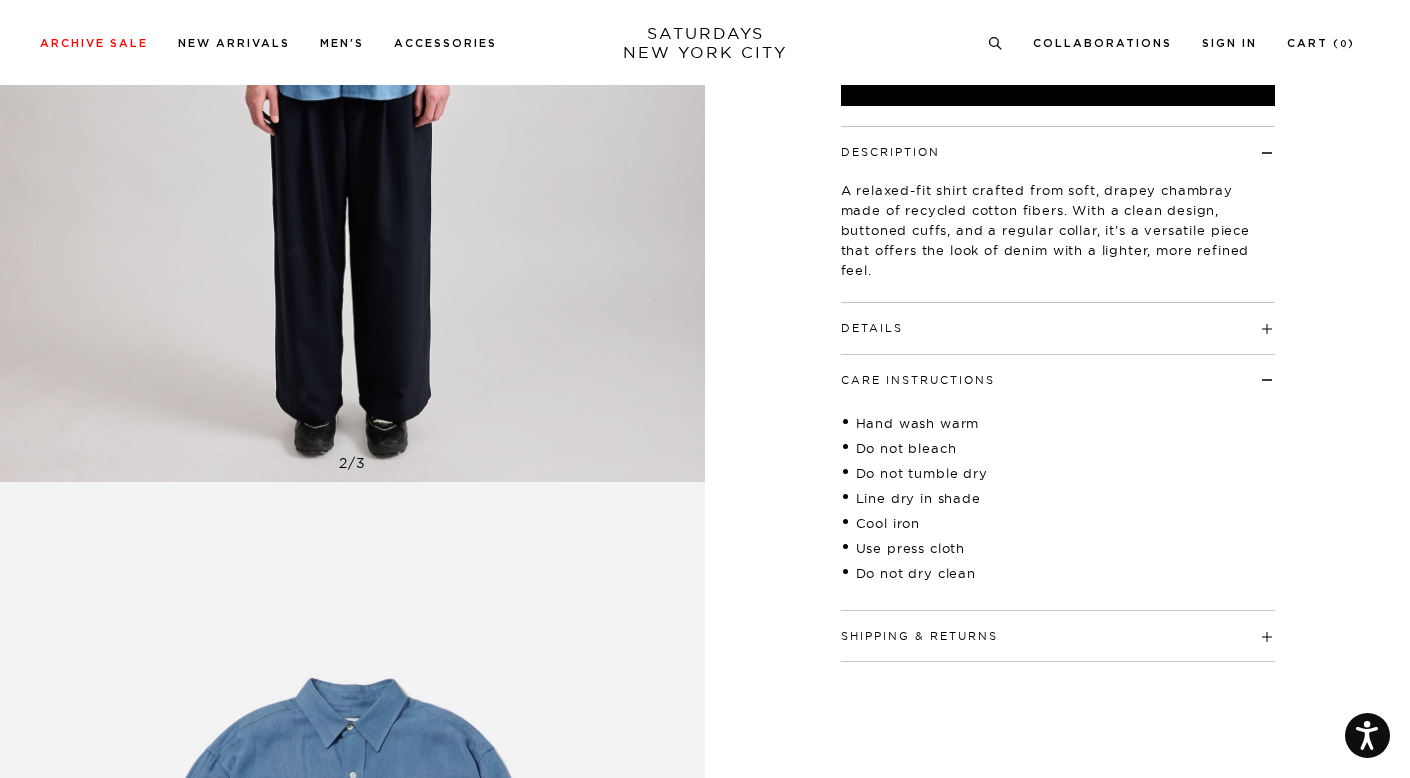 click on "Care Instructions" at bounding box center [1058, 371] 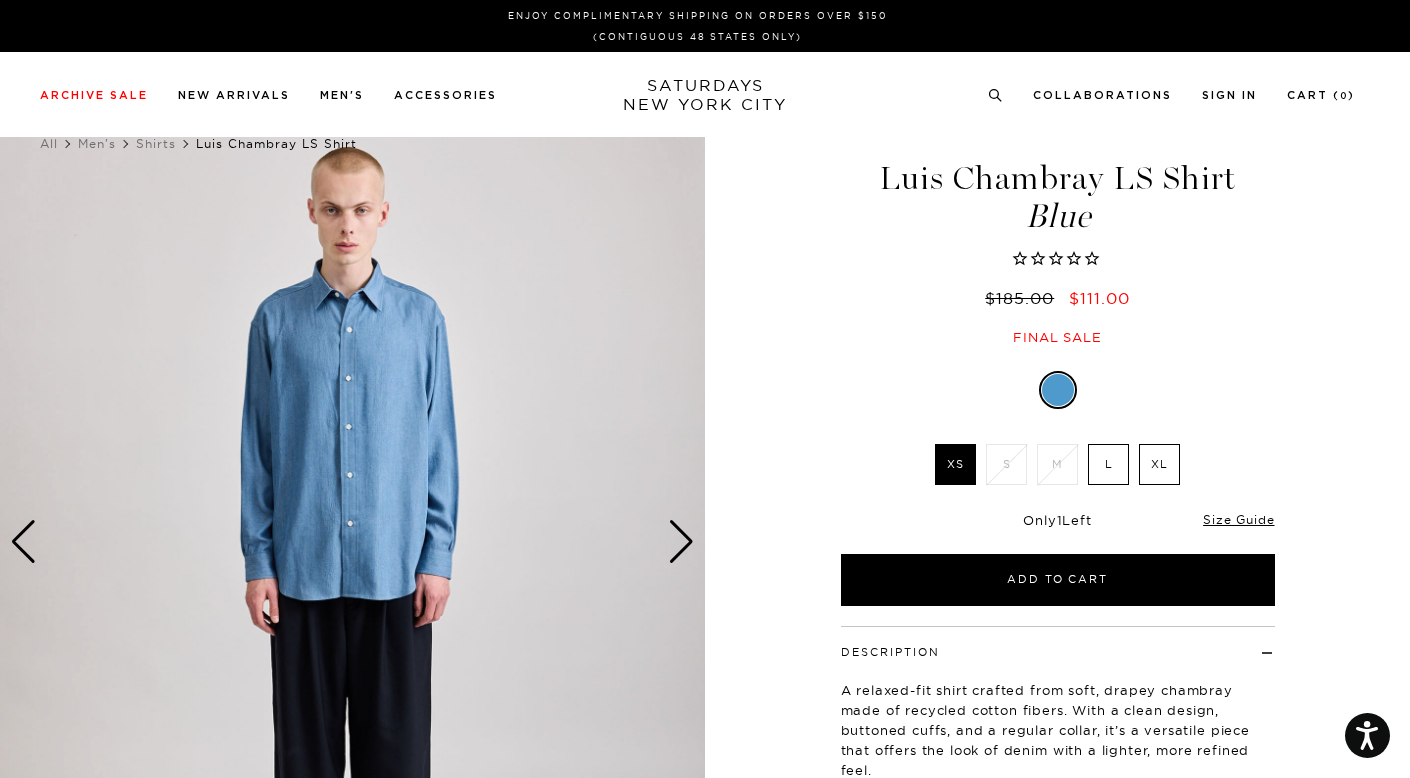 scroll, scrollTop: 0, scrollLeft: 0, axis: both 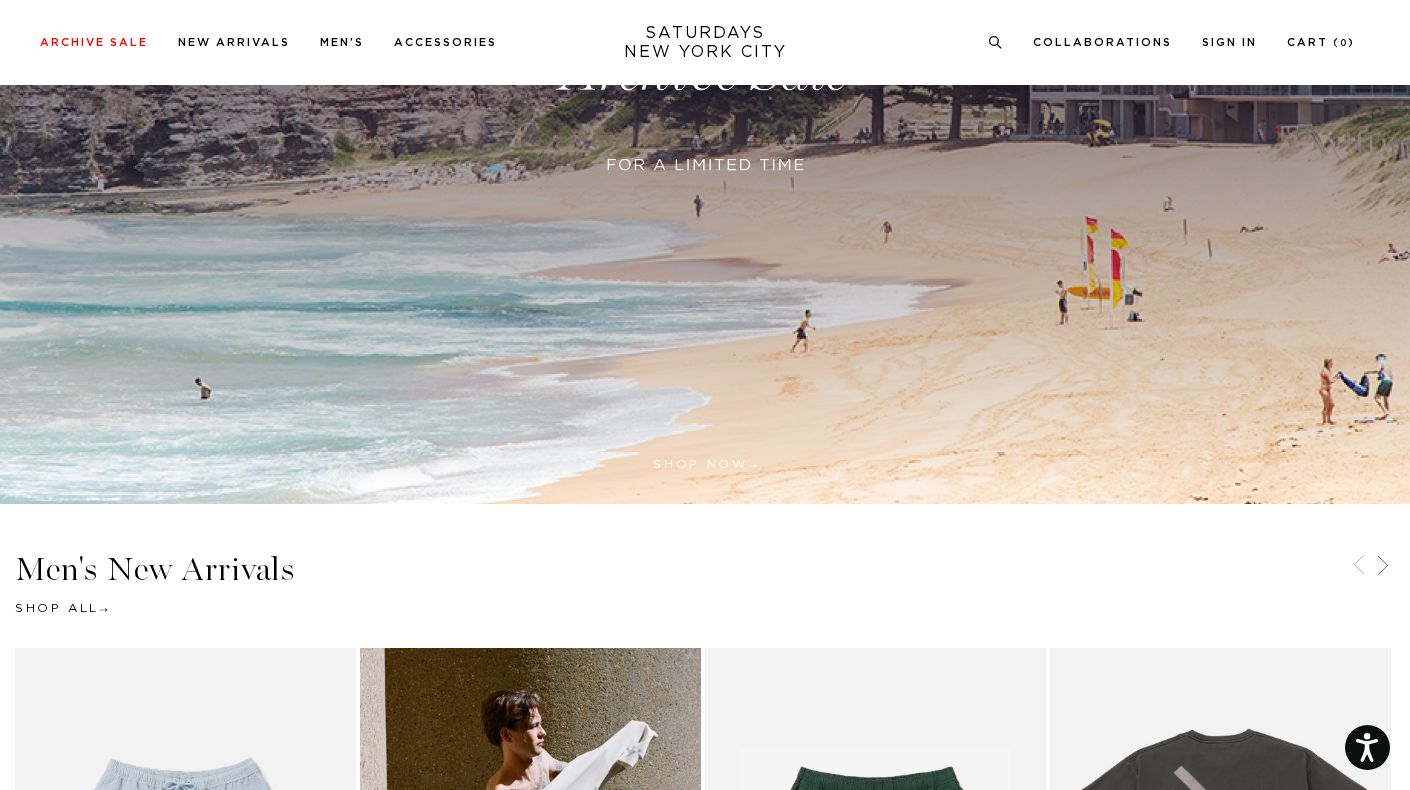 click at bounding box center (705, 72) 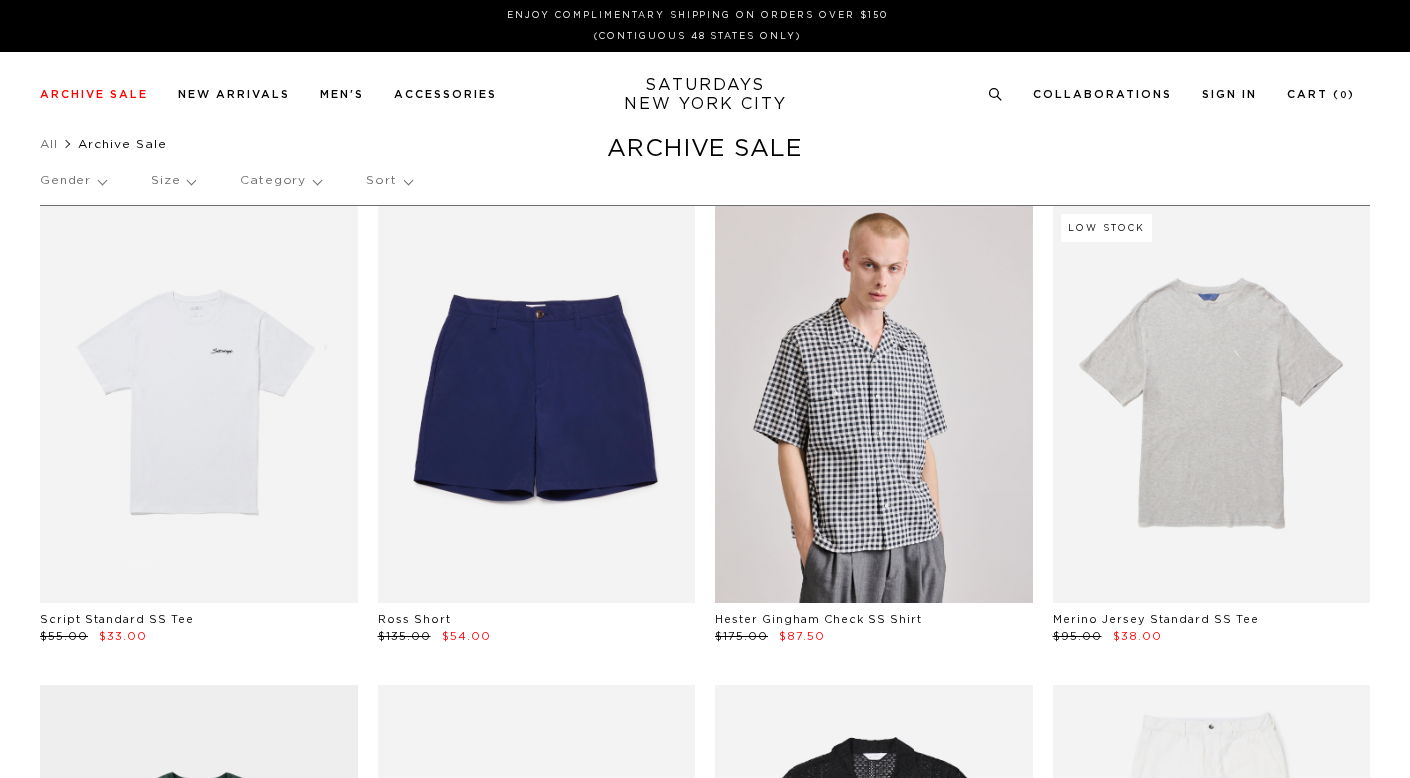 scroll, scrollTop: 0, scrollLeft: 0, axis: both 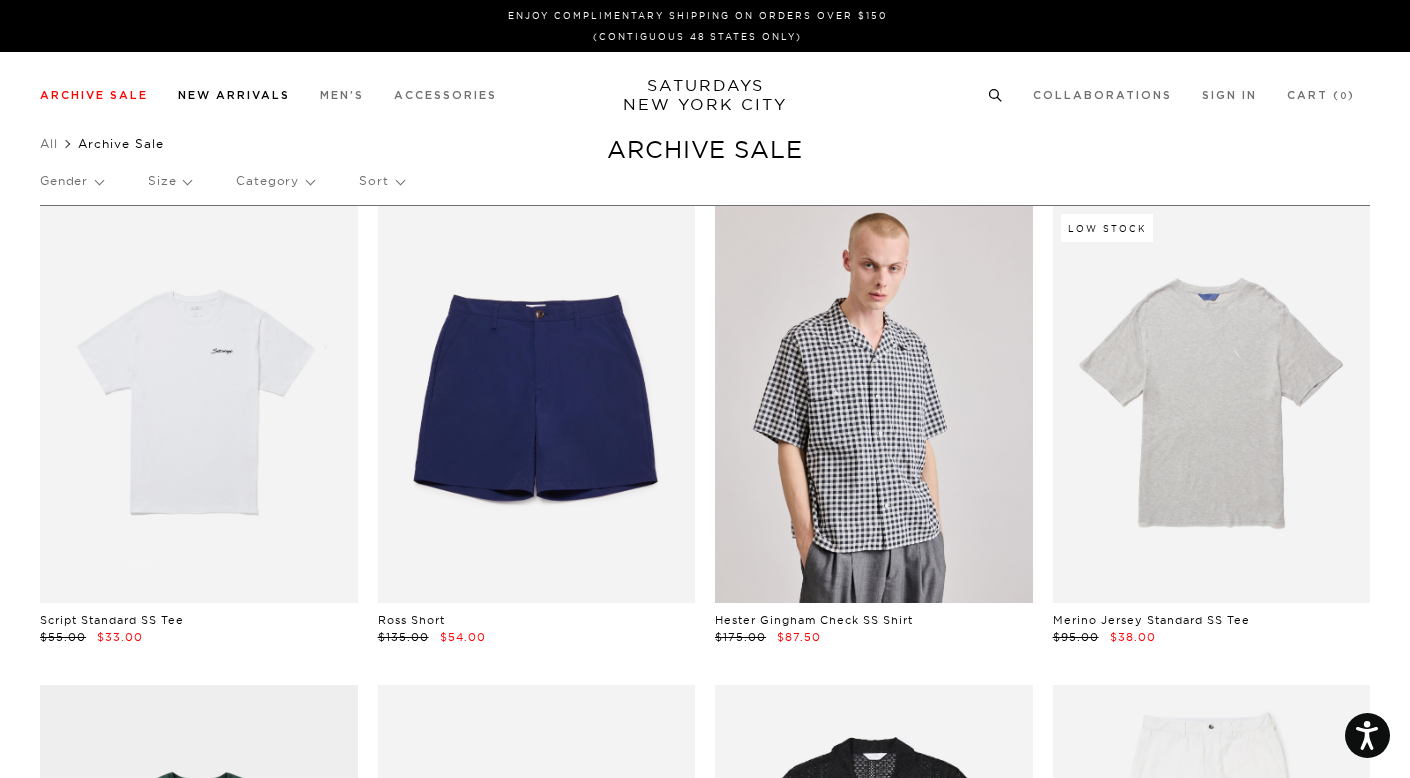 click on "New Arrivals" at bounding box center [234, 95] 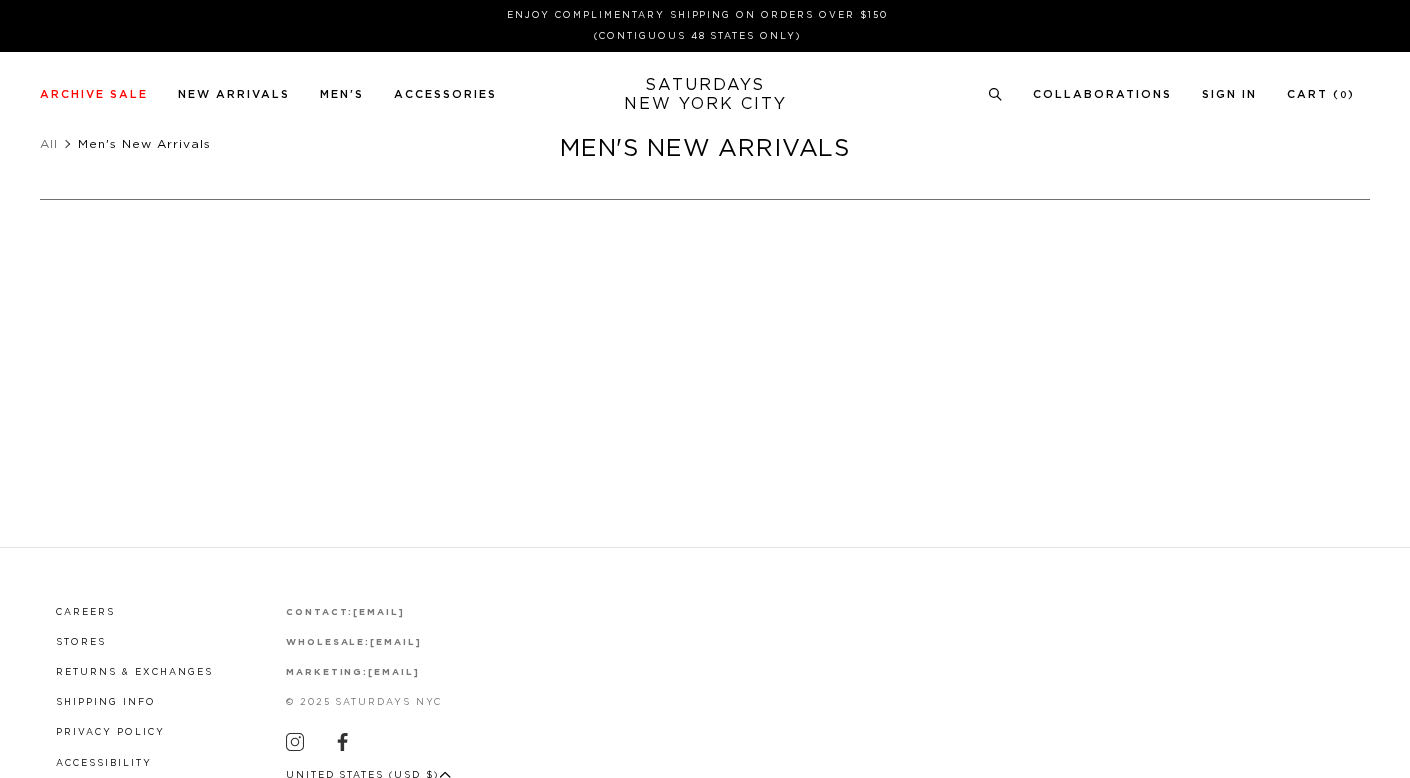 scroll, scrollTop: 0, scrollLeft: 0, axis: both 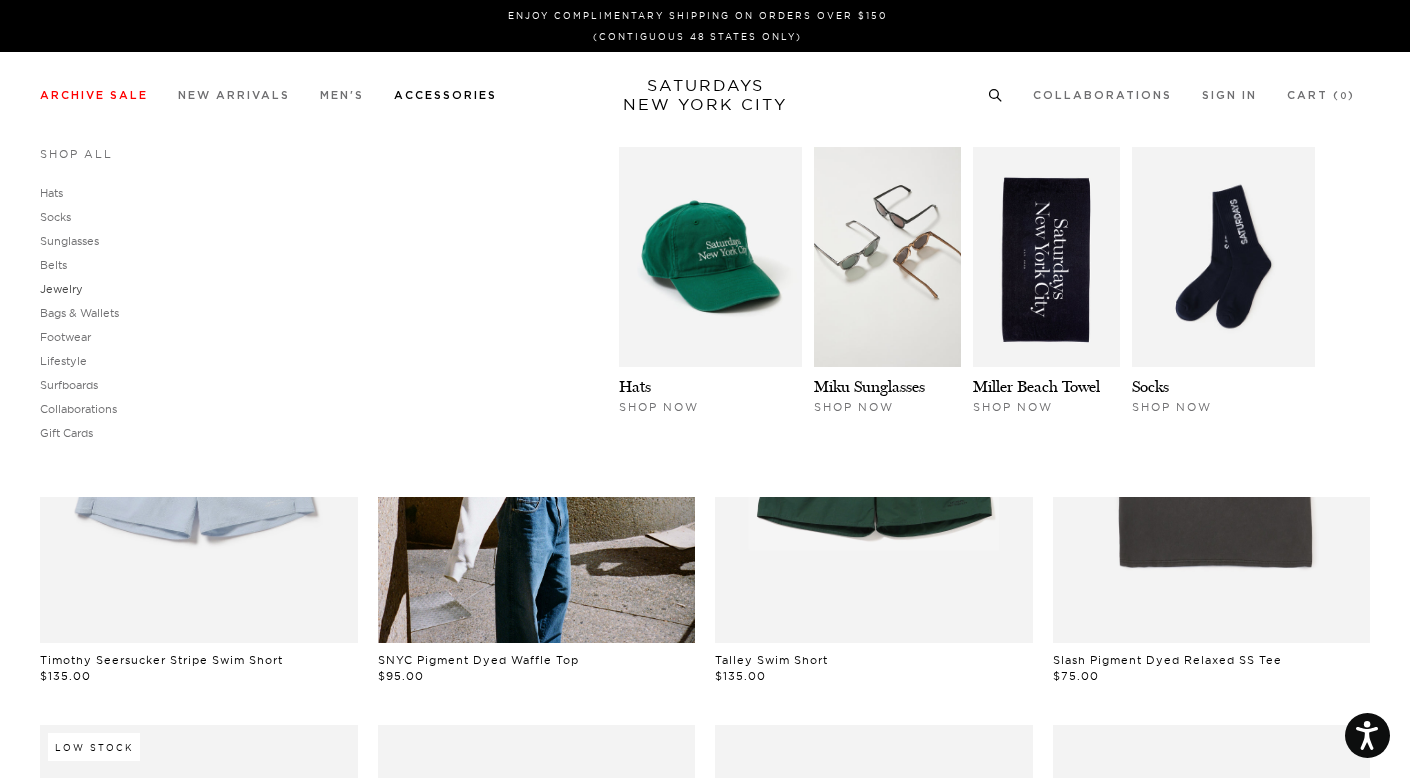 click on "Jewelry" at bounding box center [61, 289] 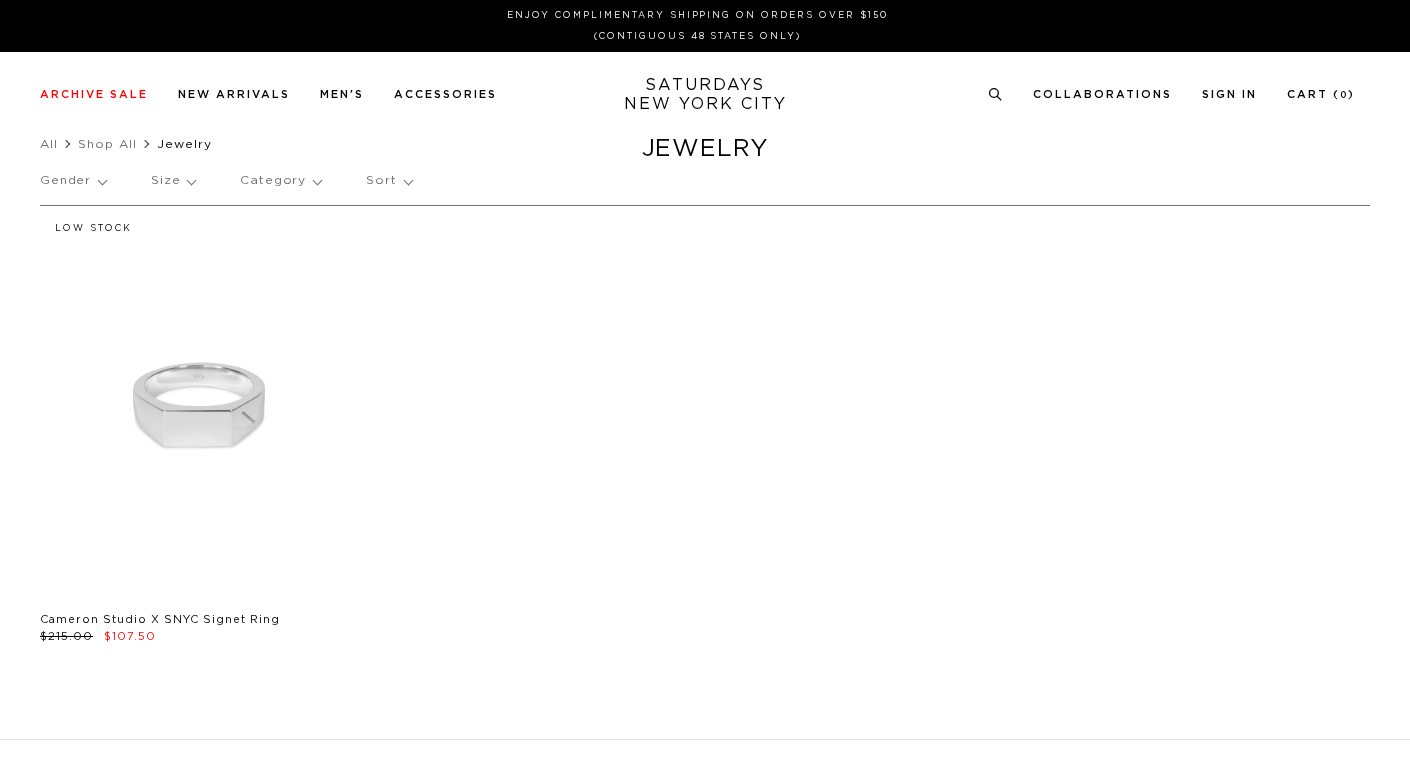 scroll, scrollTop: 0, scrollLeft: 0, axis: both 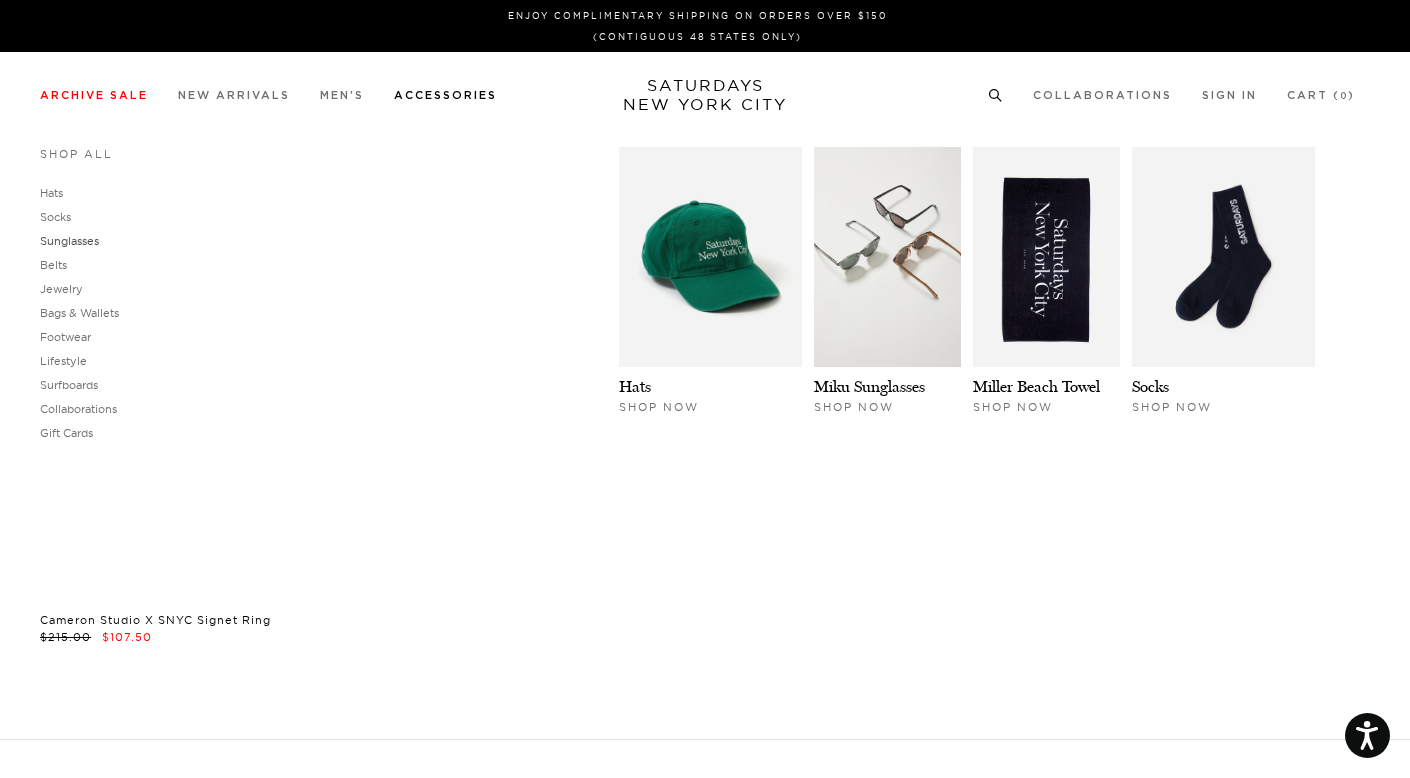 click on "Sunglasses" at bounding box center [69, 241] 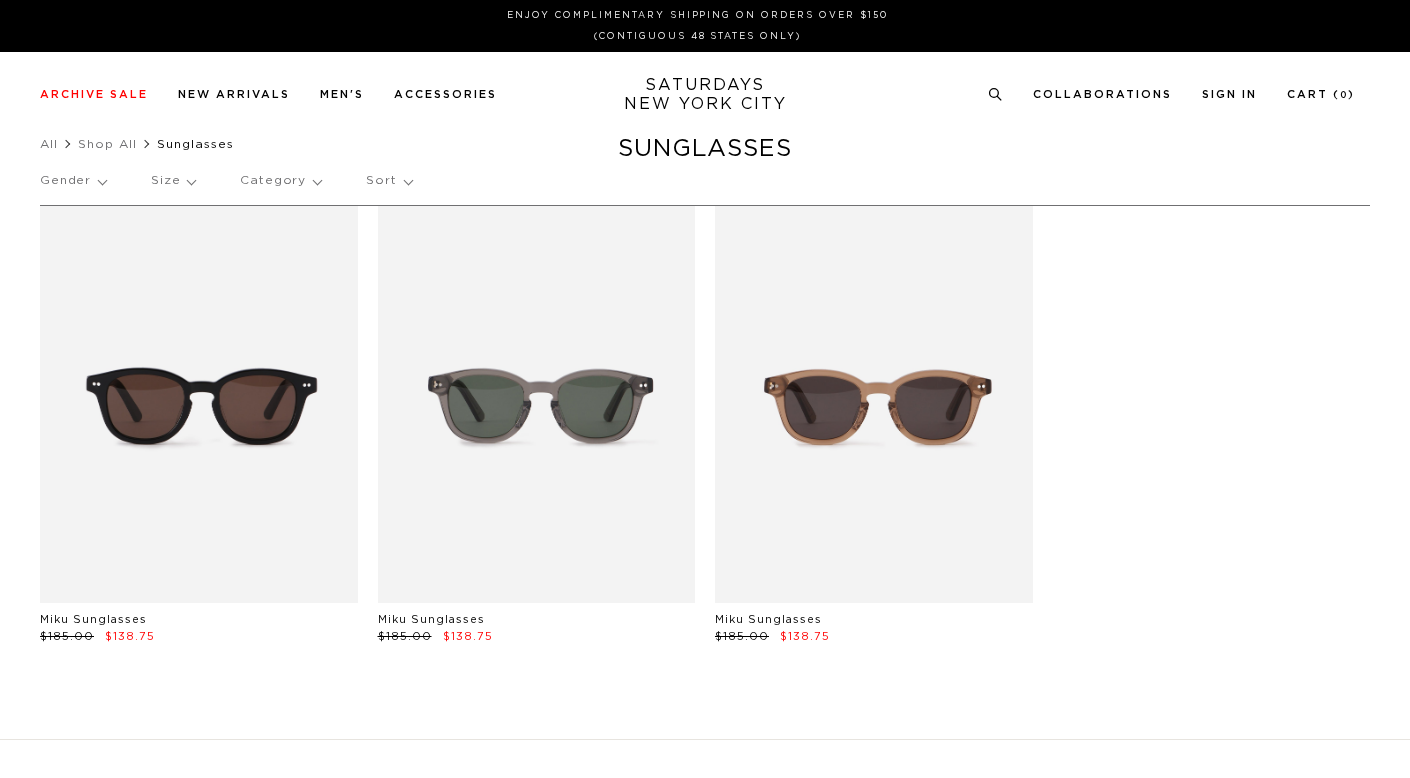 scroll, scrollTop: 0, scrollLeft: 0, axis: both 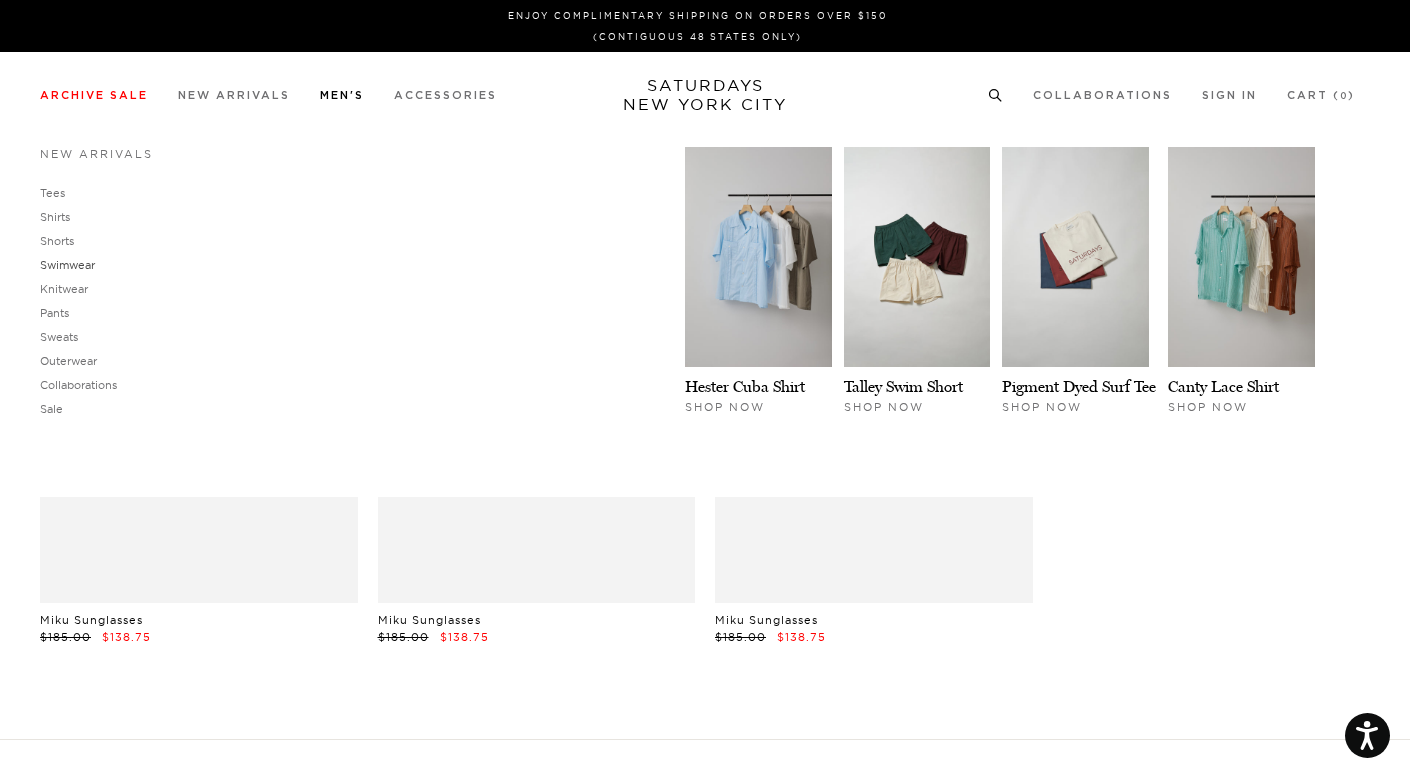 click on "Swimwear" at bounding box center (67, 265) 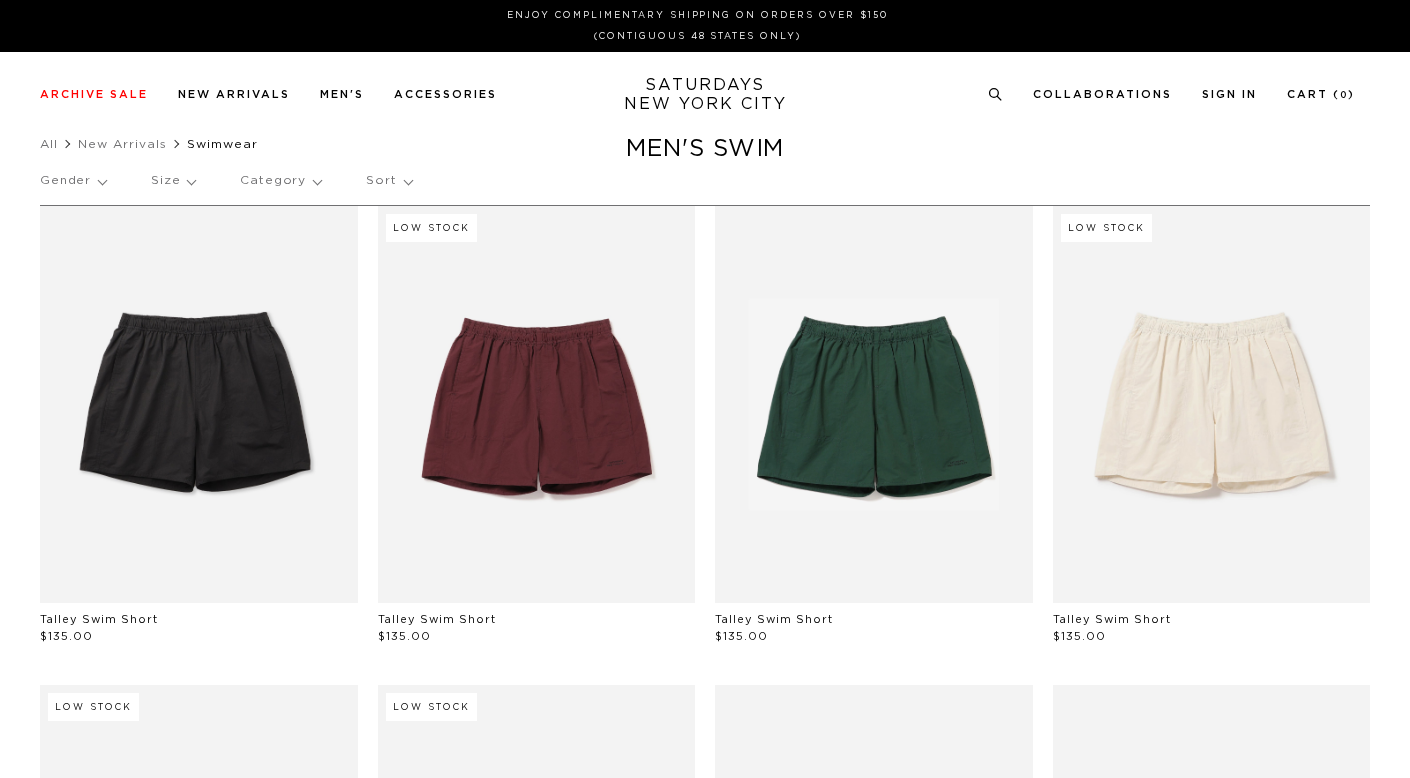 scroll, scrollTop: 0, scrollLeft: 0, axis: both 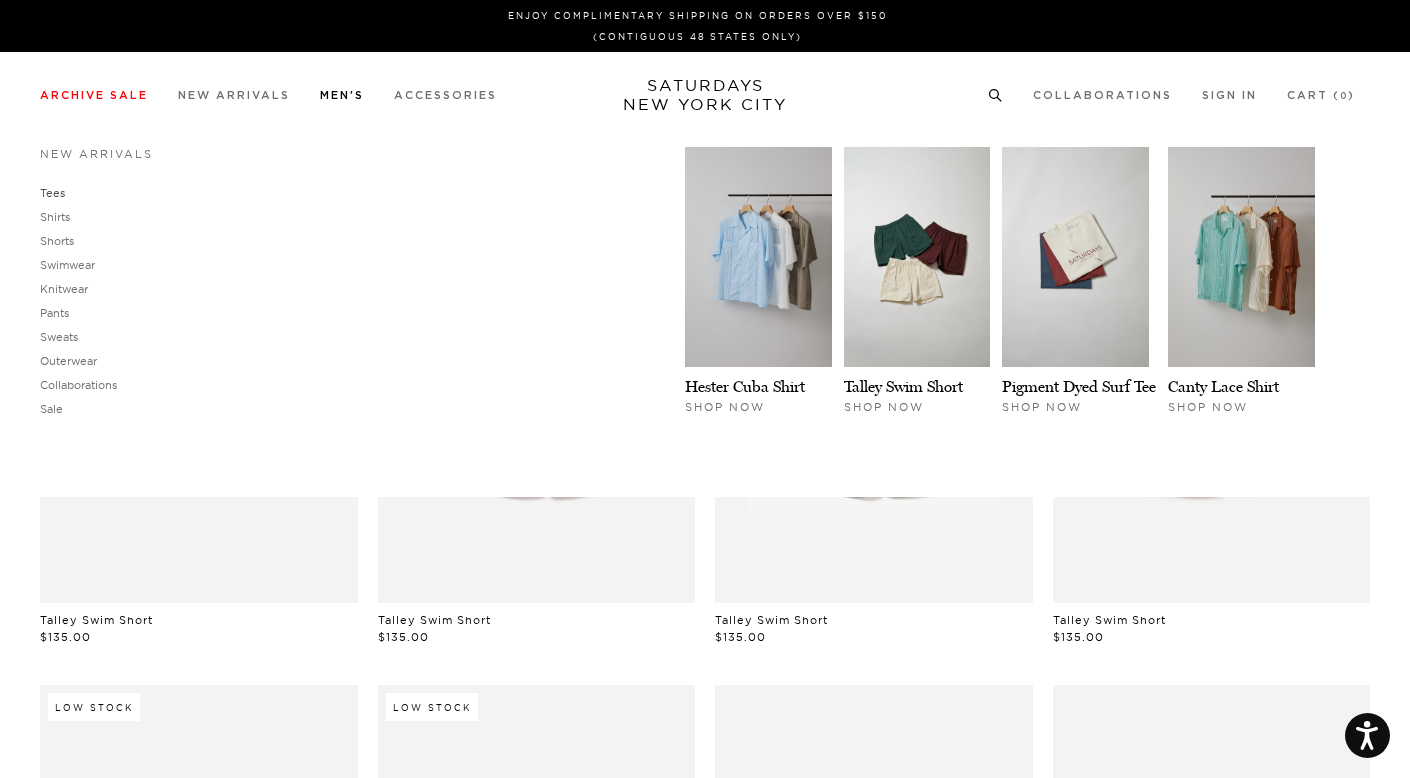 click on "Tees" at bounding box center [52, 193] 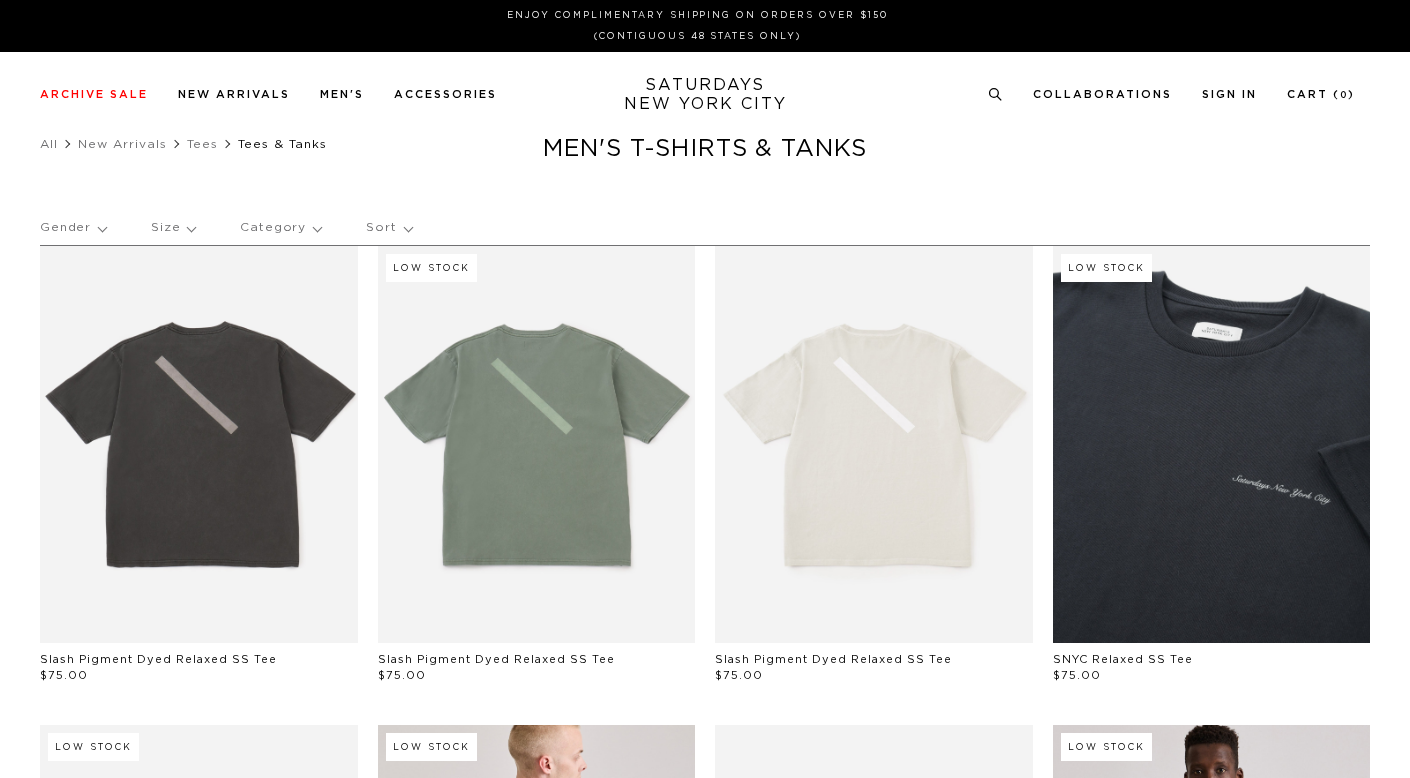 scroll, scrollTop: 0, scrollLeft: 0, axis: both 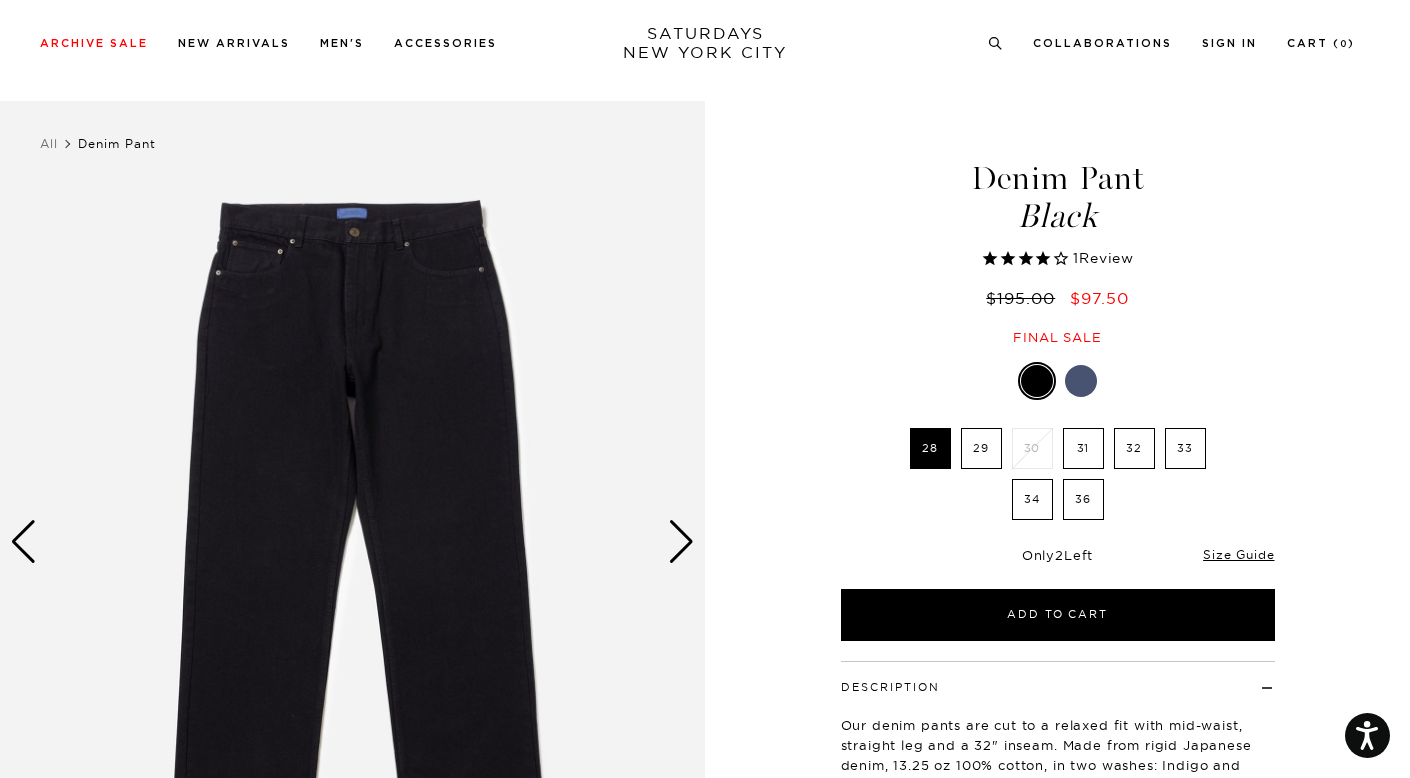 select on "recent" 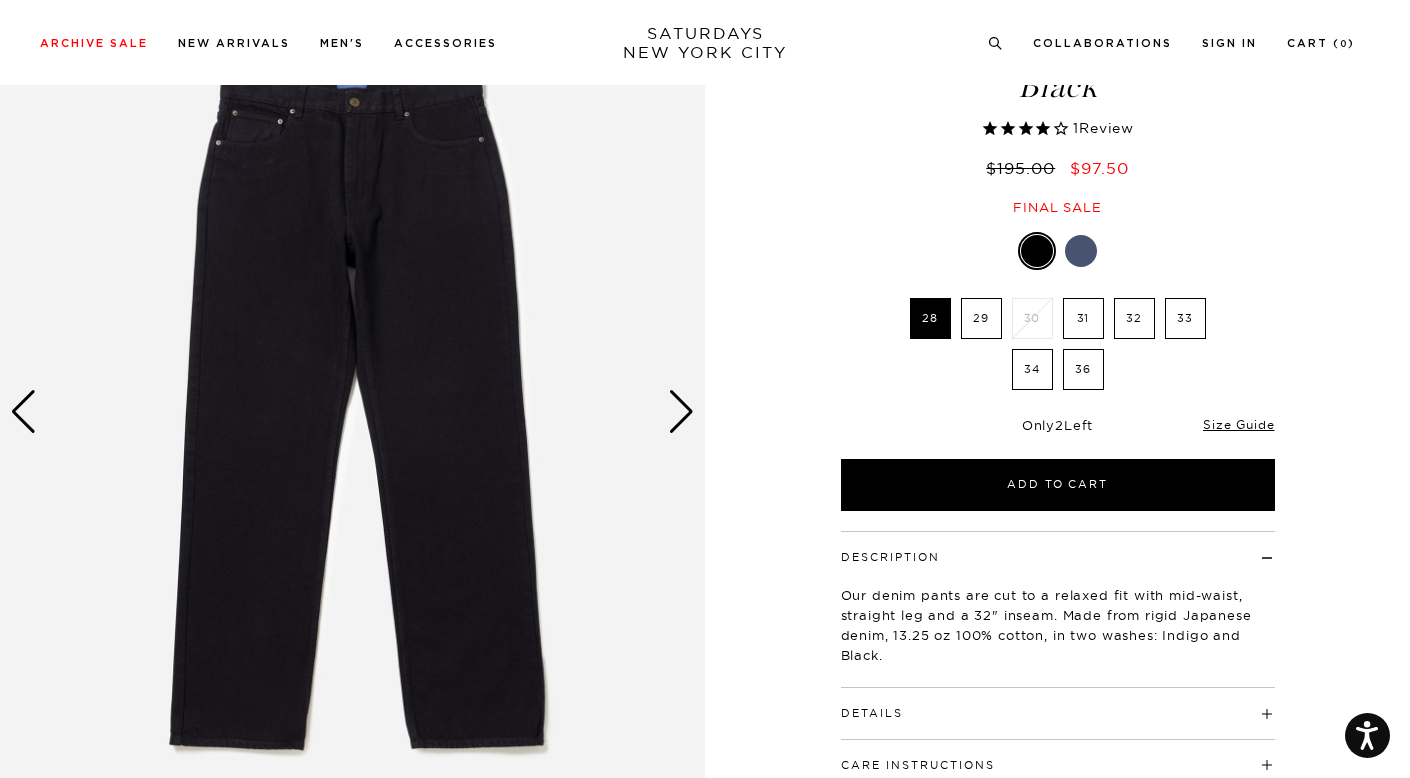 scroll, scrollTop: 0, scrollLeft: 0, axis: both 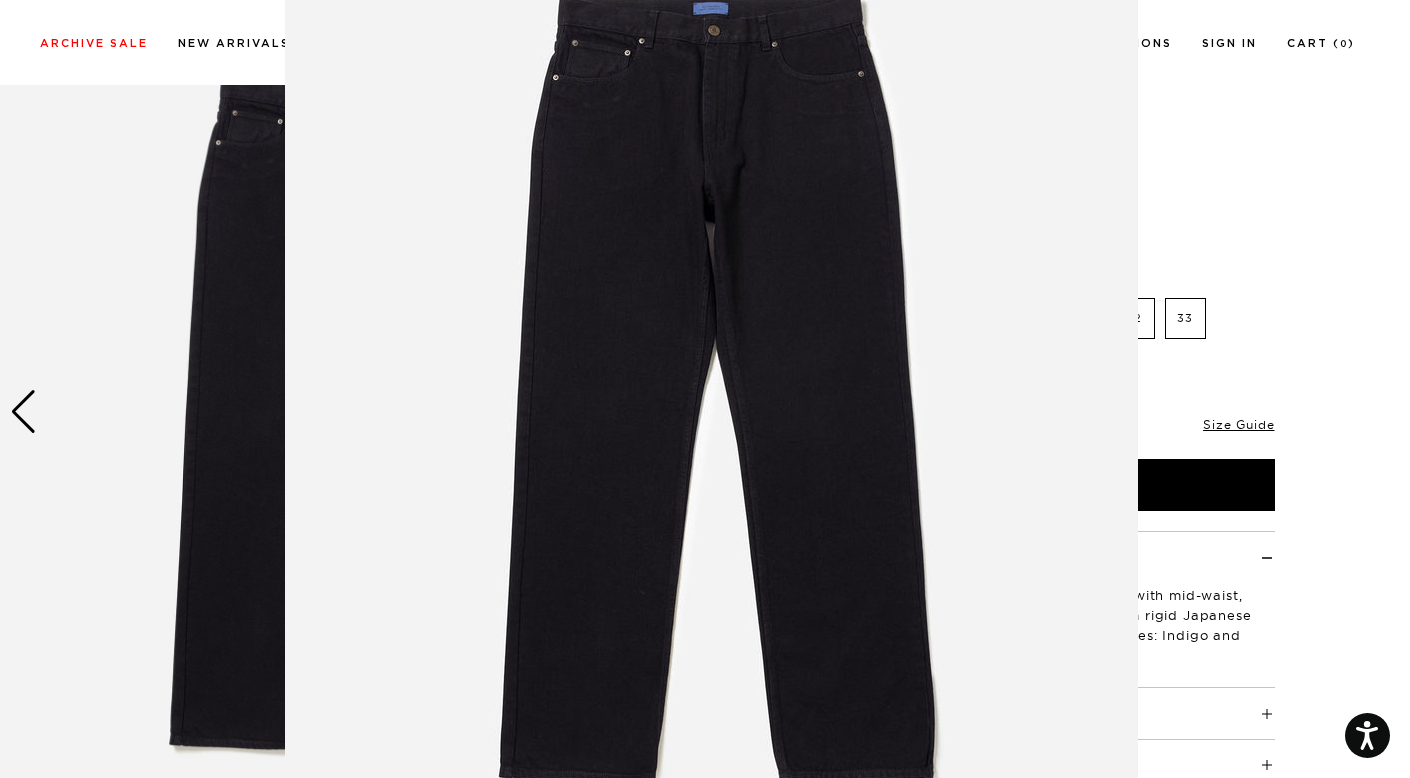 click at bounding box center (711, 390) 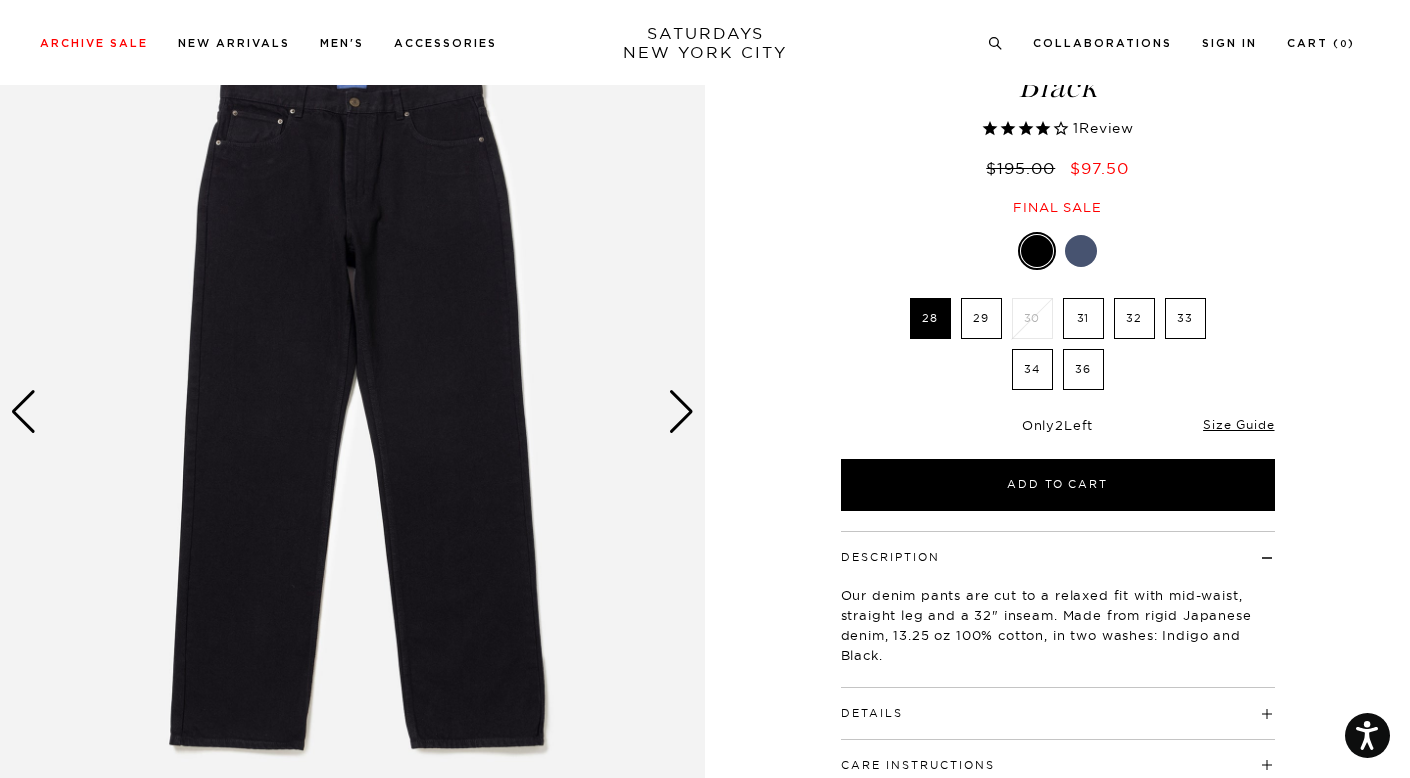 scroll, scrollTop: 0, scrollLeft: 0, axis: both 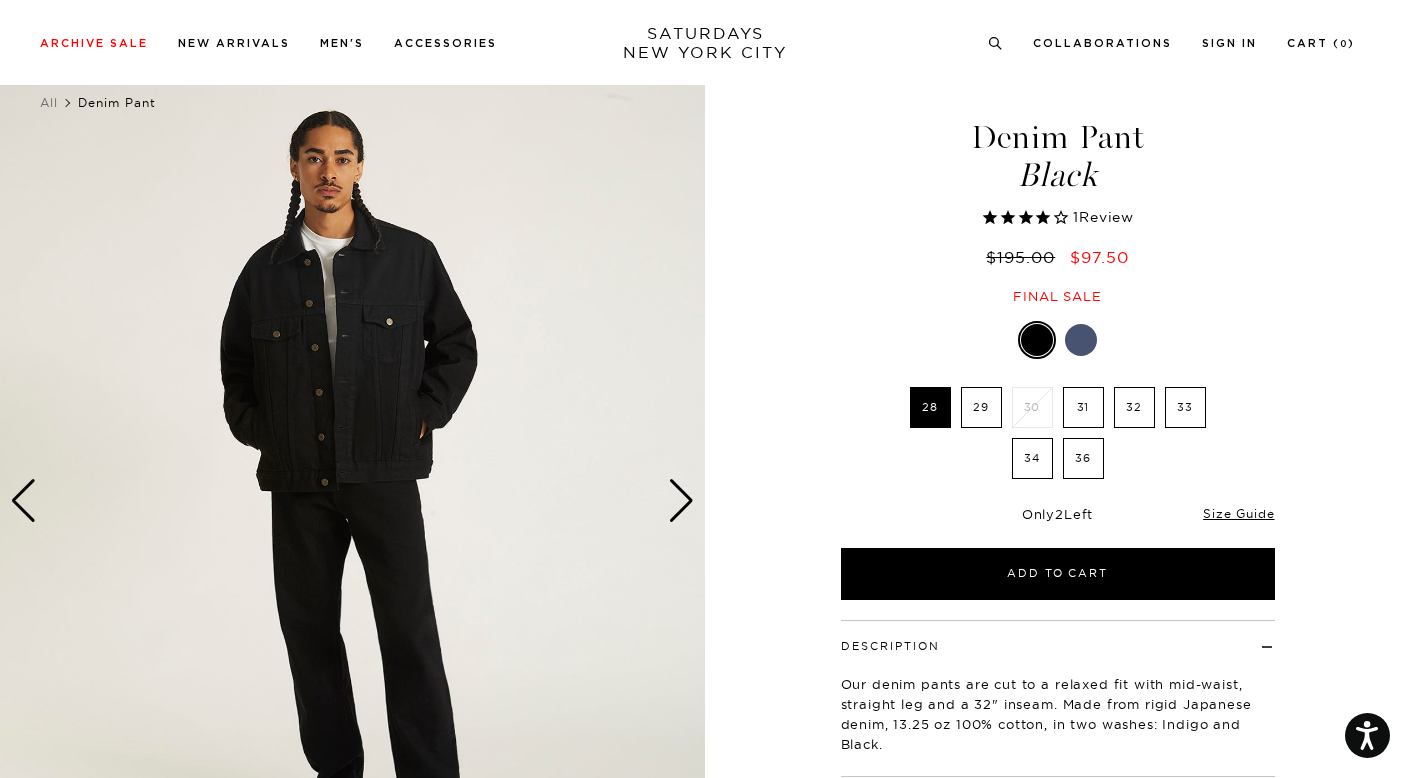 click on "31" at bounding box center (1083, 407) 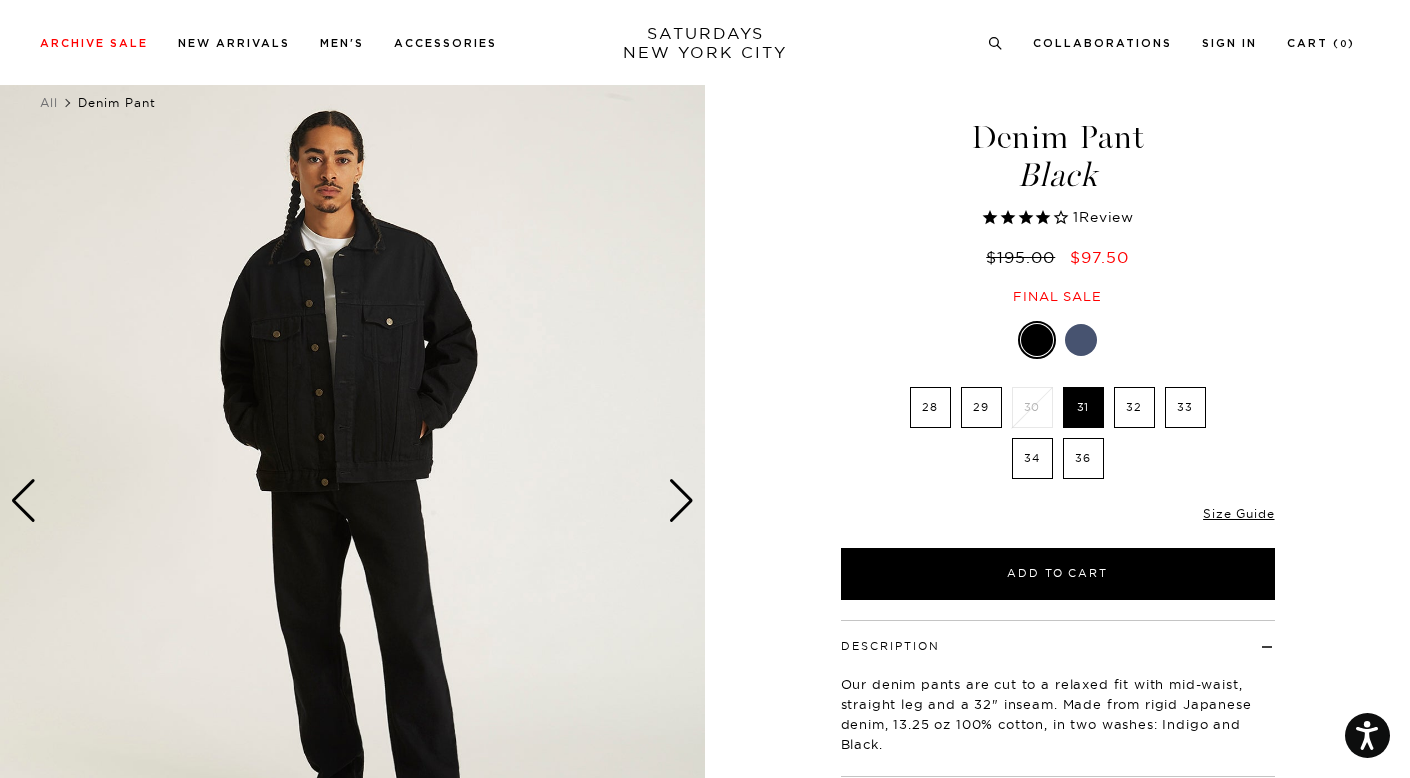 click on "29" at bounding box center (981, 407) 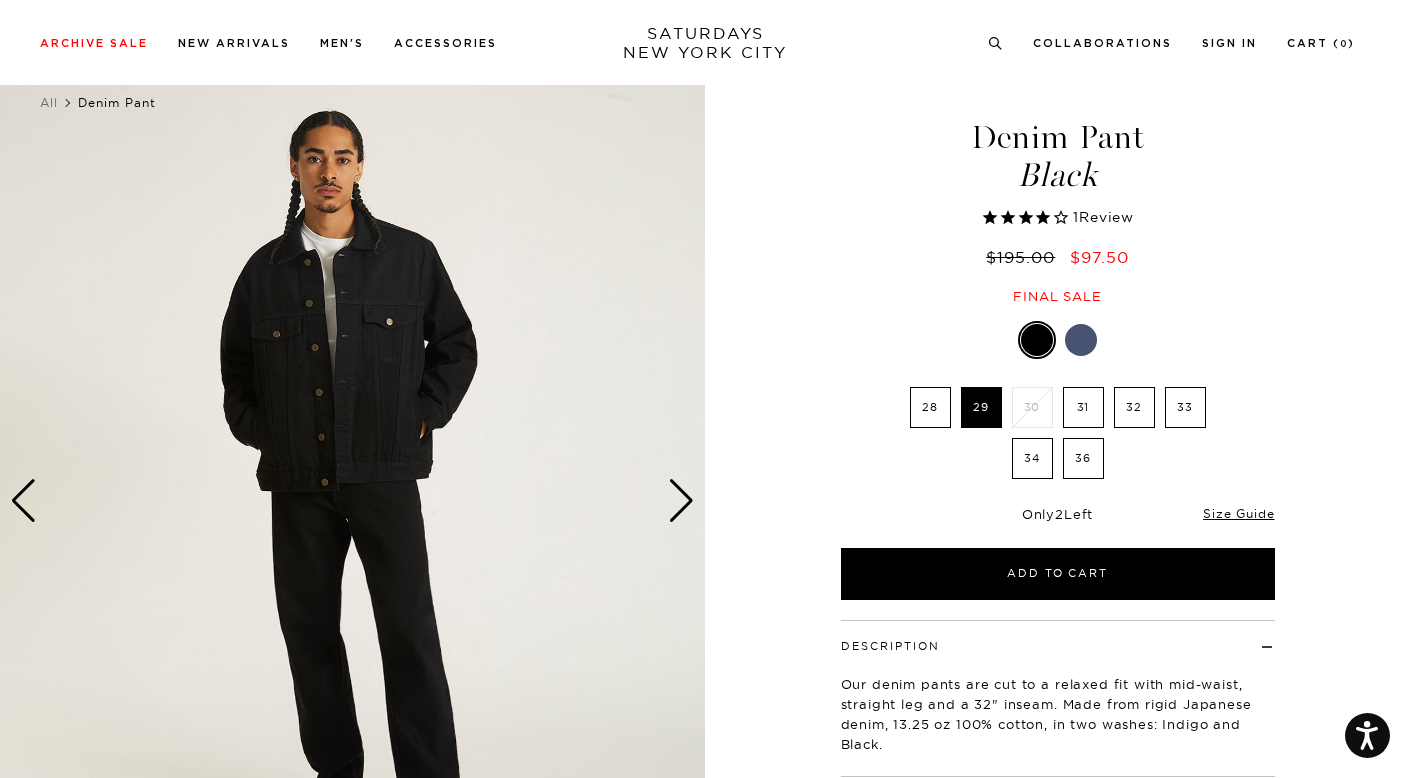 click on "31" at bounding box center [1083, 407] 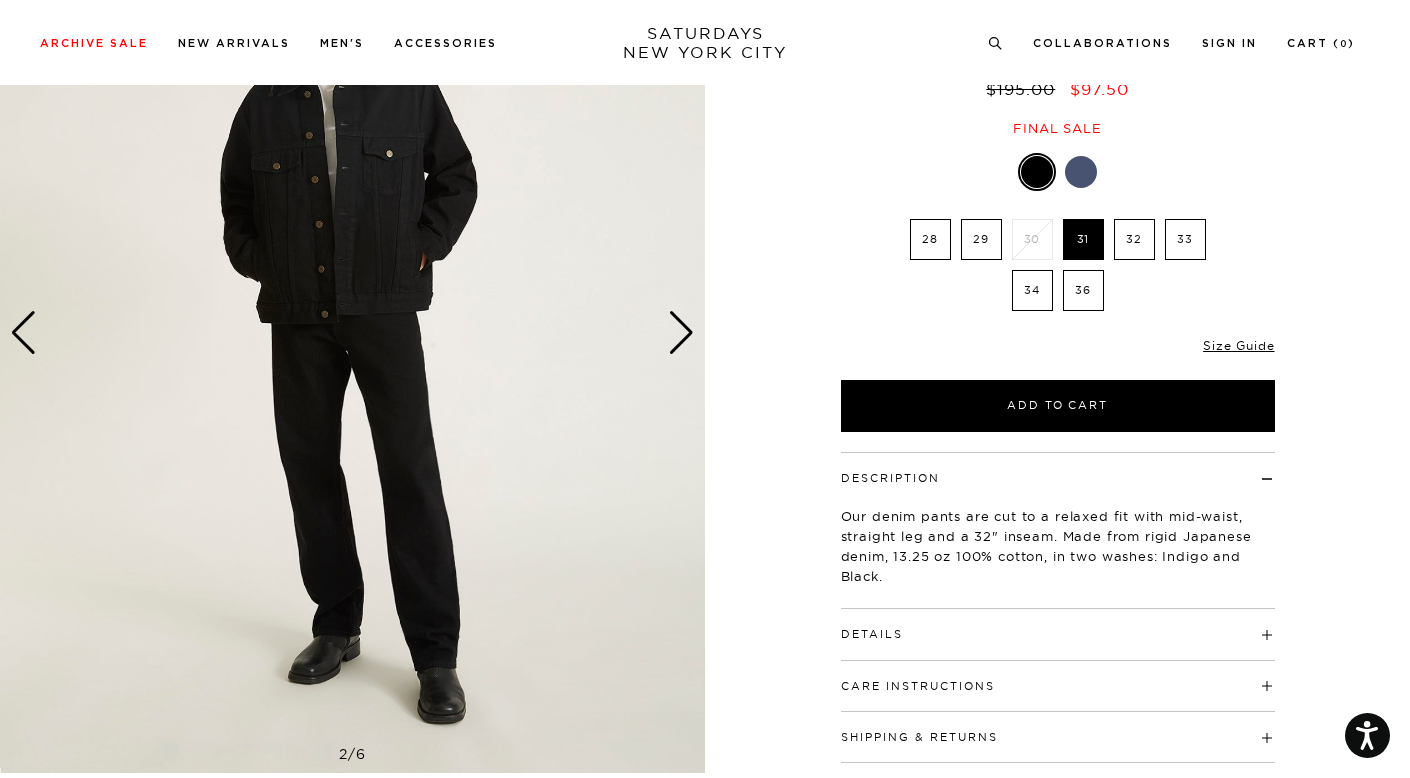 scroll, scrollTop: 181, scrollLeft: 0, axis: vertical 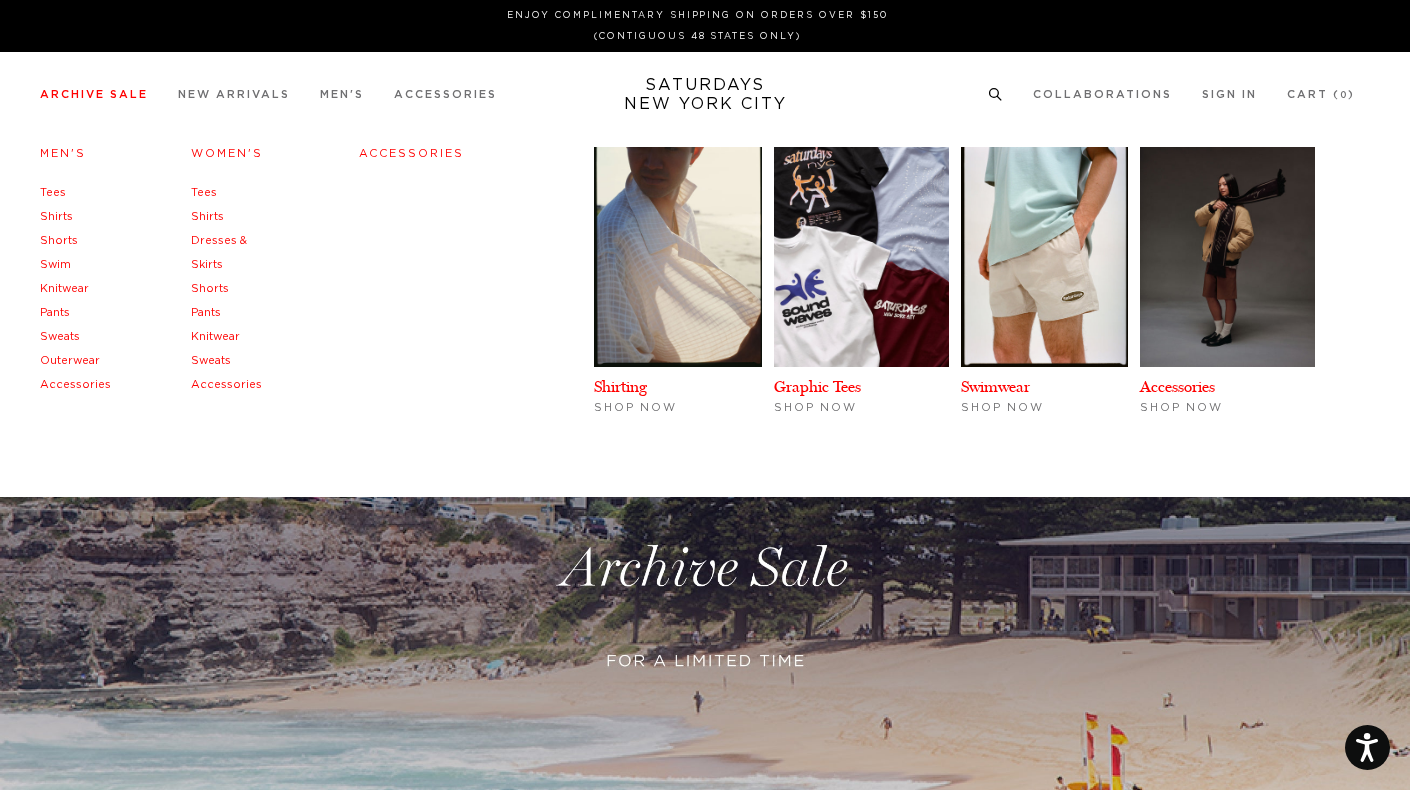 click on "Shirts" at bounding box center [56, 216] 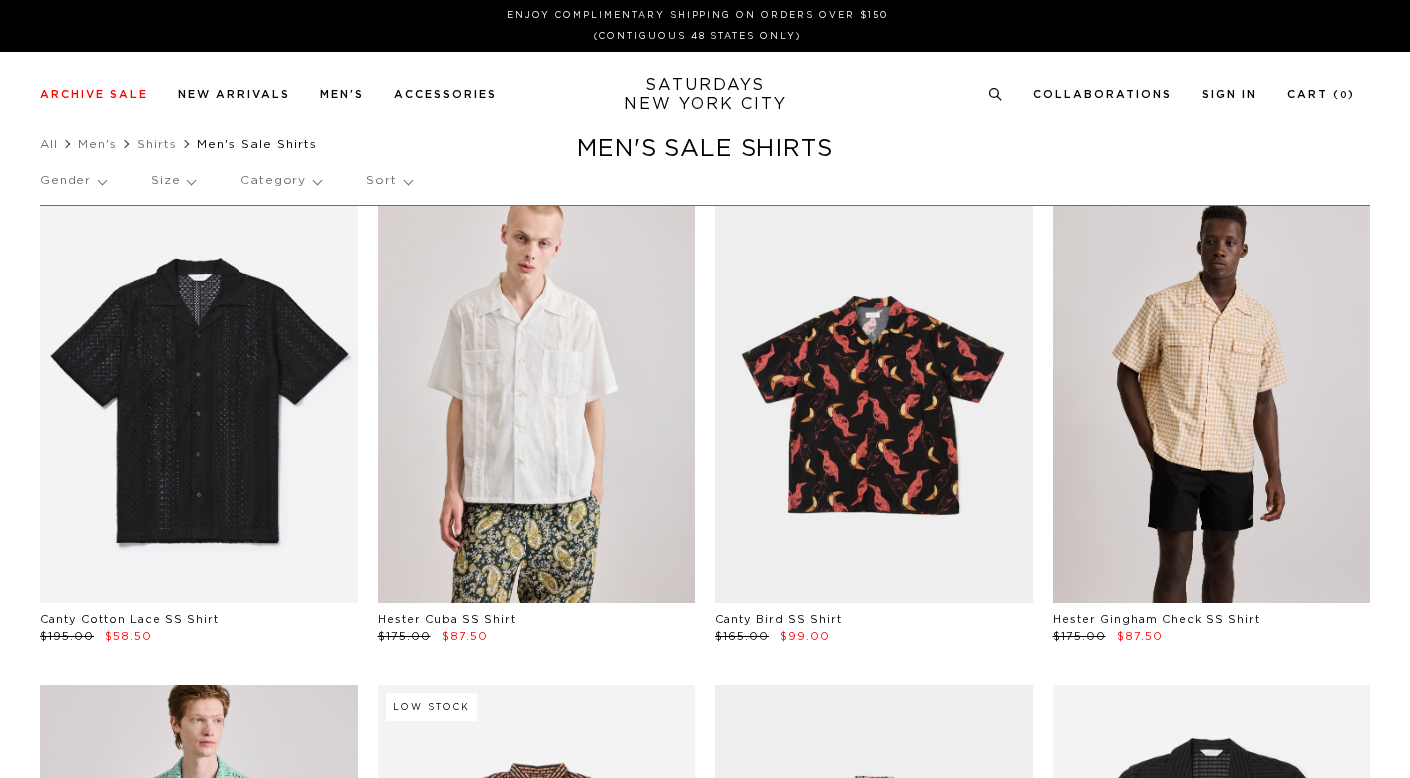 scroll, scrollTop: 0, scrollLeft: 0, axis: both 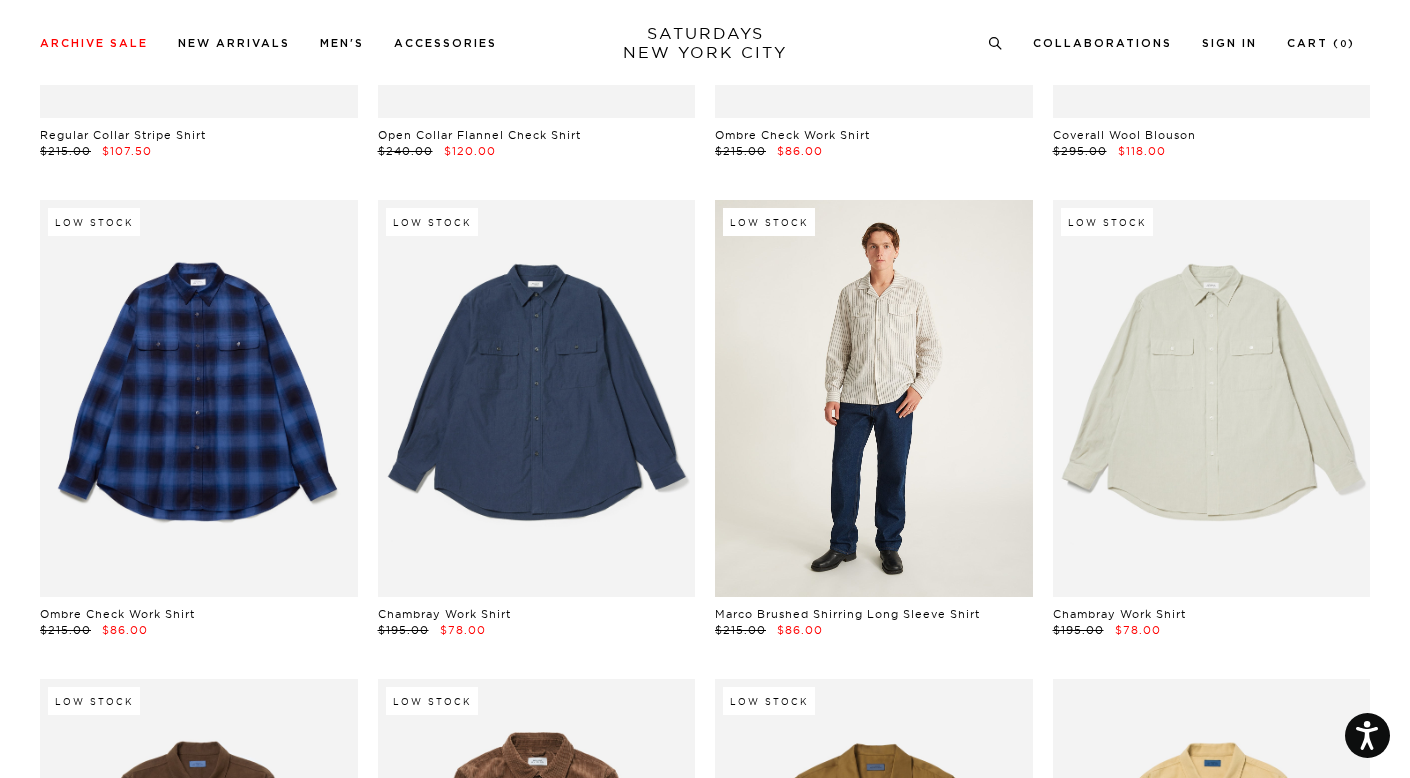 click at bounding box center (874, 398) 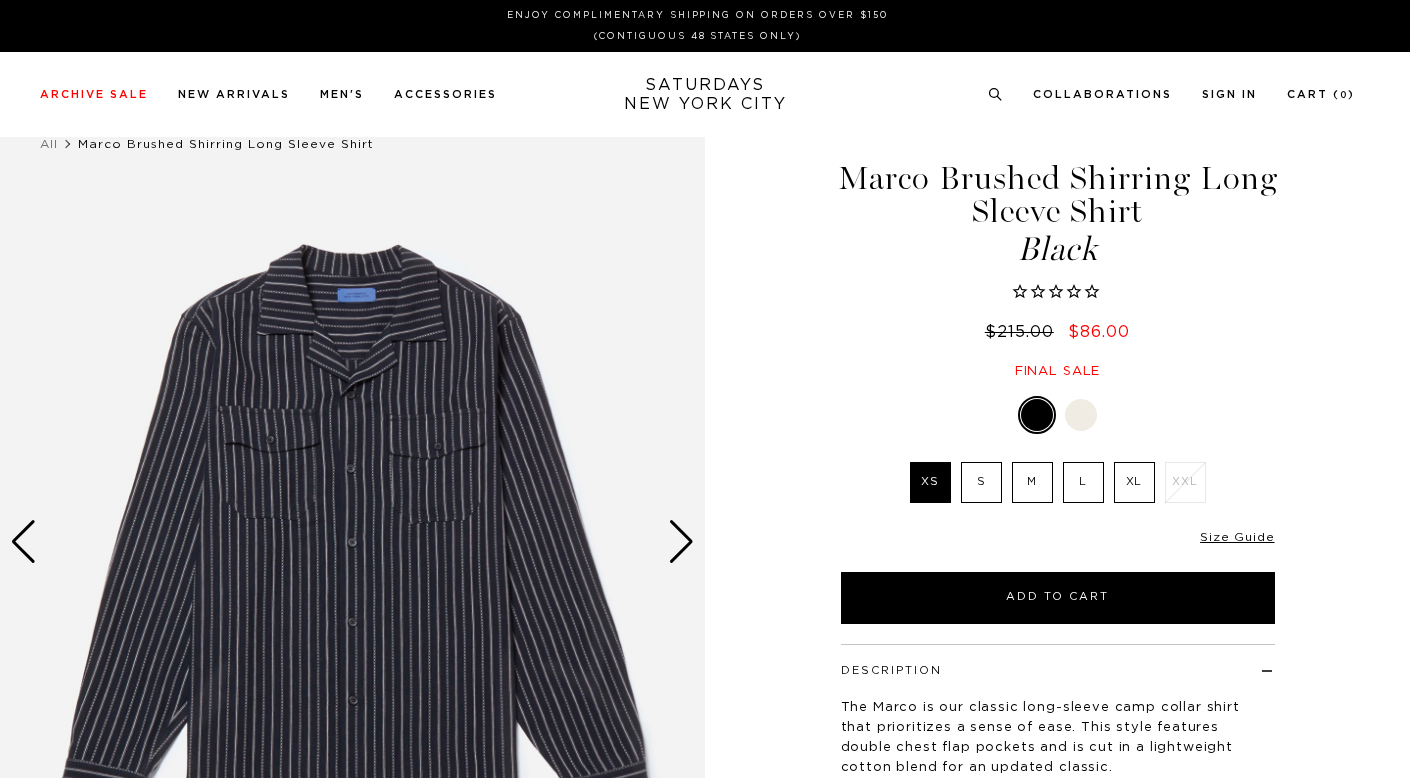 scroll, scrollTop: 0, scrollLeft: 0, axis: both 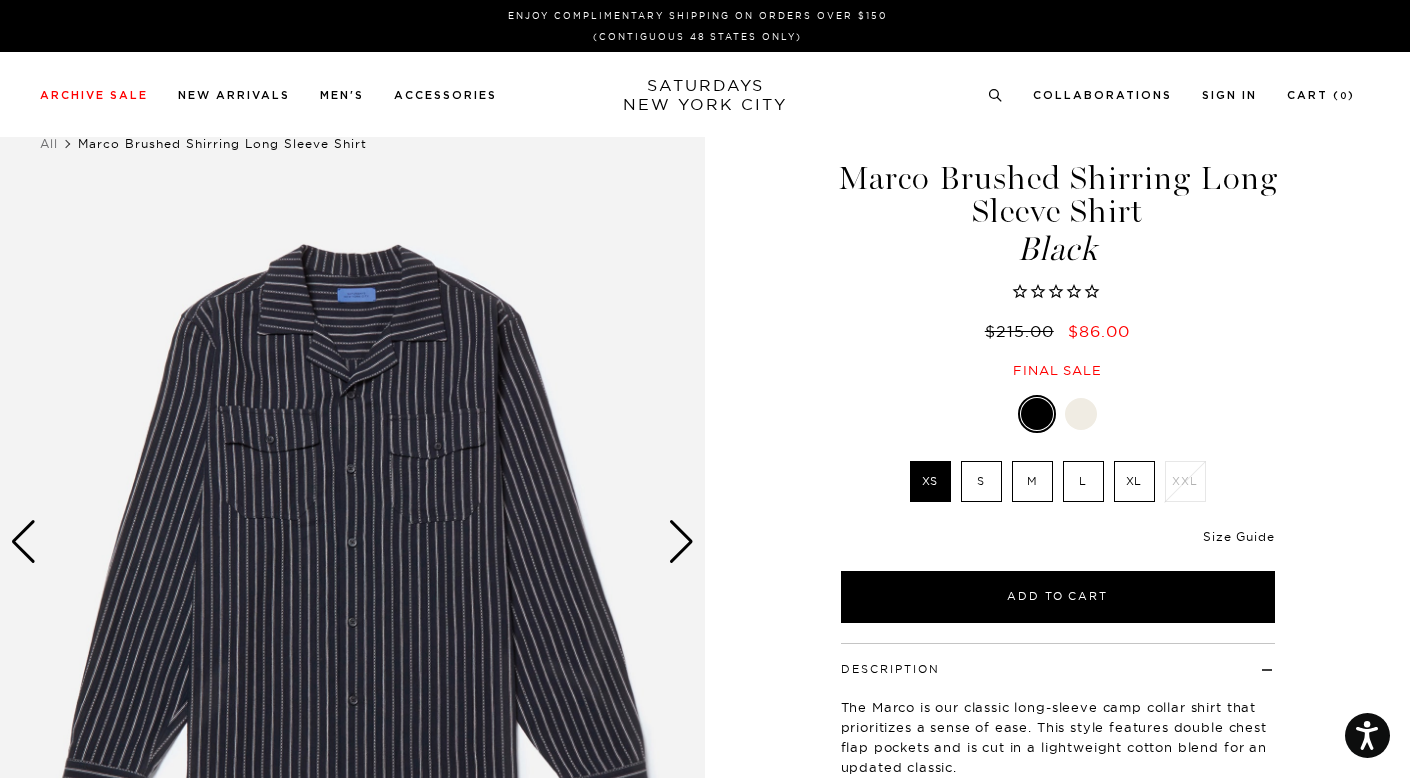 click on "Size Guide" at bounding box center [1238, 536] 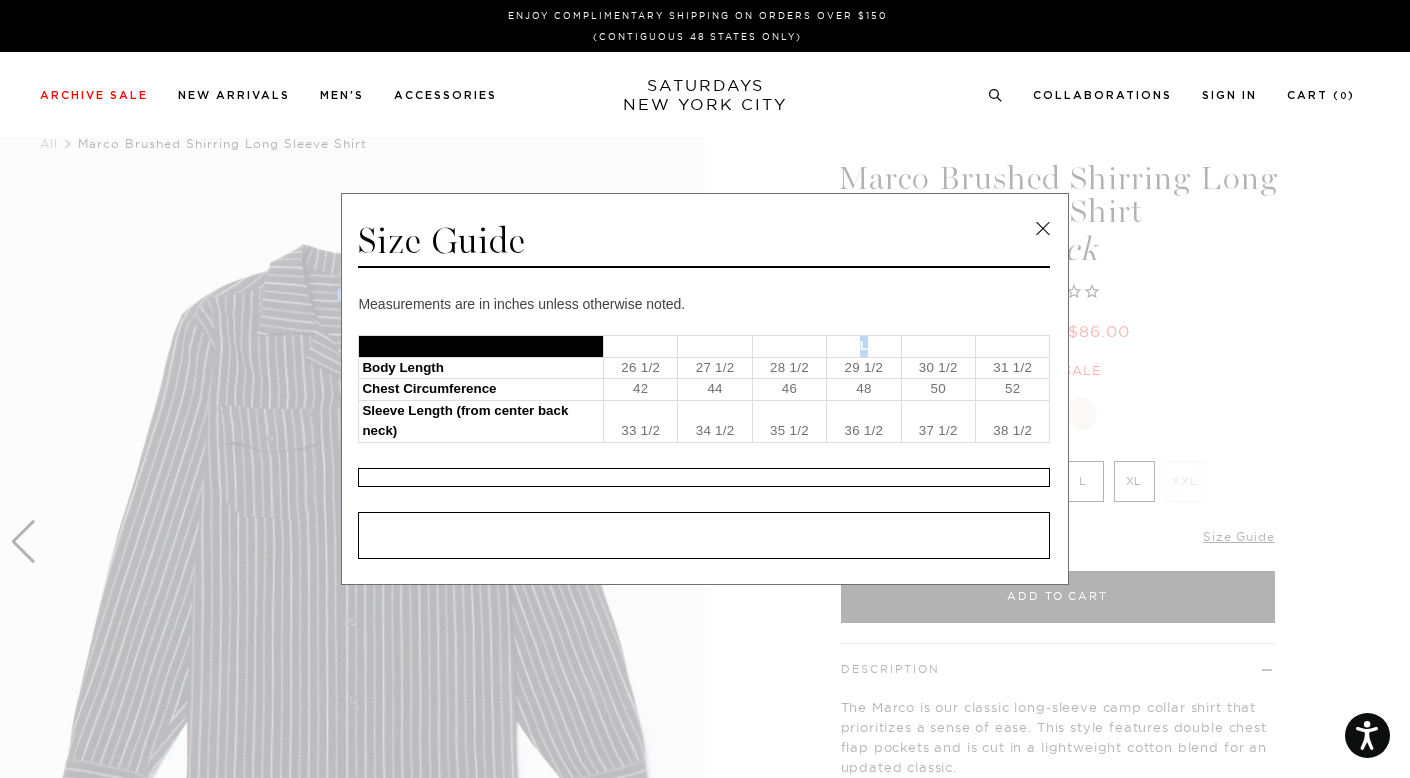 drag, startPoint x: 880, startPoint y: 346, endPoint x: 928, endPoint y: 349, distance: 48.09366 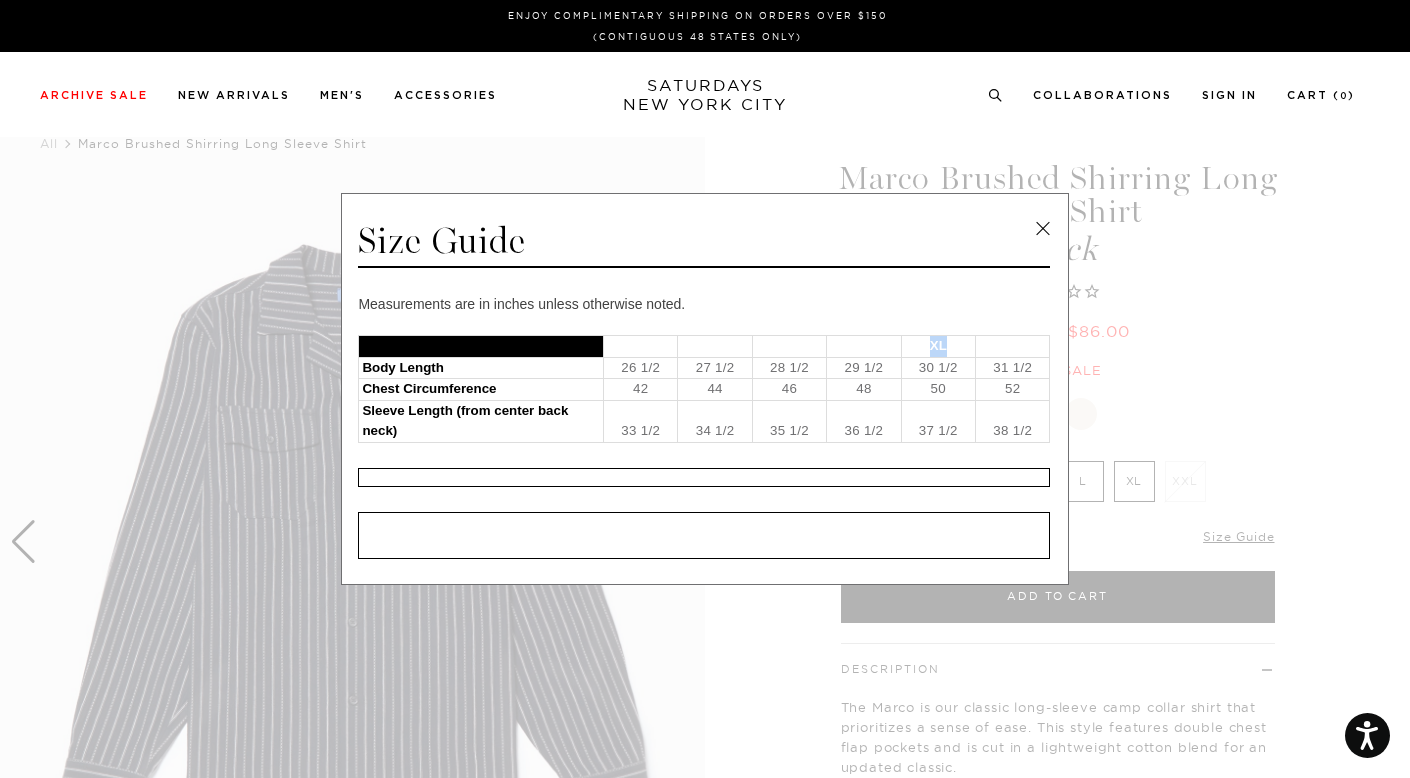 drag, startPoint x: 950, startPoint y: 351, endPoint x: 1005, endPoint y: 354, distance: 55.081757 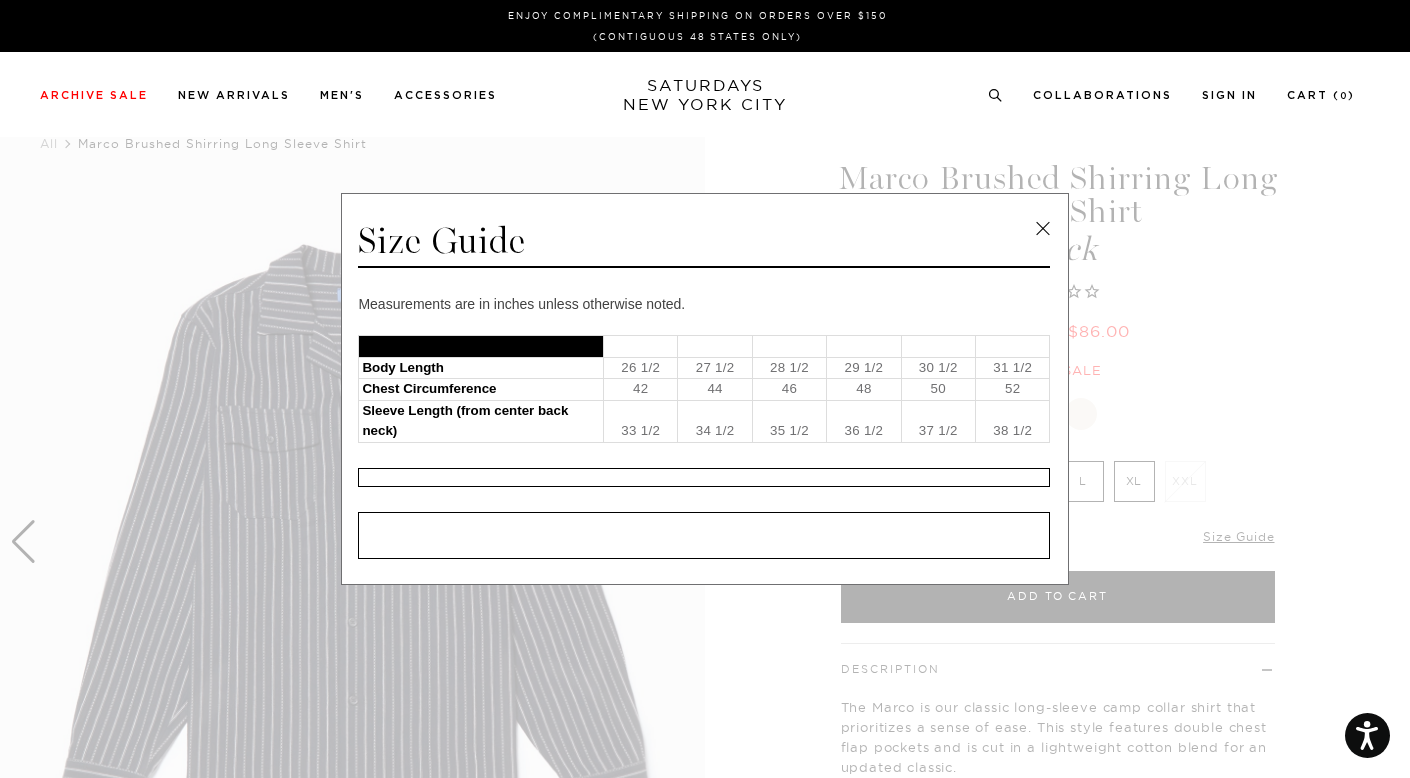 drag, startPoint x: 820, startPoint y: 358, endPoint x: 847, endPoint y: 358, distance: 27 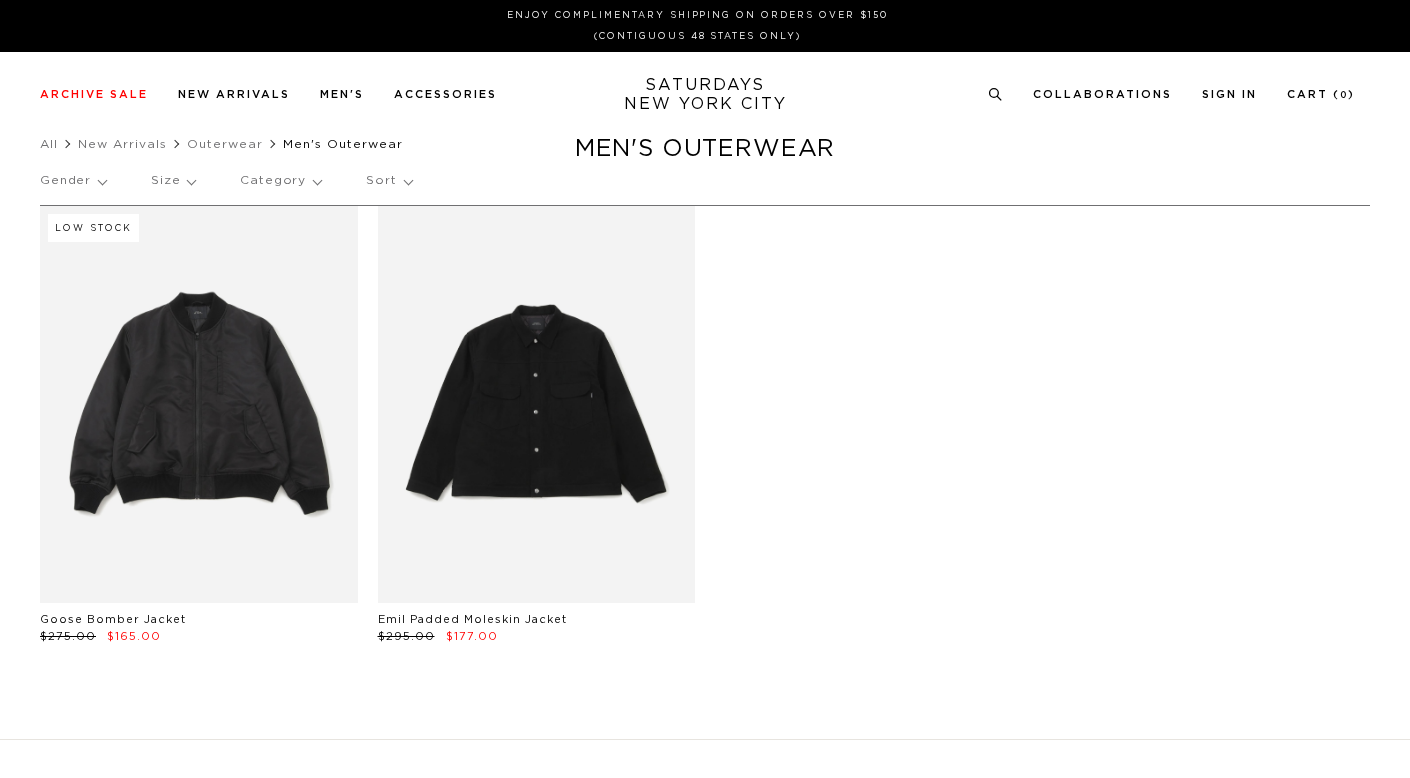 scroll, scrollTop: 0, scrollLeft: 0, axis: both 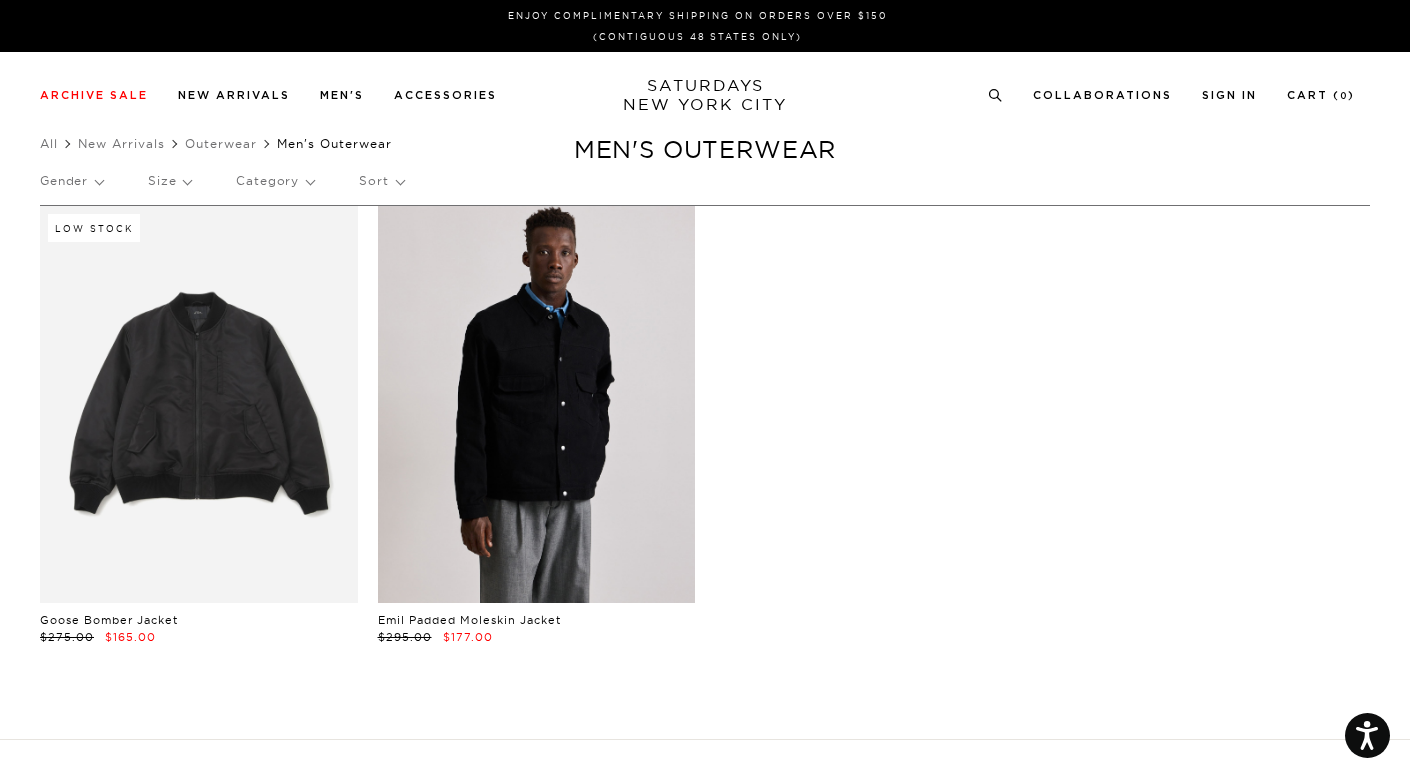click at bounding box center [537, 404] 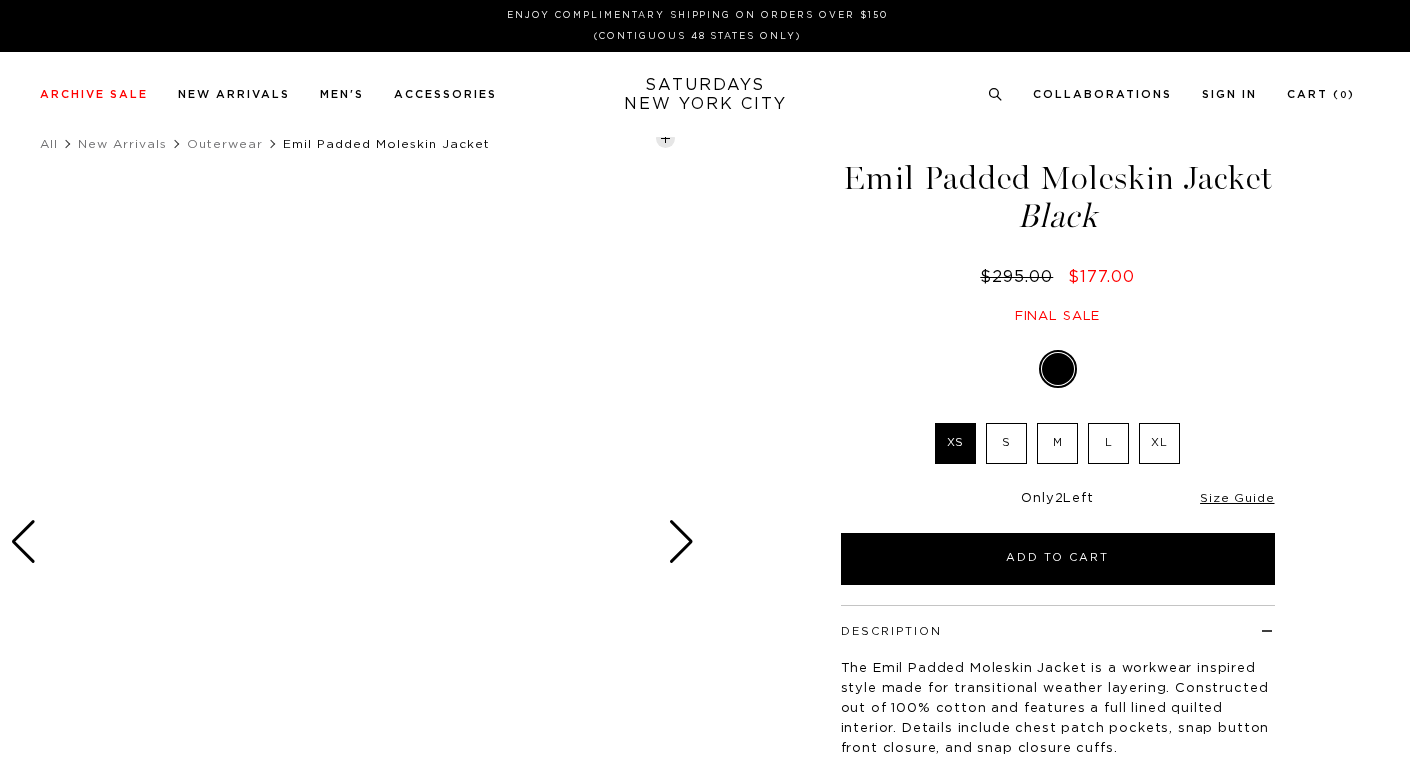scroll, scrollTop: 0, scrollLeft: 0, axis: both 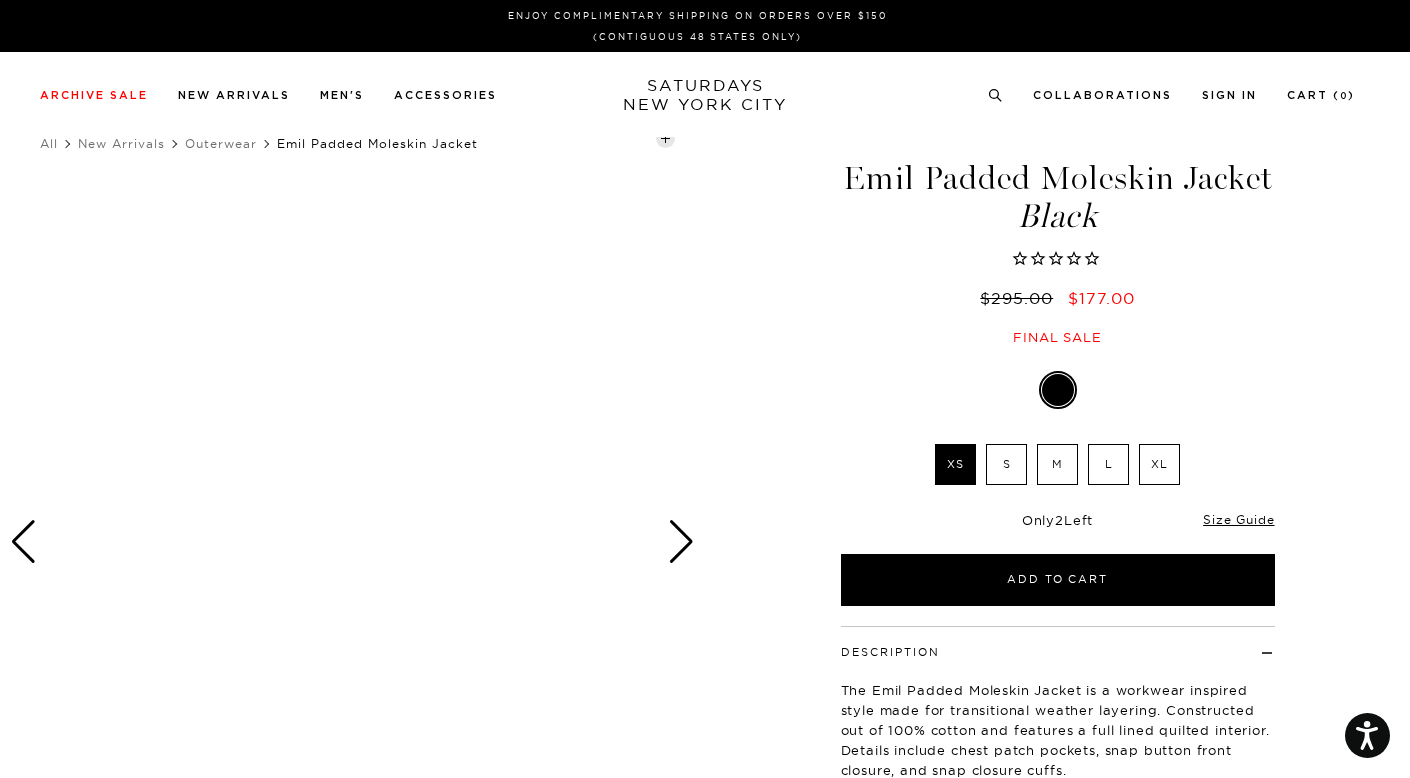 click at bounding box center (681, 542) 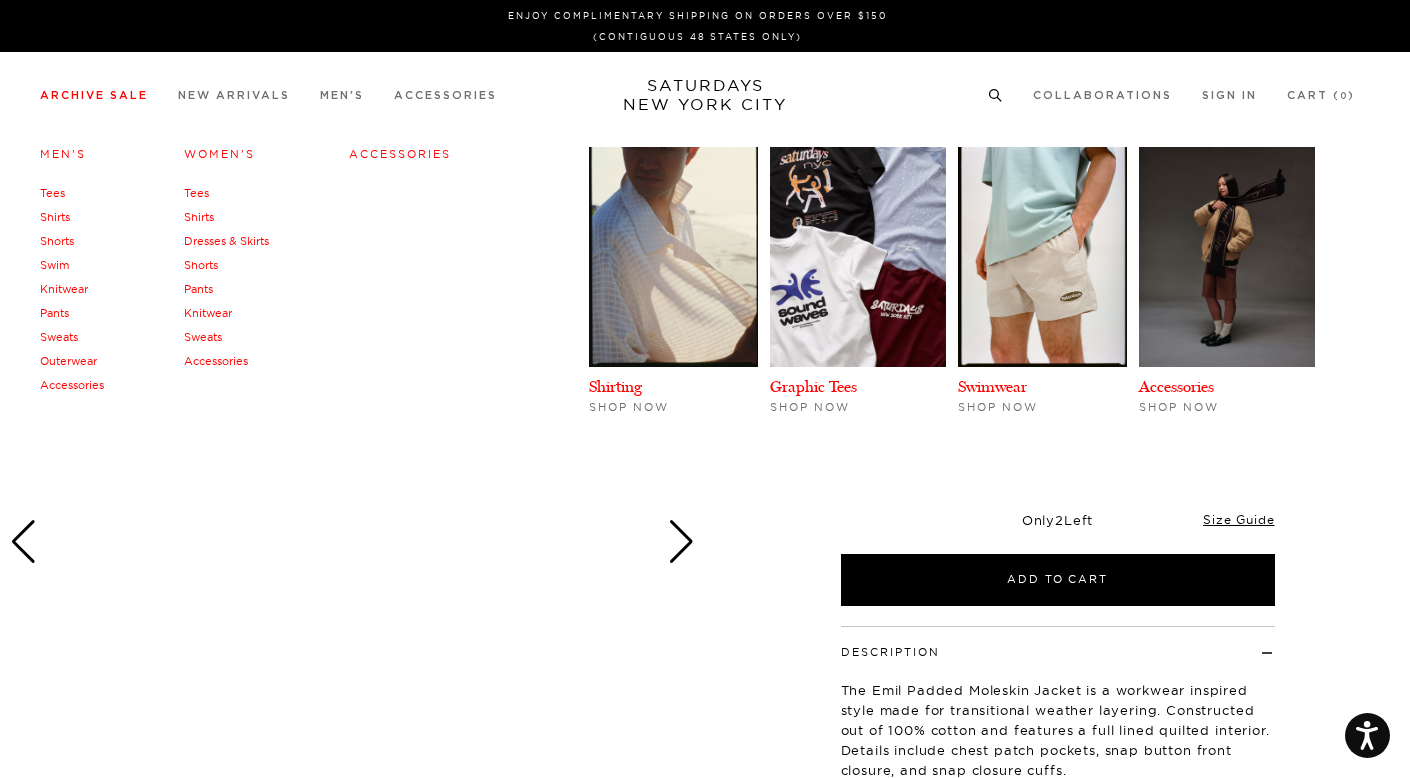 click on "Outerwear" at bounding box center (68, 361) 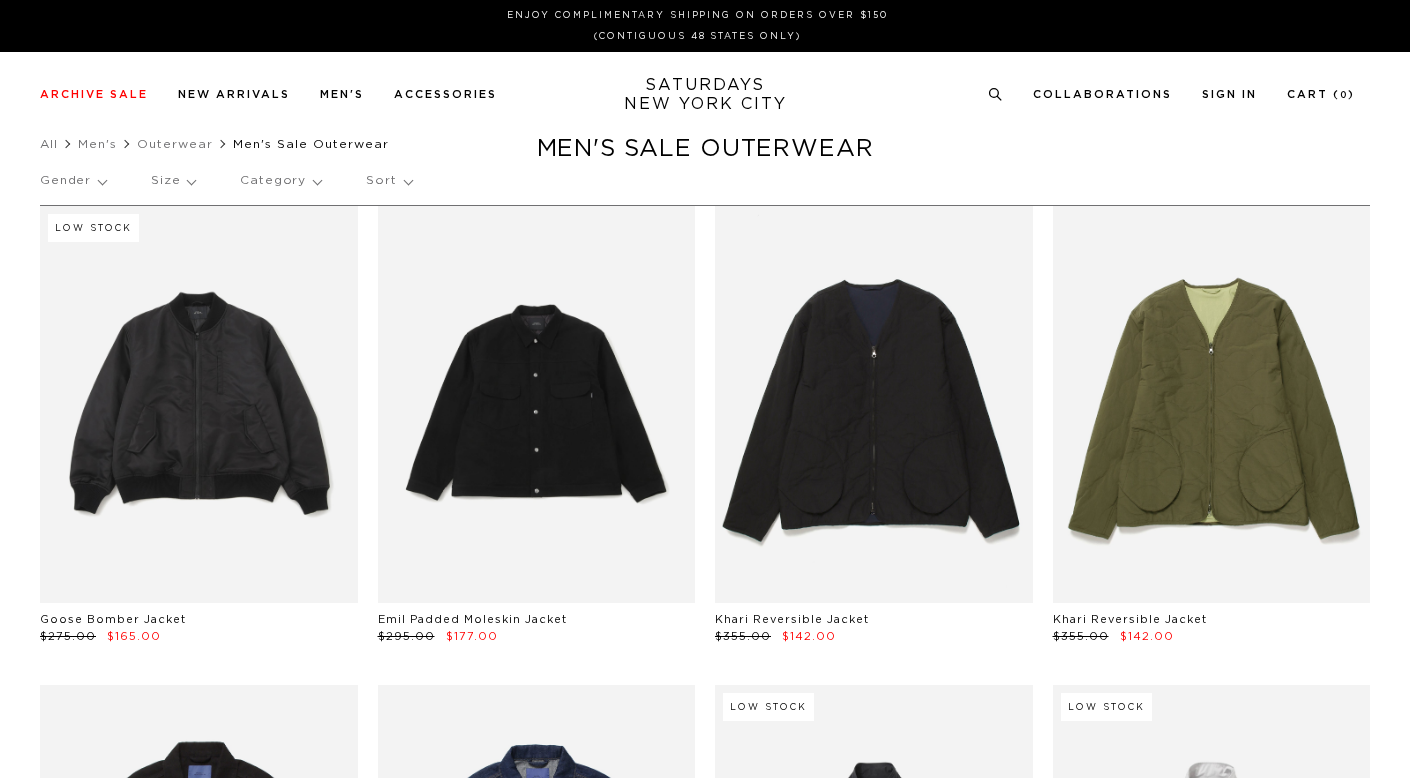 scroll, scrollTop: 0, scrollLeft: 0, axis: both 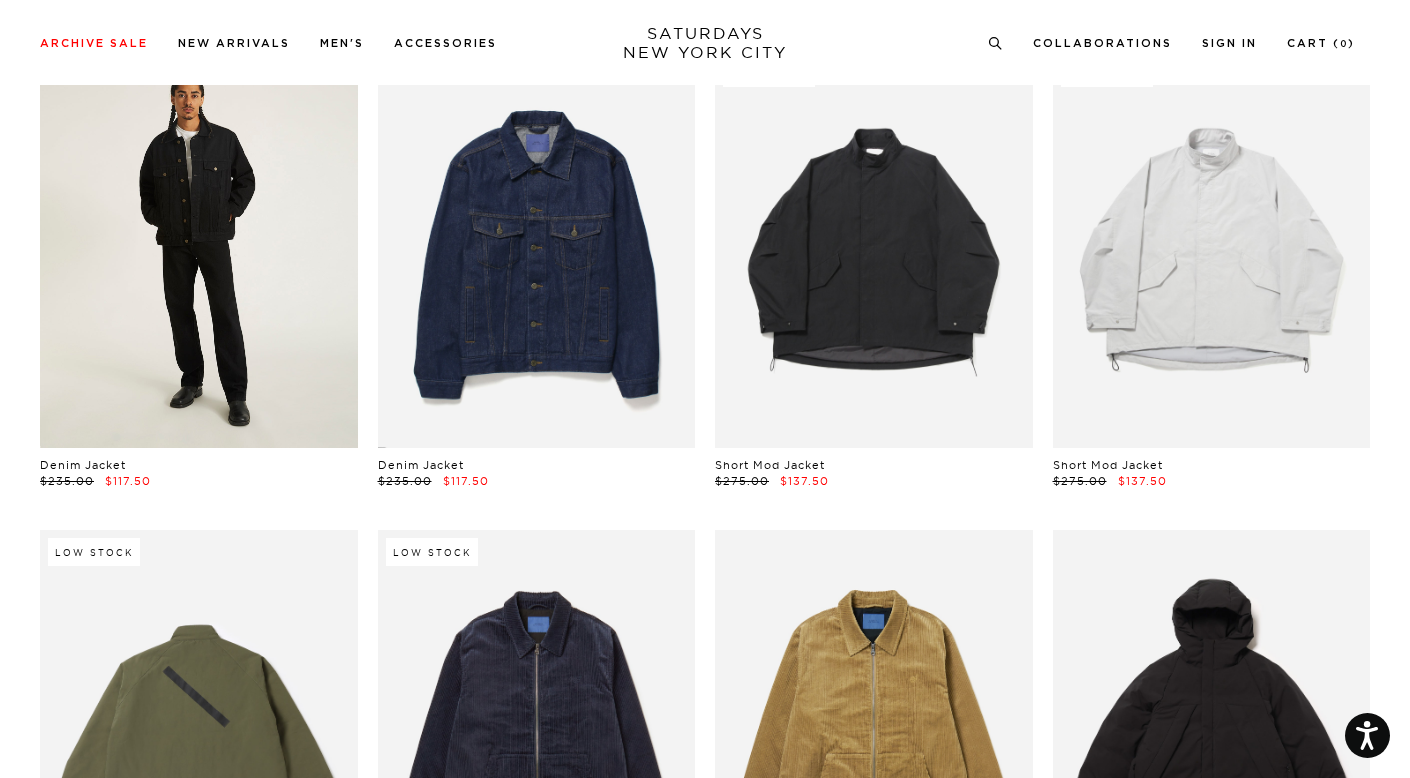 click at bounding box center [199, 249] 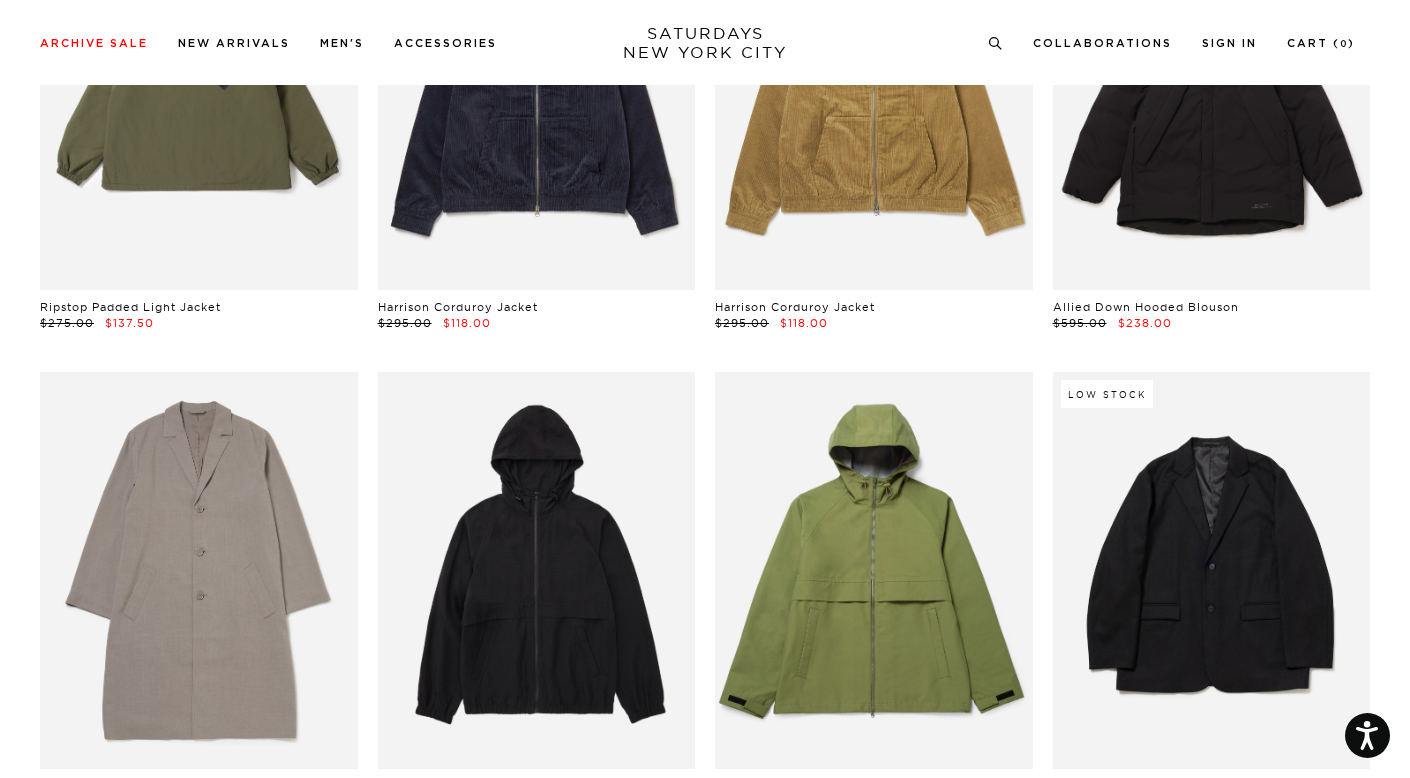 scroll, scrollTop: 1437, scrollLeft: 0, axis: vertical 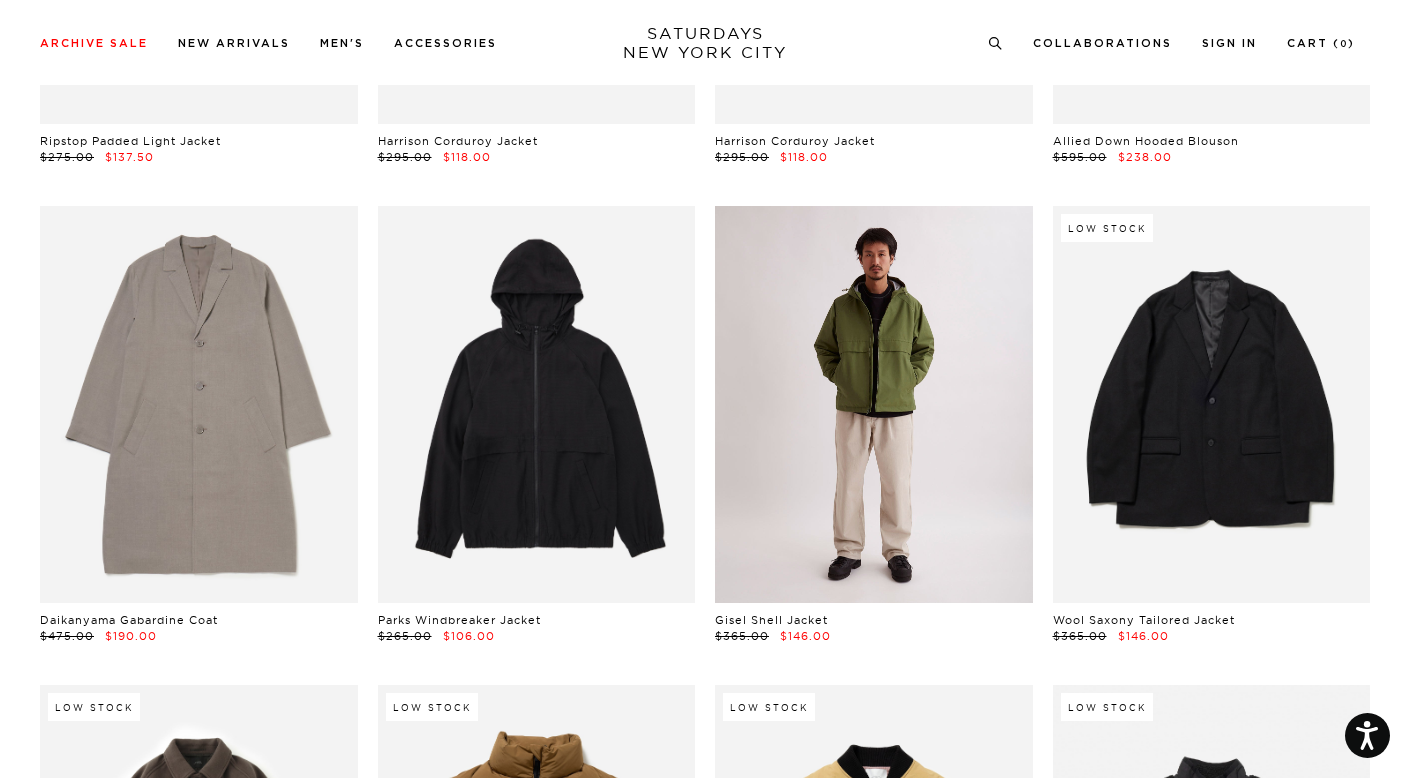 click at bounding box center [874, 404] 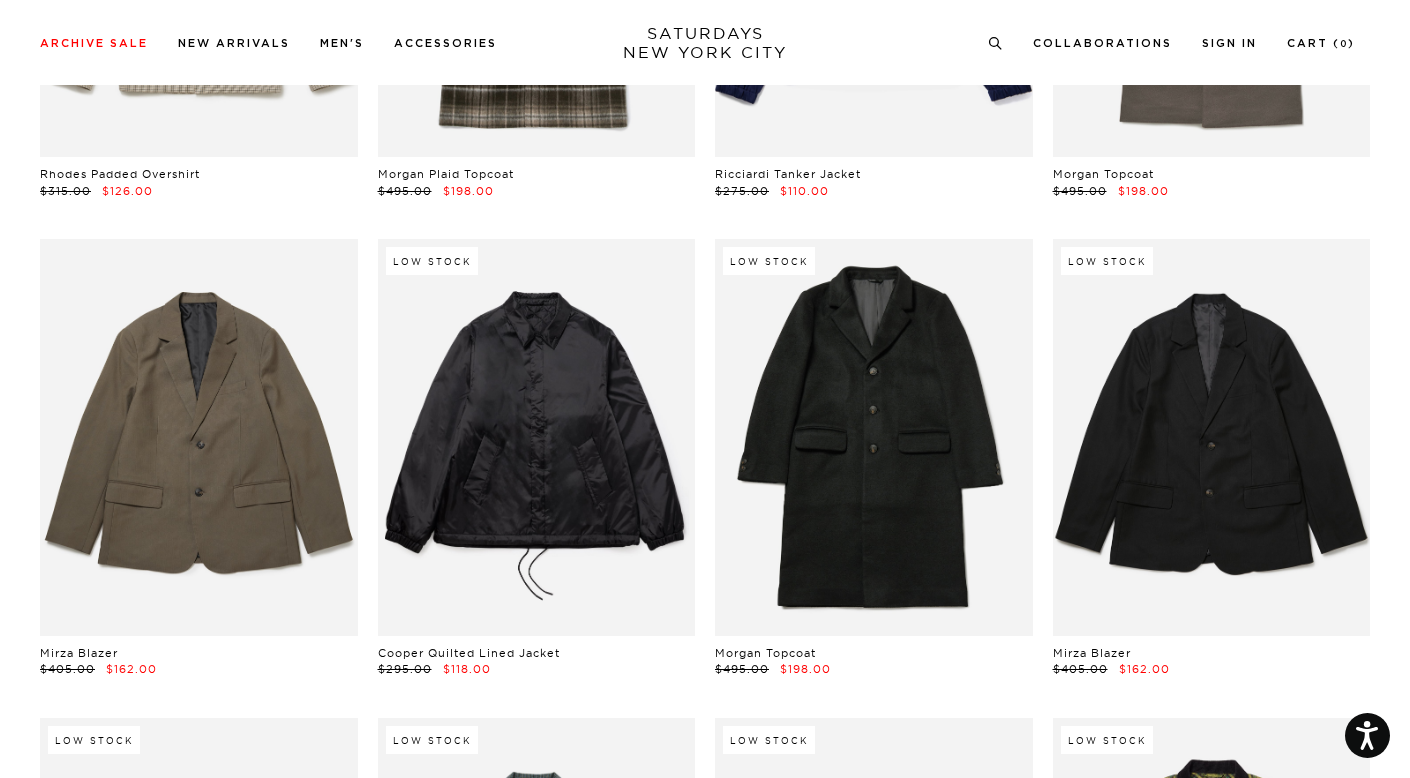 scroll, scrollTop: 4756, scrollLeft: 0, axis: vertical 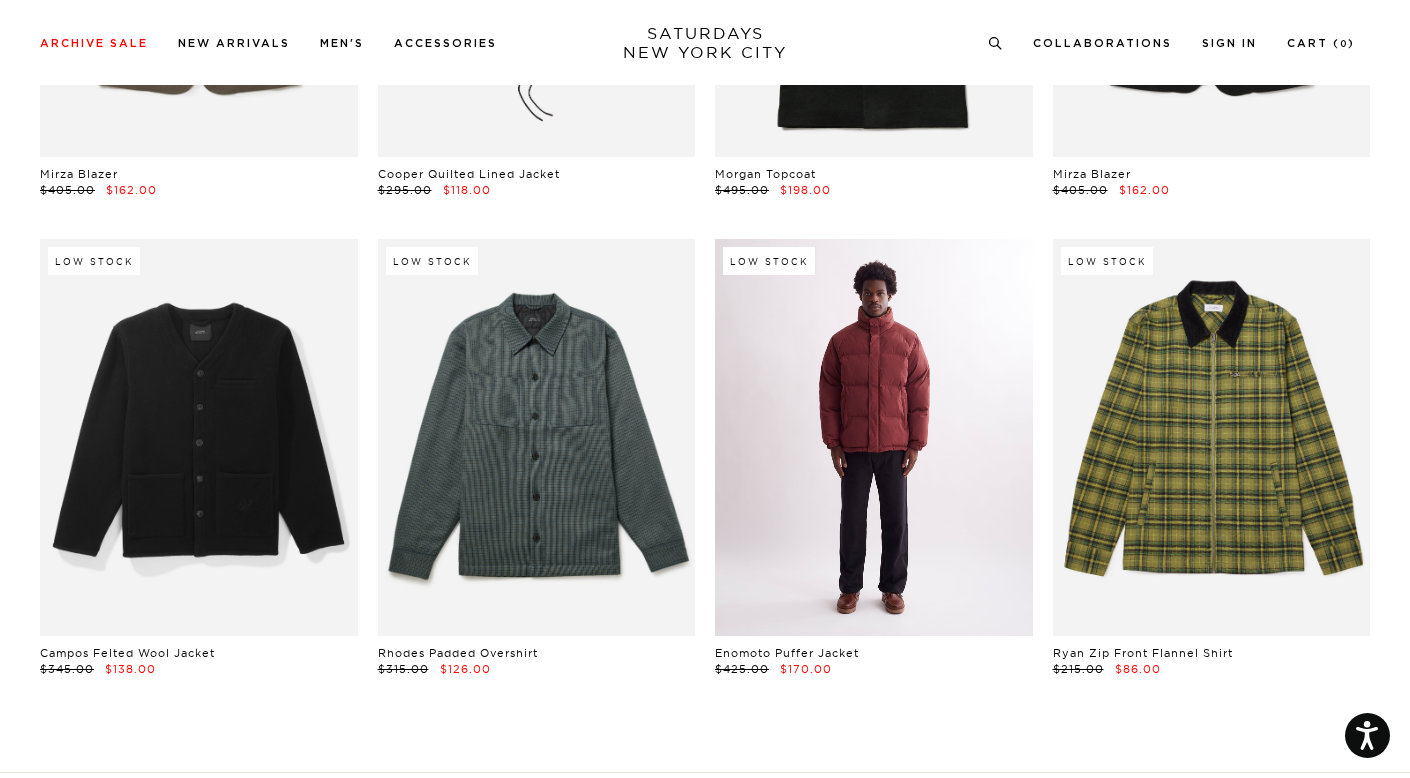 click at bounding box center (874, 437) 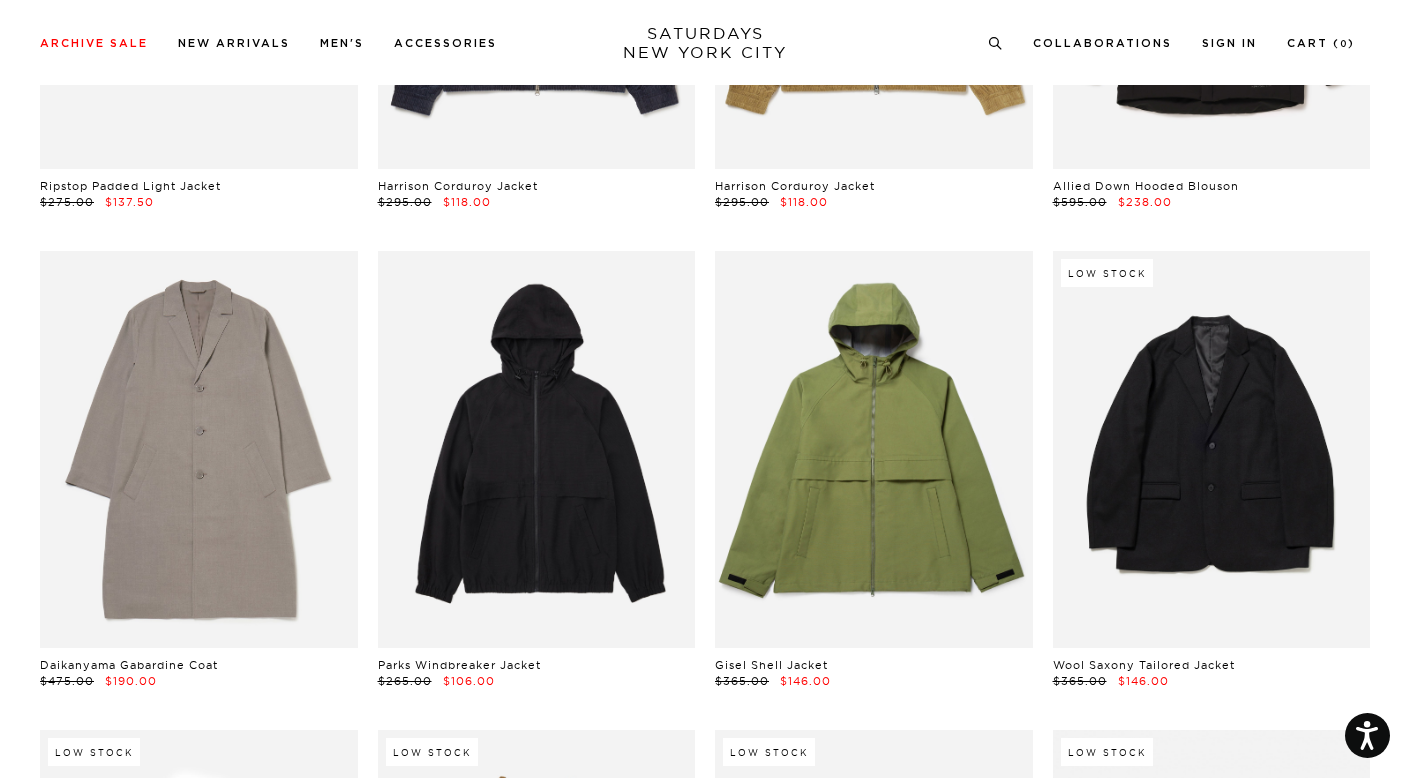 scroll, scrollTop: 1663, scrollLeft: 0, axis: vertical 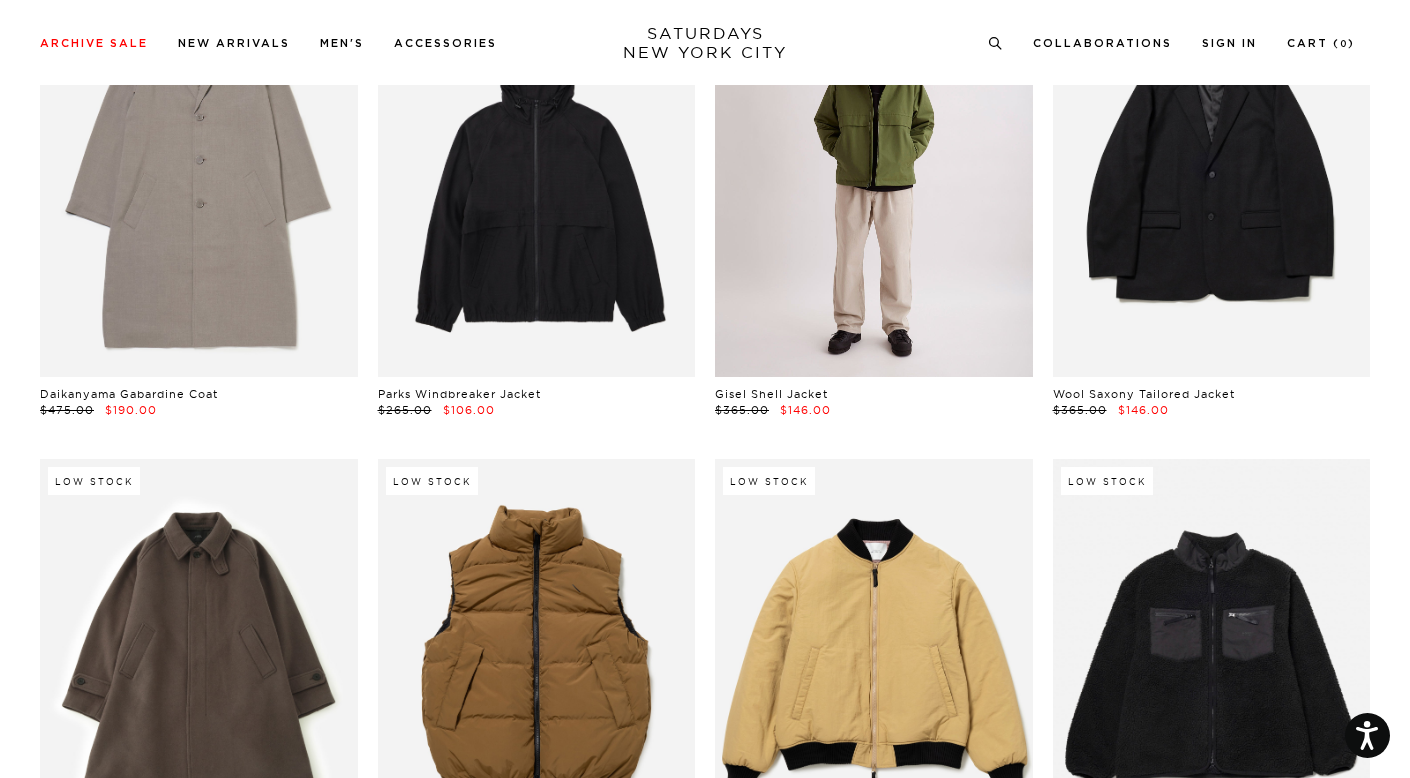 click at bounding box center (874, 178) 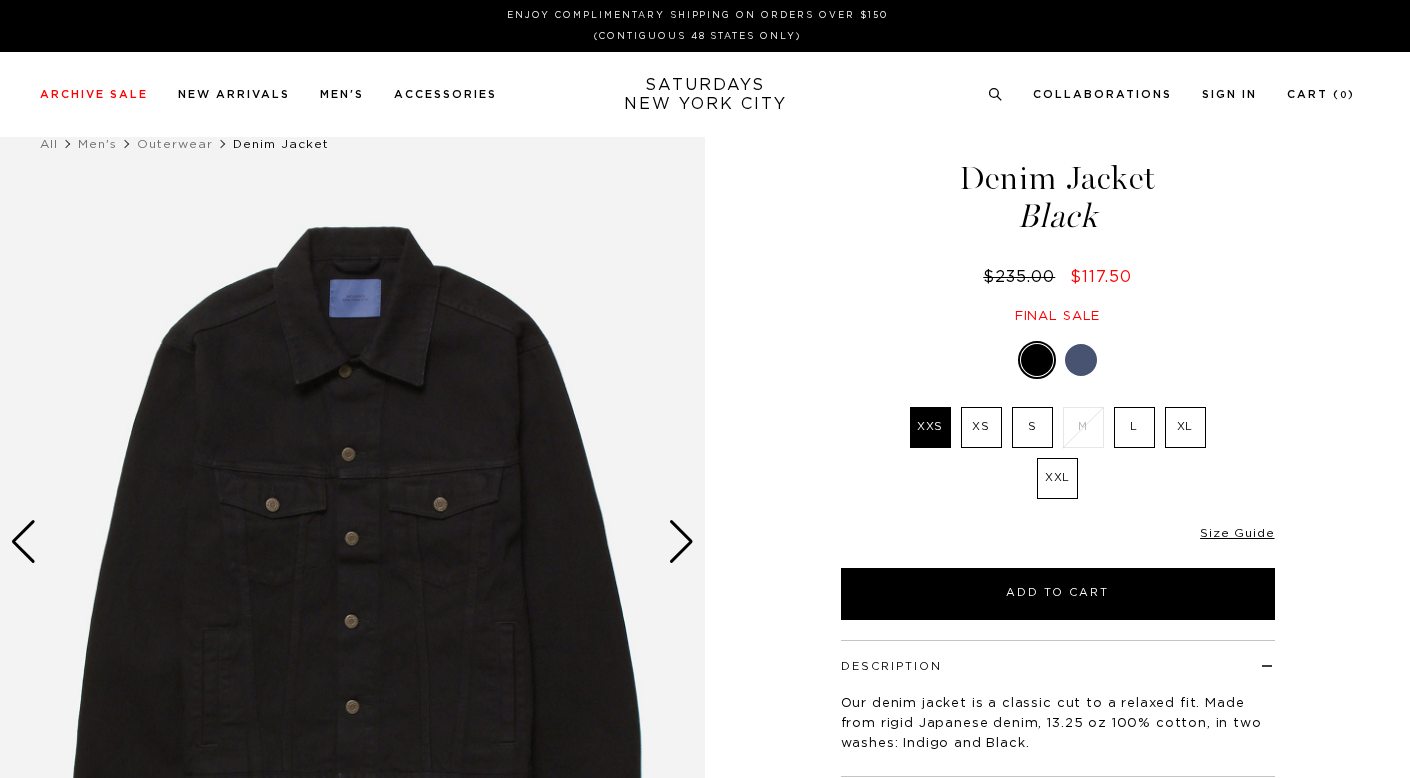 scroll, scrollTop: 0, scrollLeft: 0, axis: both 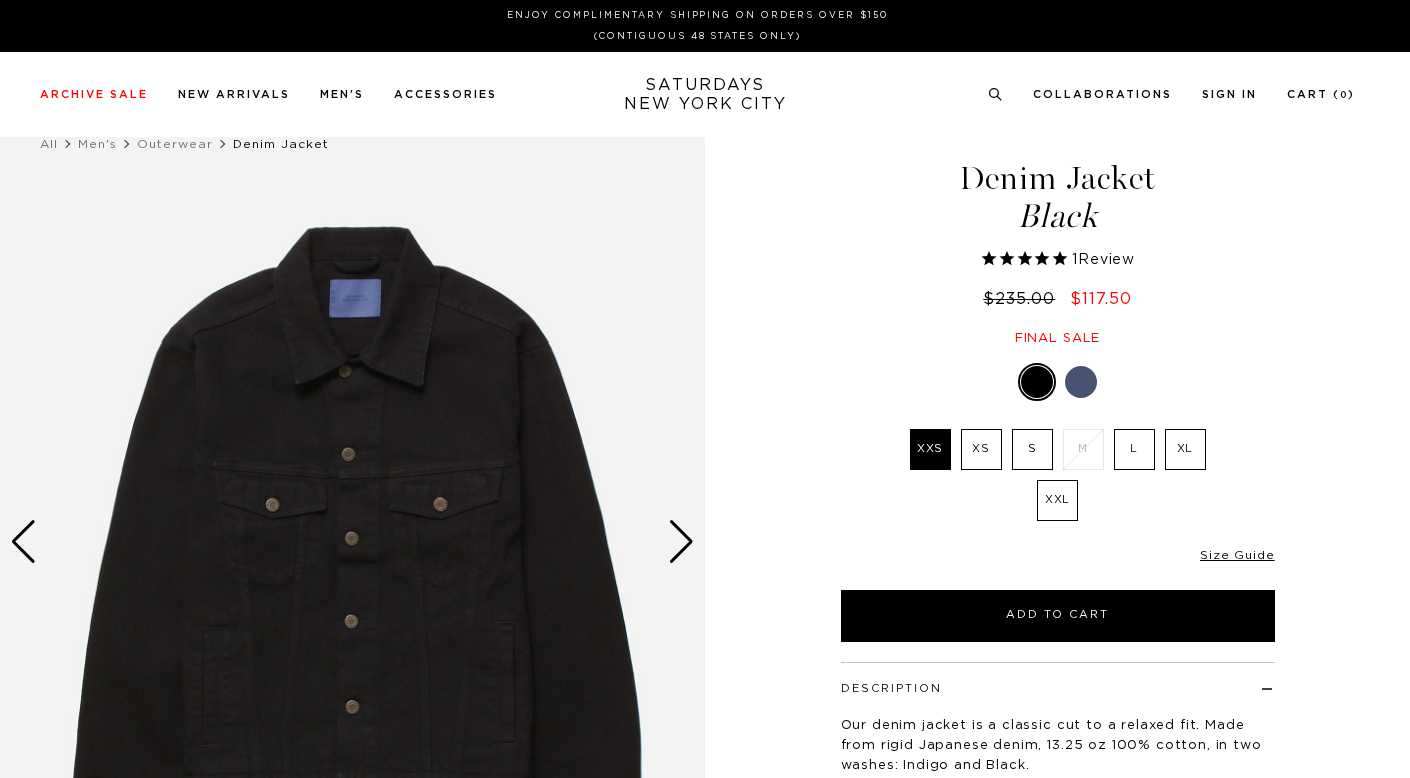 select on "recent" 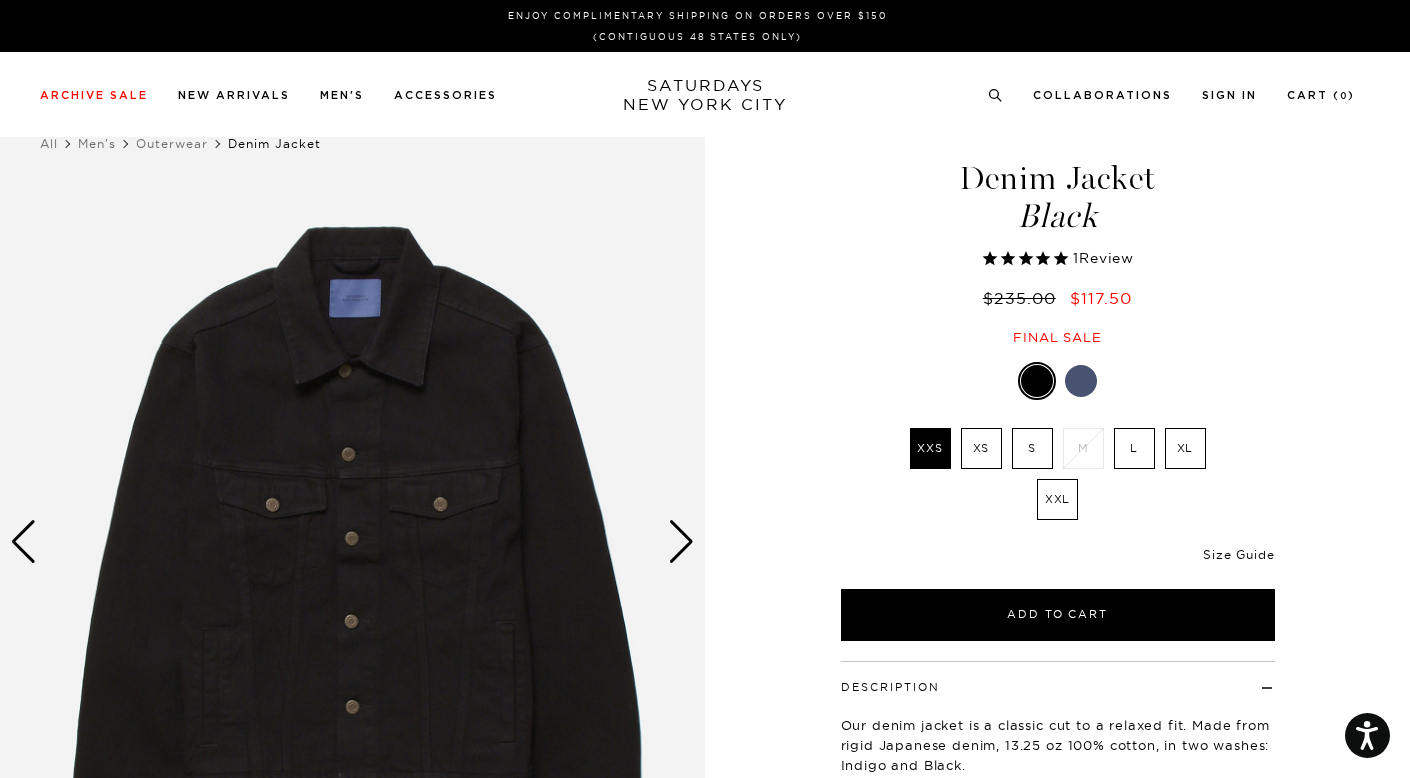 click on "Size Guide" at bounding box center [1238, 554] 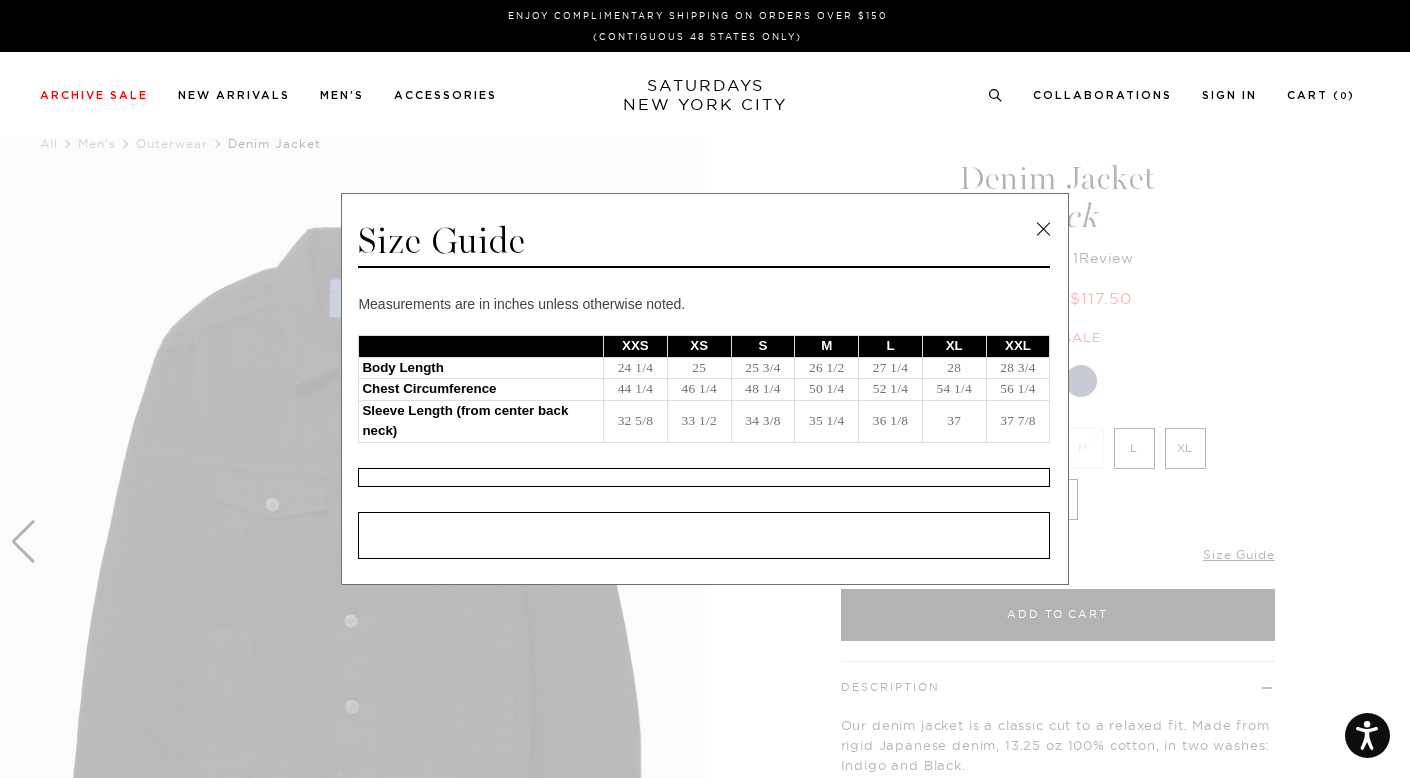 click at bounding box center (1043, 229) 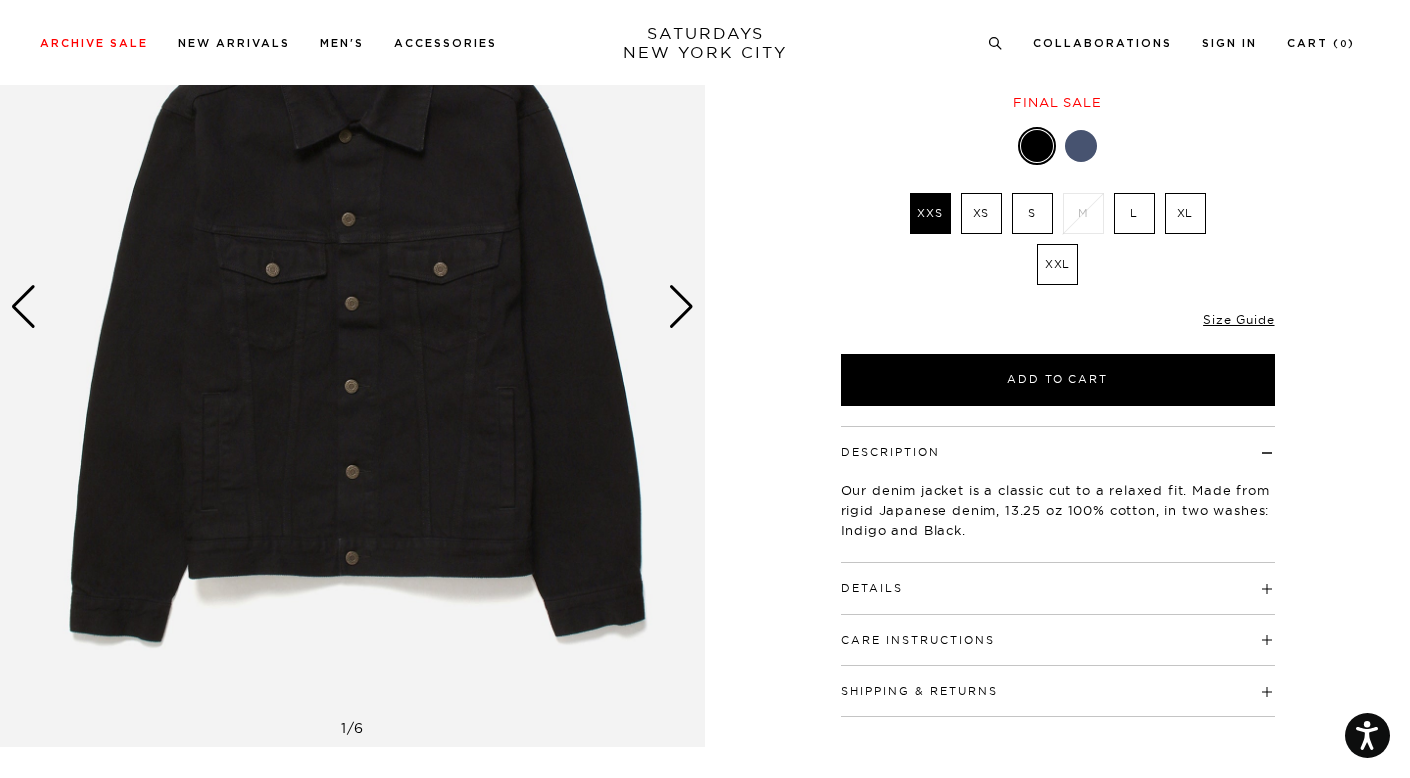 scroll, scrollTop: 208, scrollLeft: 0, axis: vertical 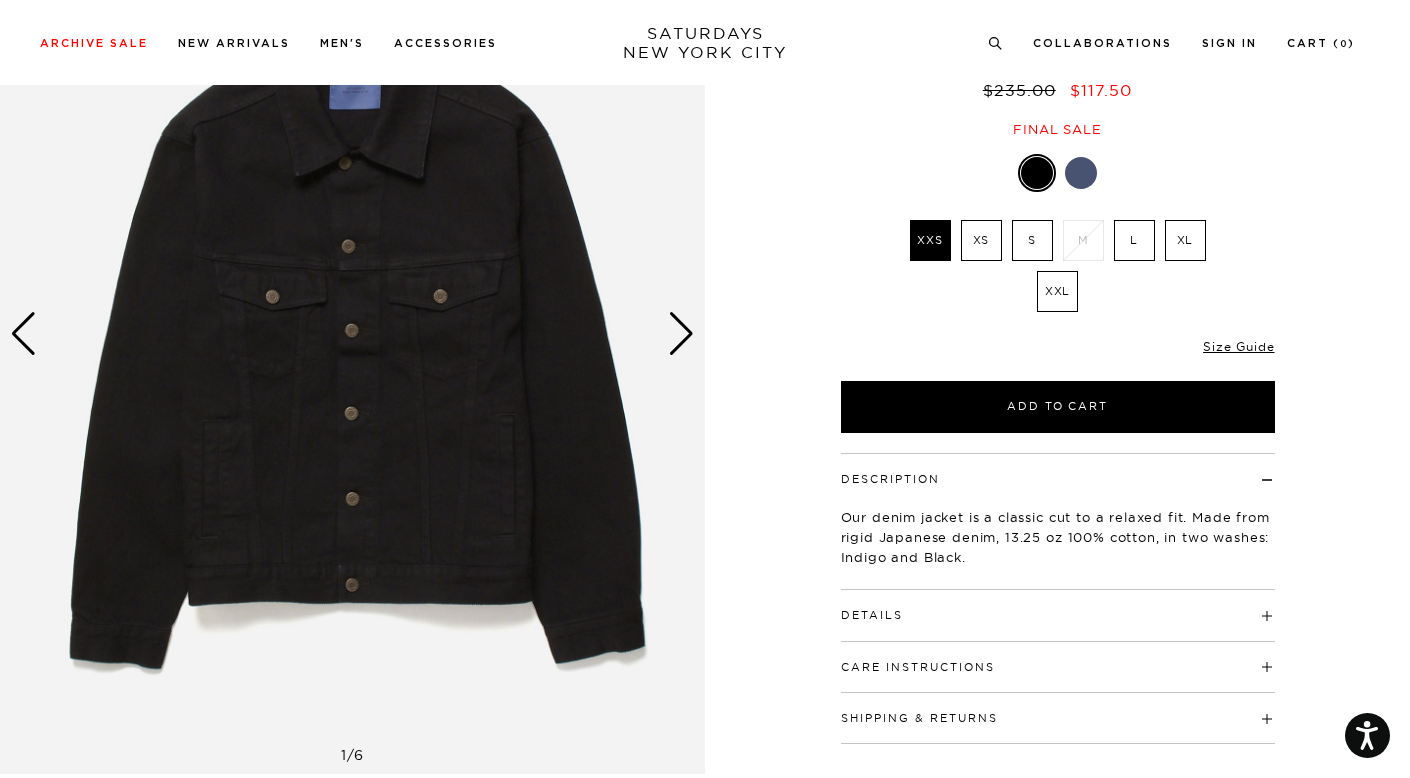 click at bounding box center [352, 333] 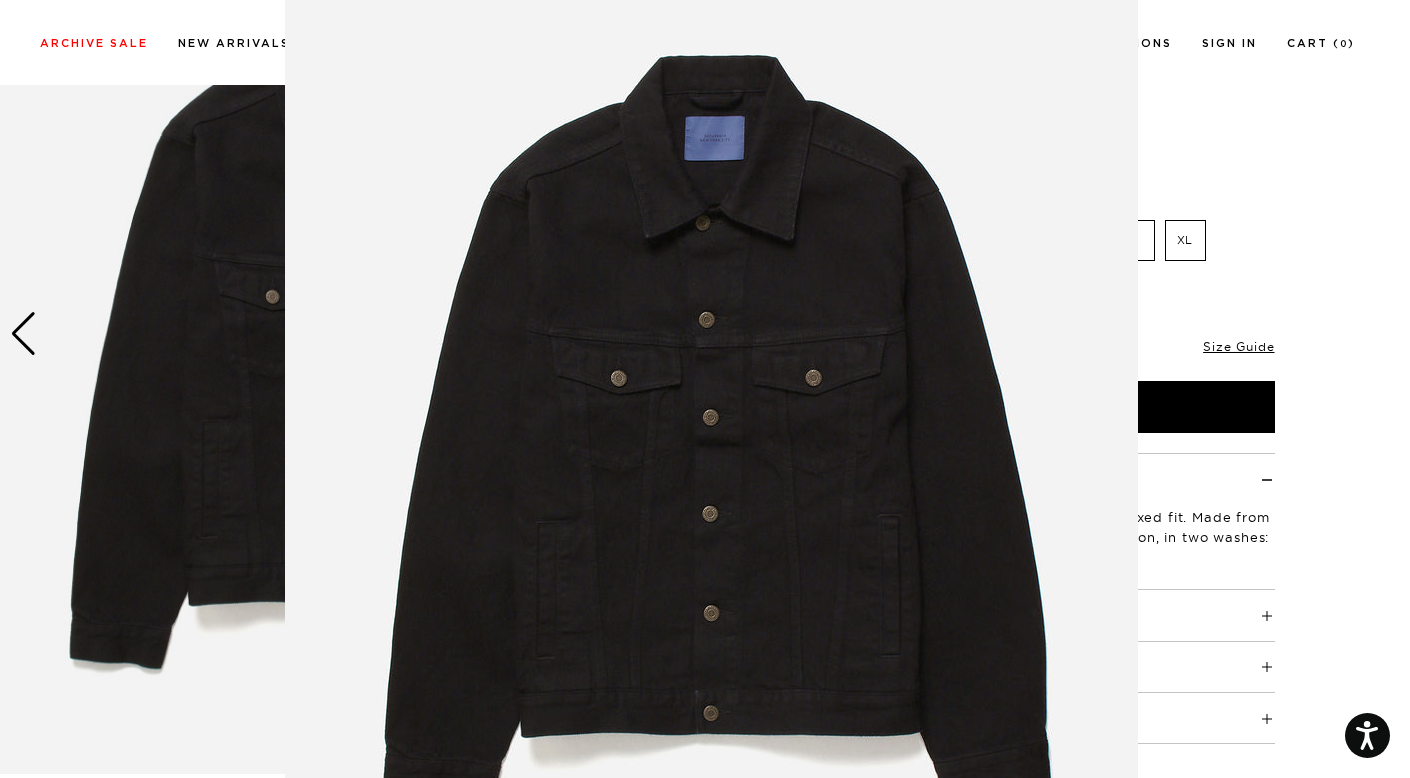 scroll, scrollTop: 90, scrollLeft: 0, axis: vertical 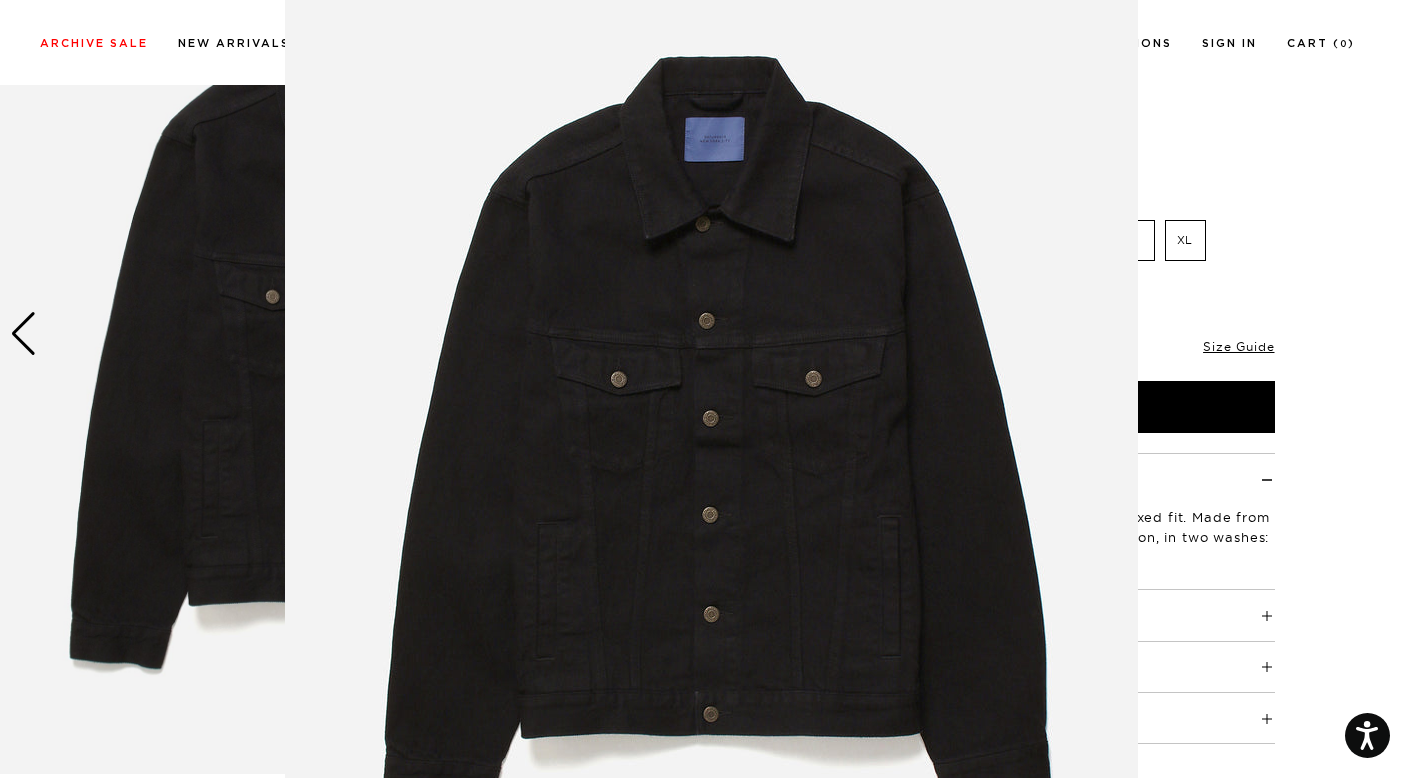 click at bounding box center (705, 389) 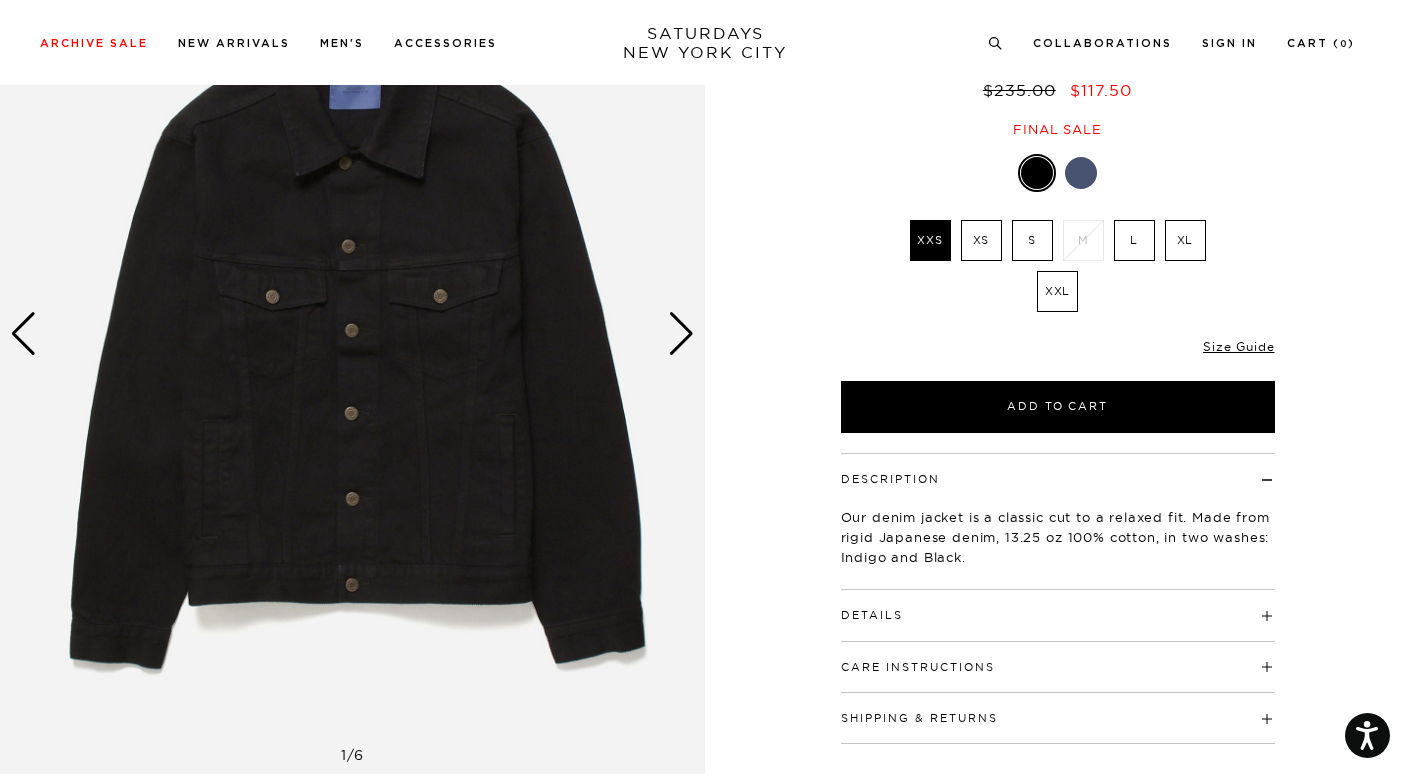 scroll, scrollTop: 0, scrollLeft: 0, axis: both 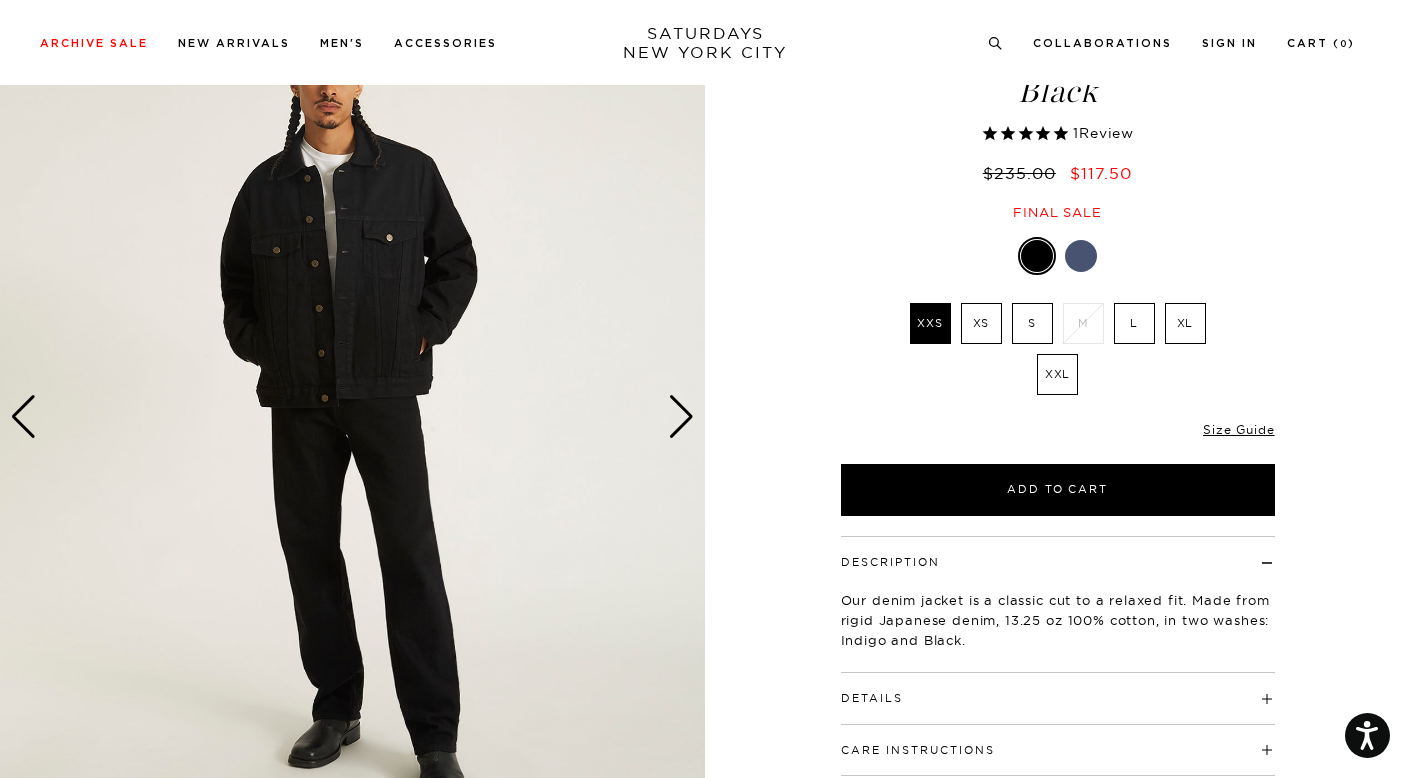 click at bounding box center (681, 417) 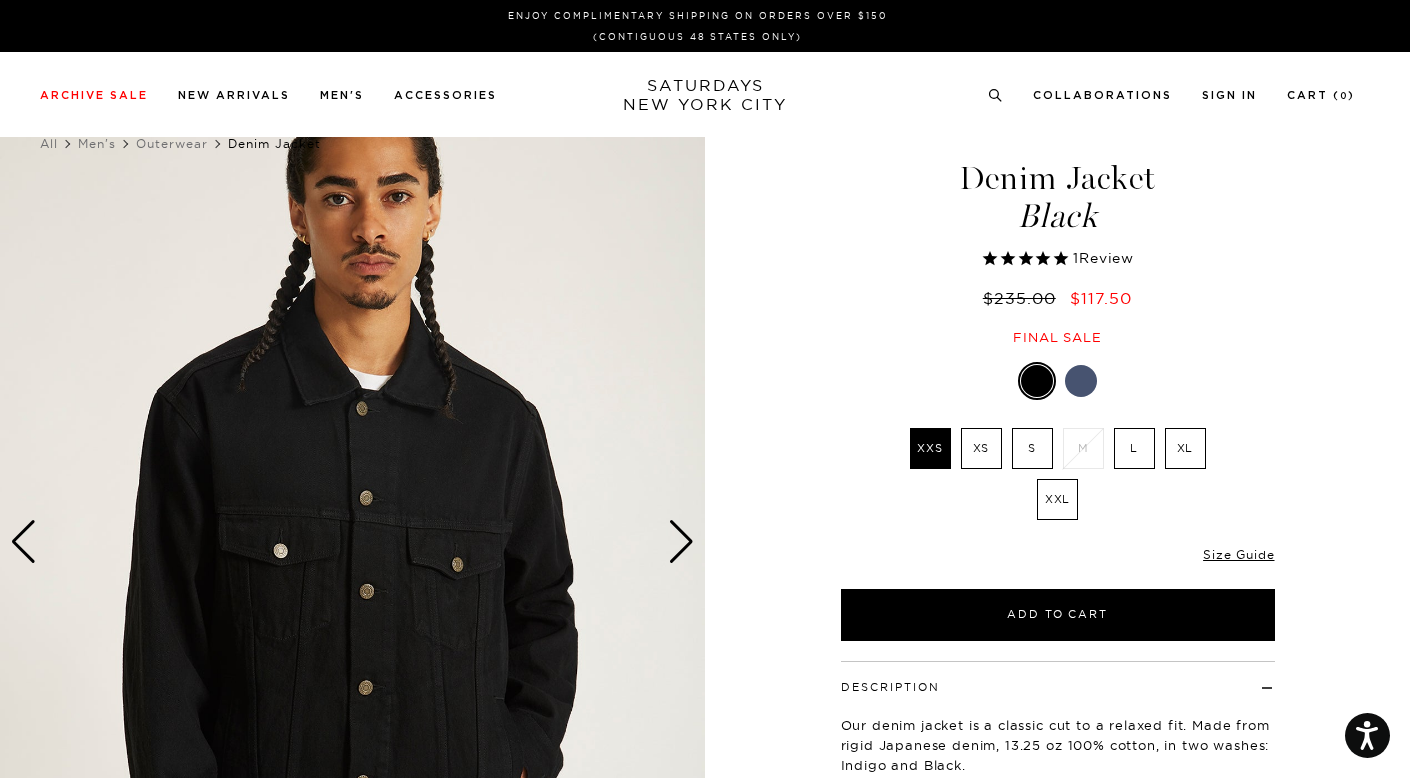 scroll, scrollTop: 0, scrollLeft: 0, axis: both 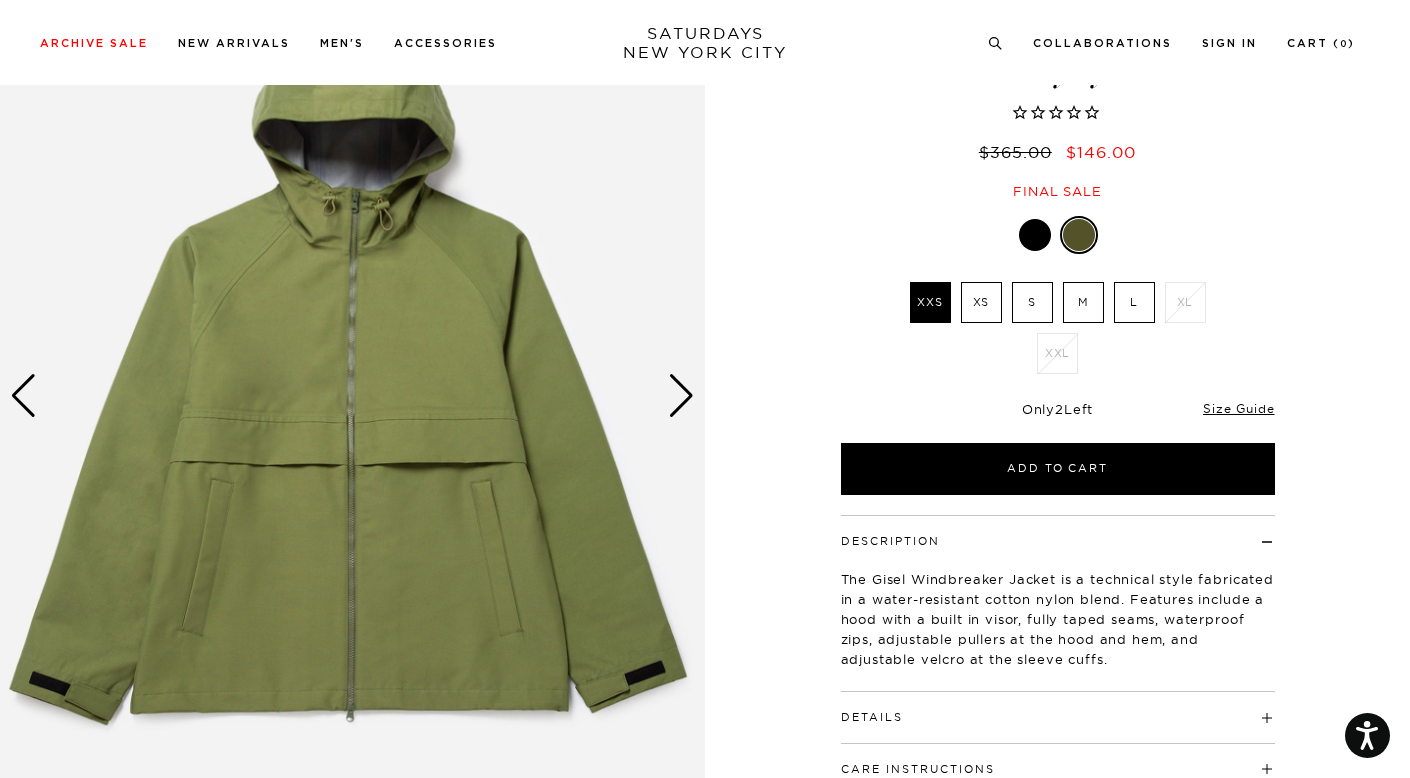 click at bounding box center (681, 396) 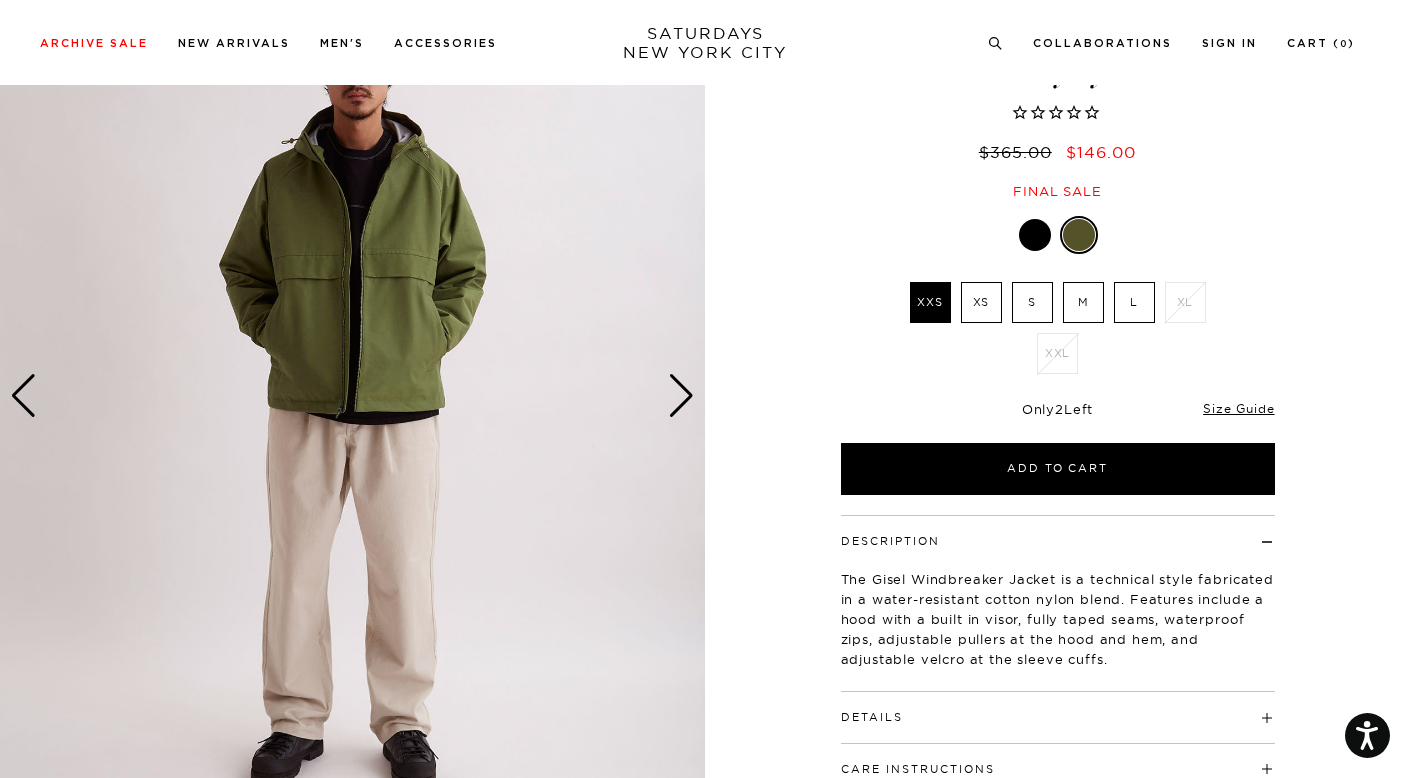 click at bounding box center [681, 396] 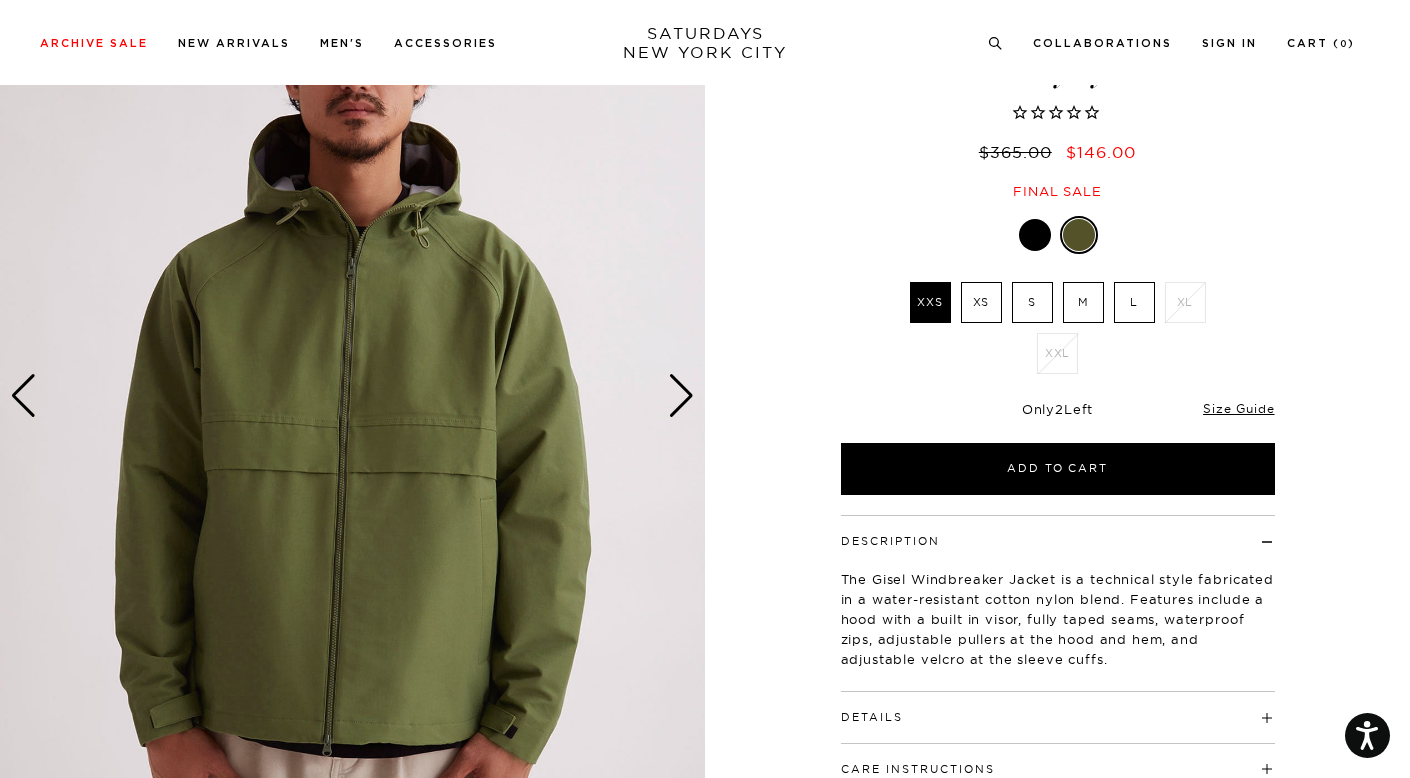 click on "L" at bounding box center [1134, 302] 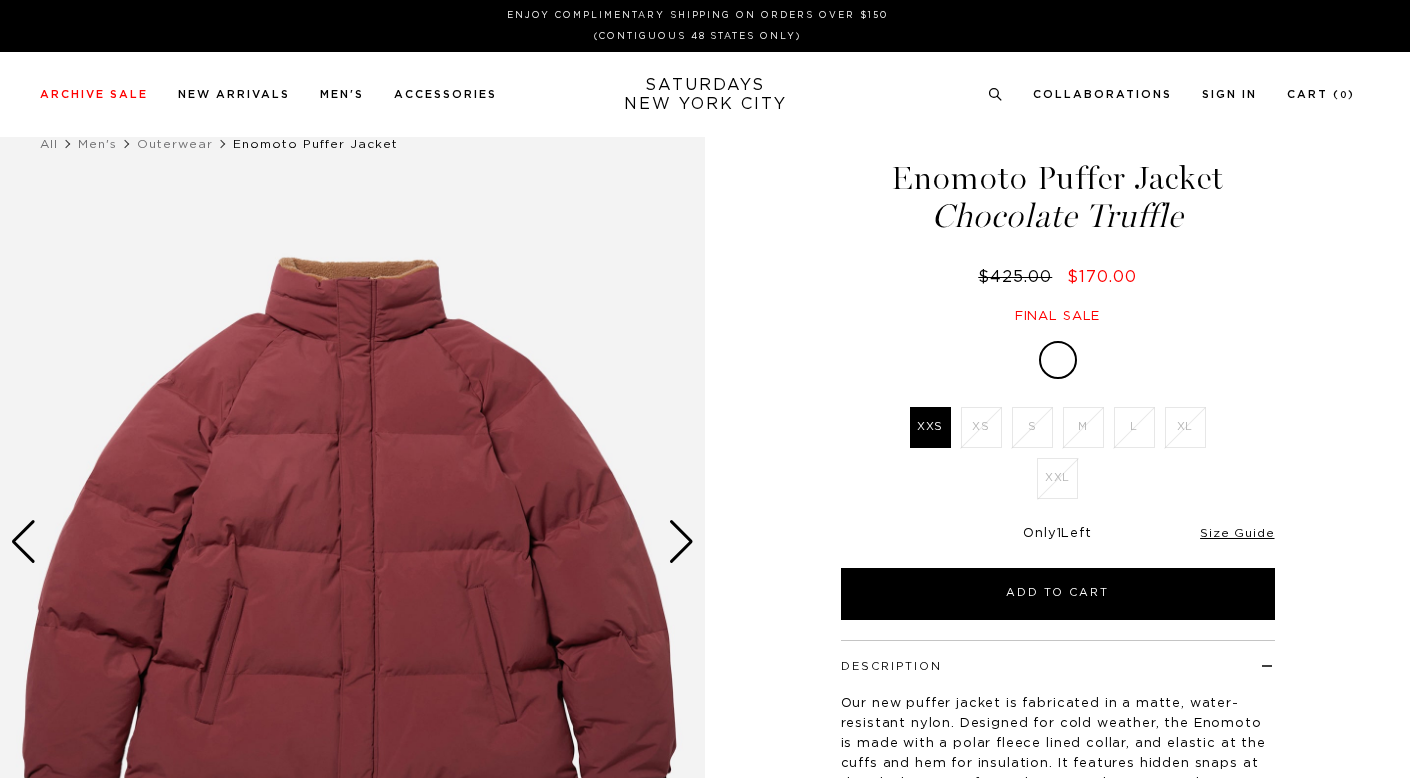 scroll, scrollTop: 0, scrollLeft: 0, axis: both 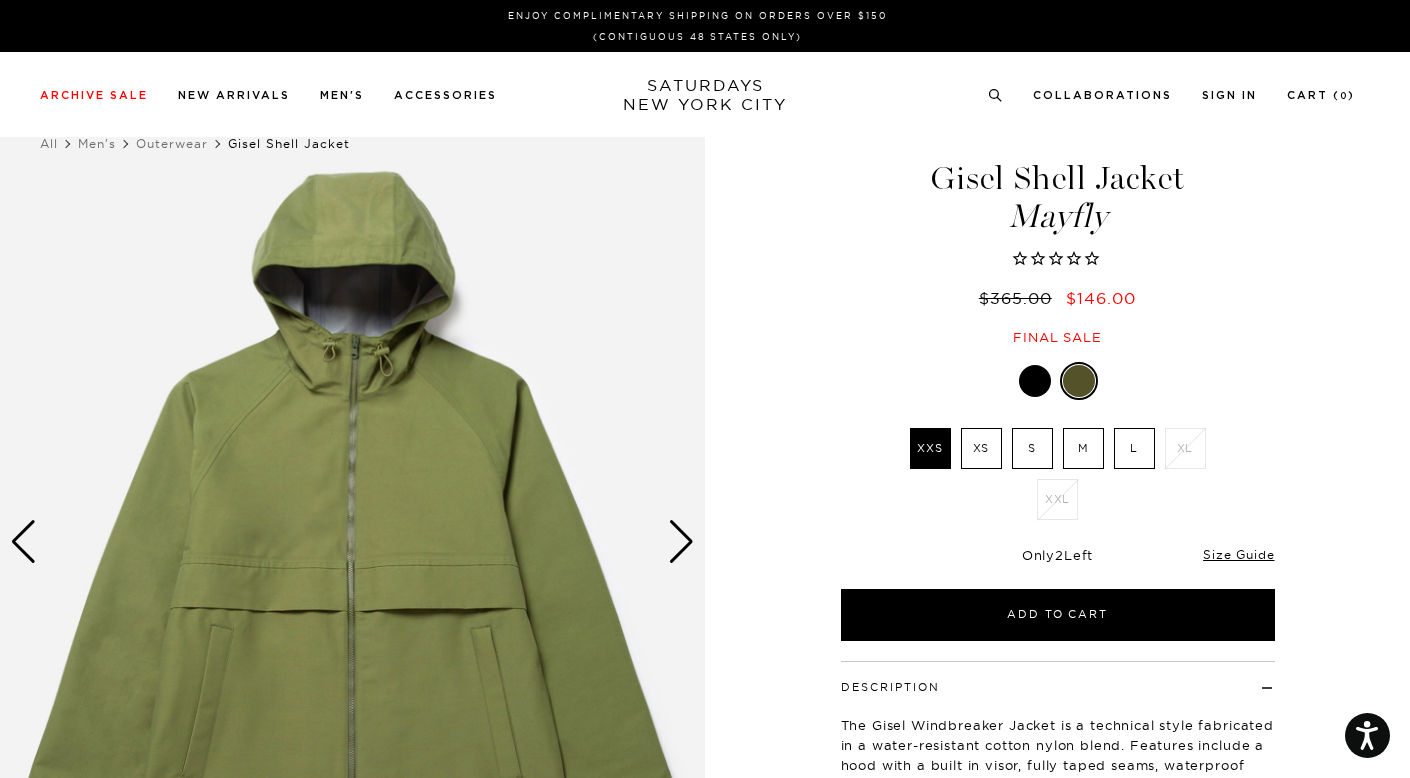 click on "L" at bounding box center (1134, 448) 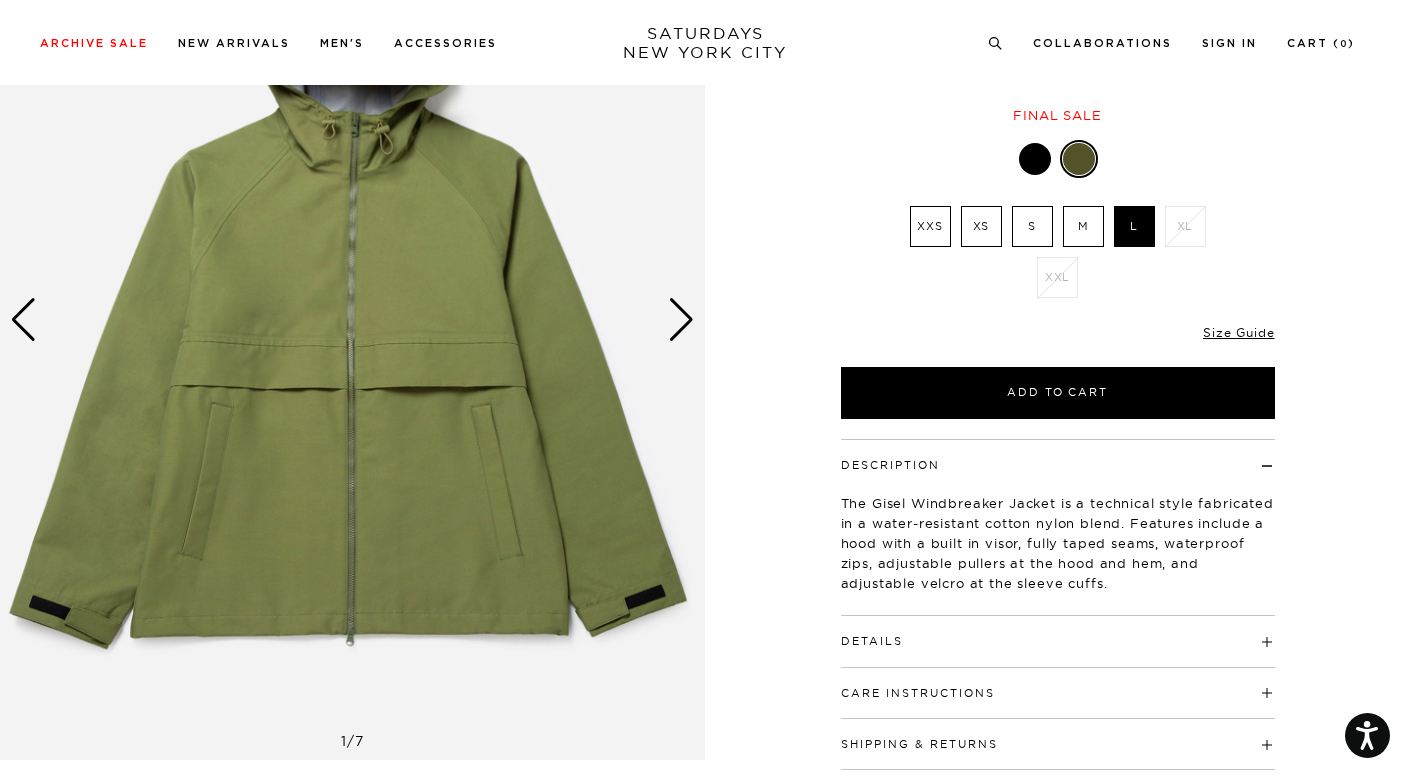 scroll, scrollTop: 339, scrollLeft: 0, axis: vertical 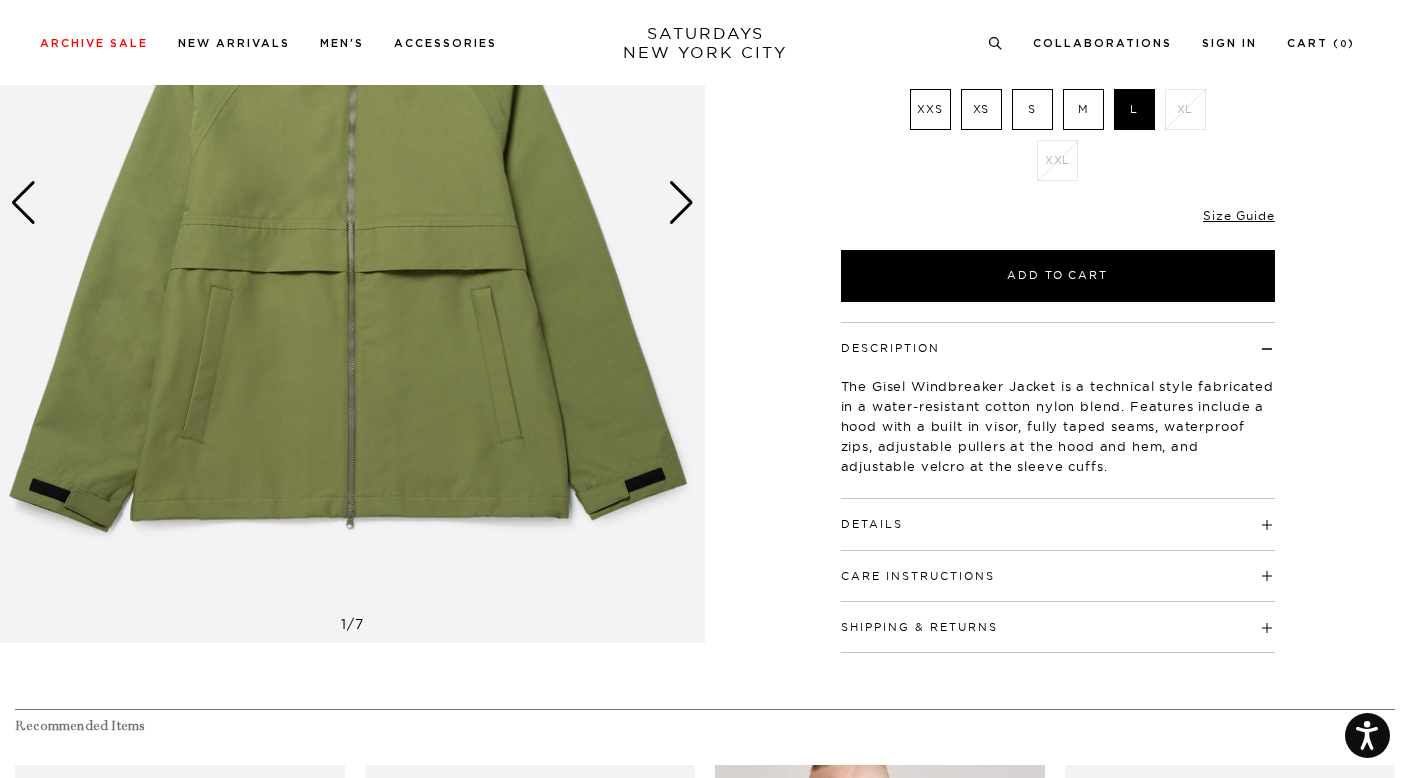 click on "Details" at bounding box center [1058, 515] 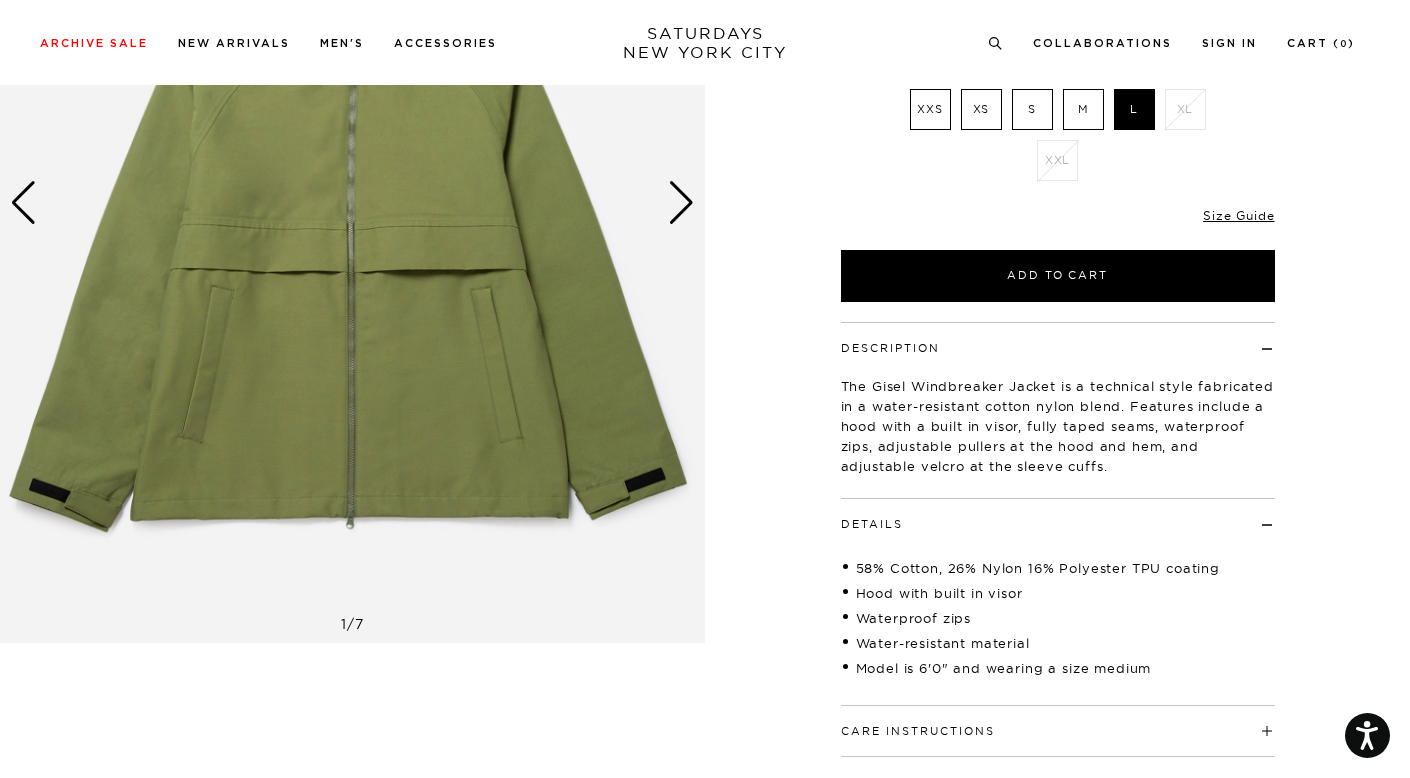click on "Details" at bounding box center (1058, 515) 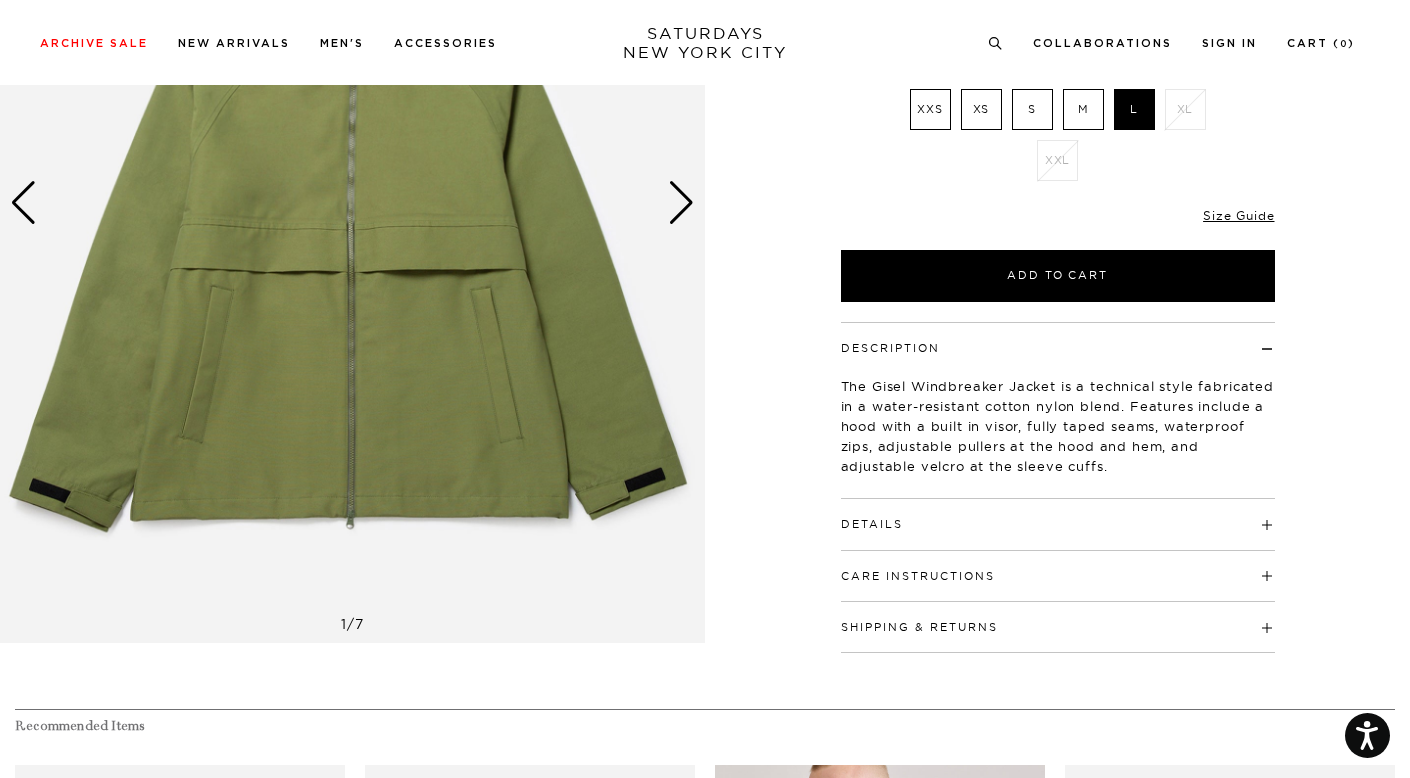click on "Description" at bounding box center [1058, 339] 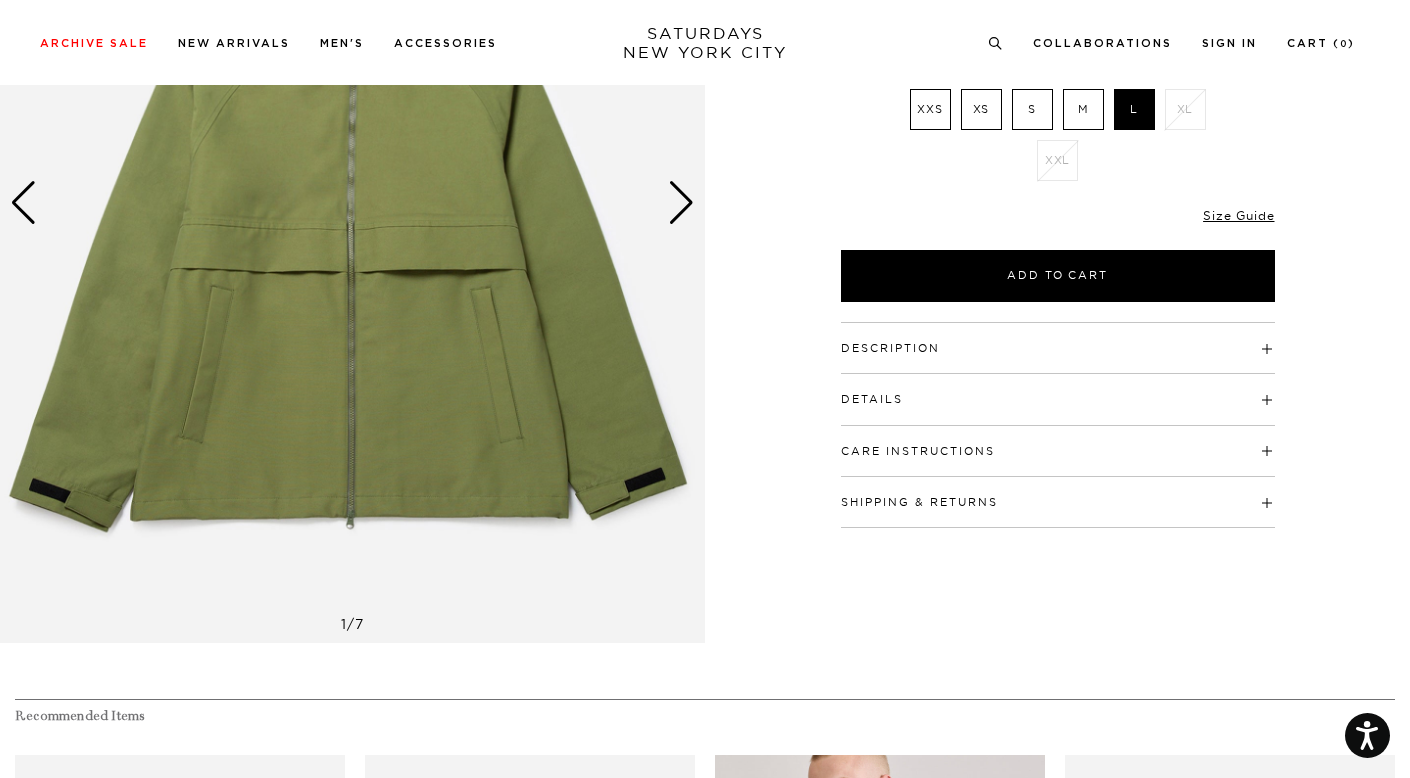 click on "Care Instructions" at bounding box center [1058, 442] 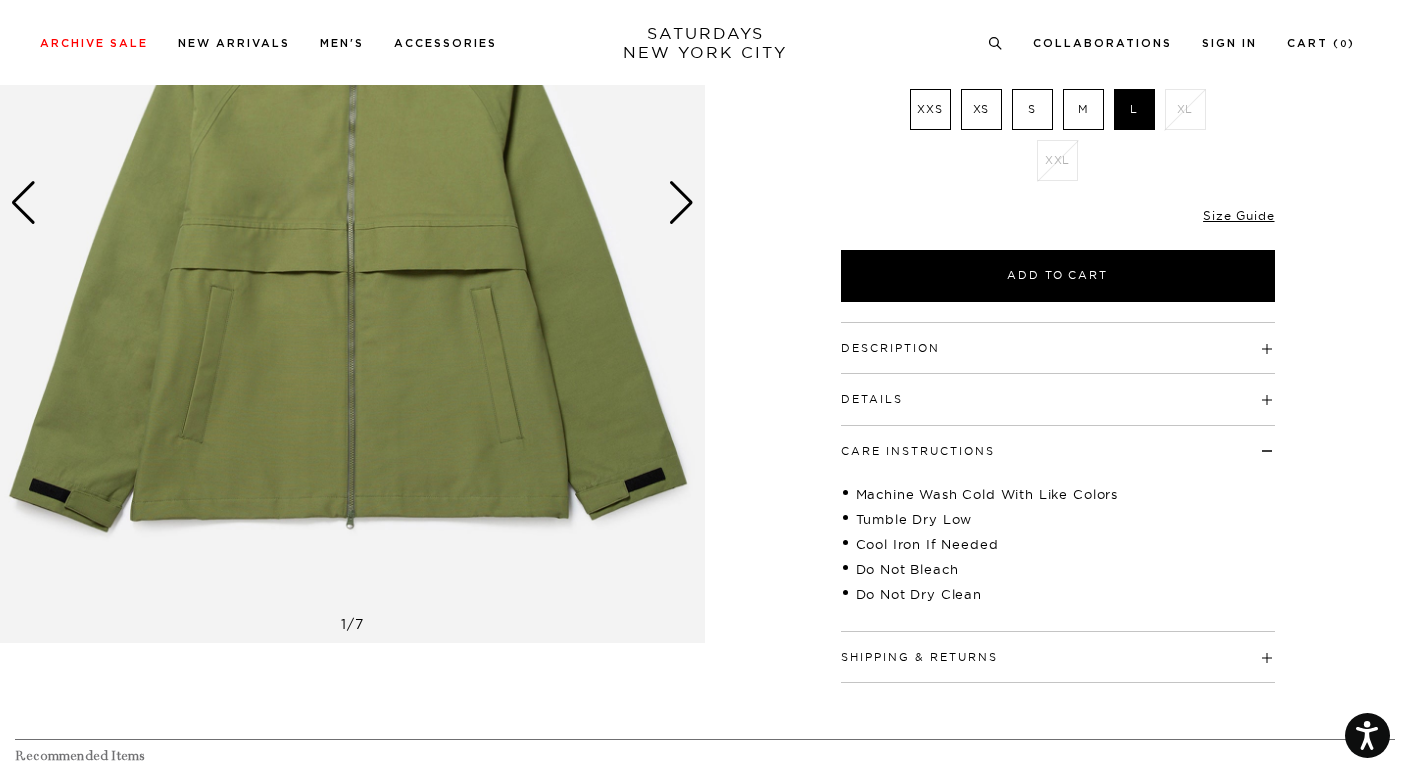 click on "Care Instructions" at bounding box center [1058, 442] 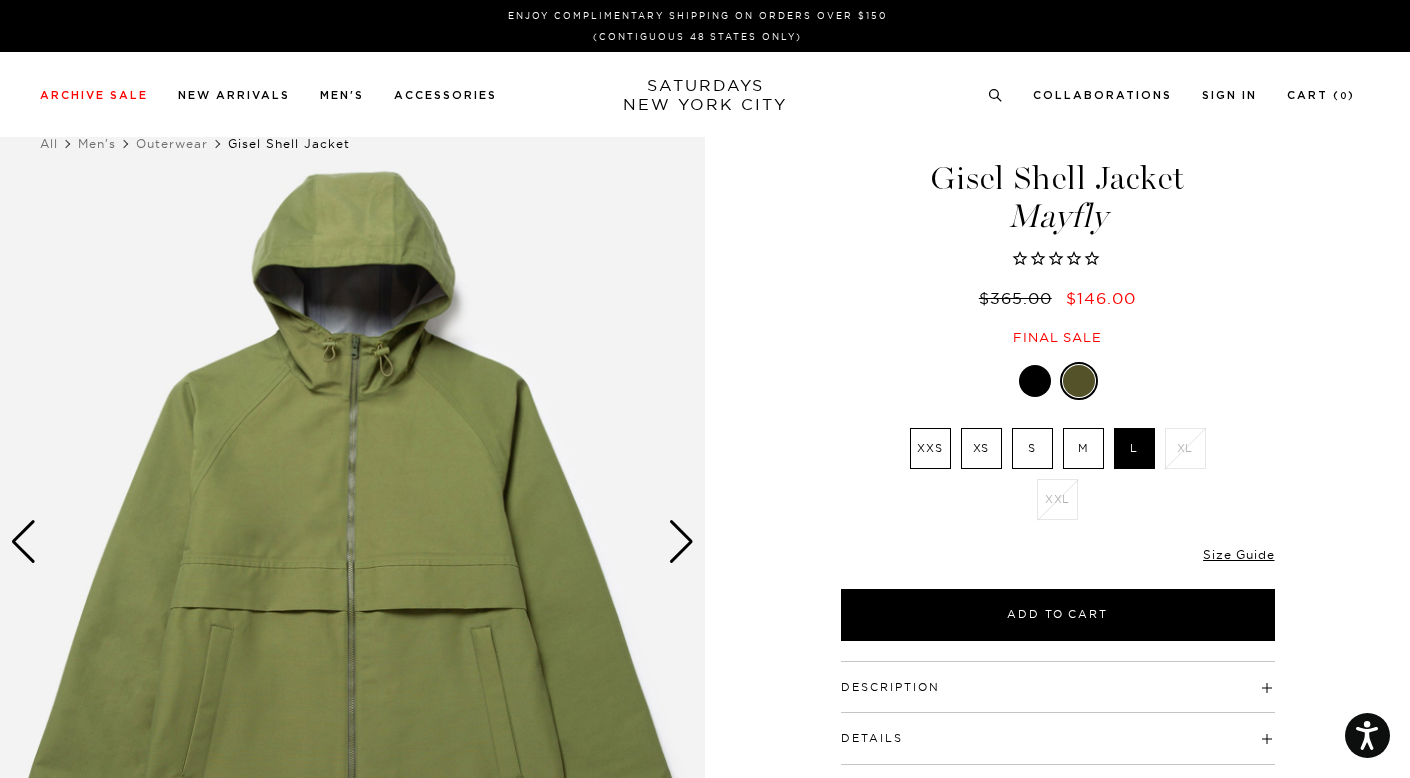 scroll, scrollTop: 0, scrollLeft: 0, axis: both 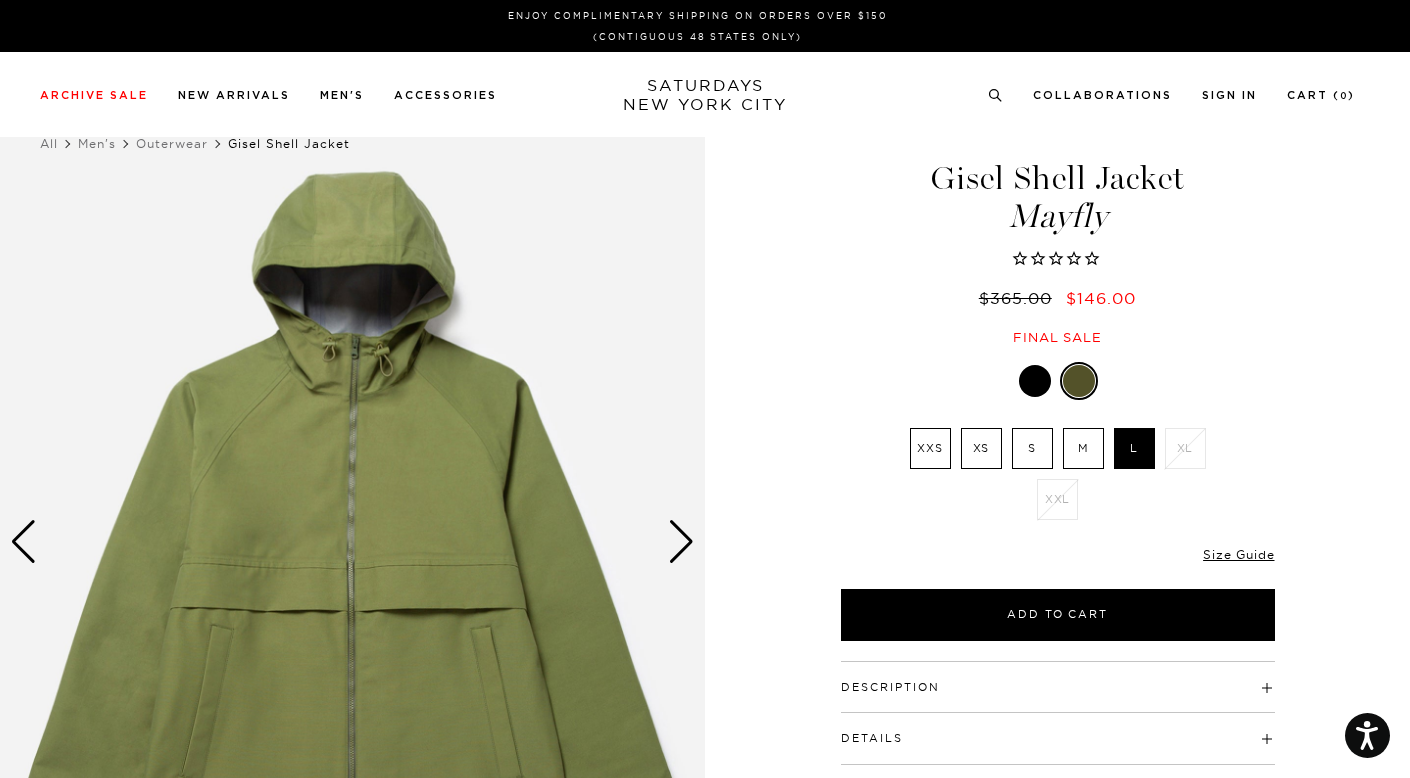 click on "Enjoy Complimentary Shipping on Orders Over $150  (Contiguous 48 States Only)" at bounding box center (705, 26) 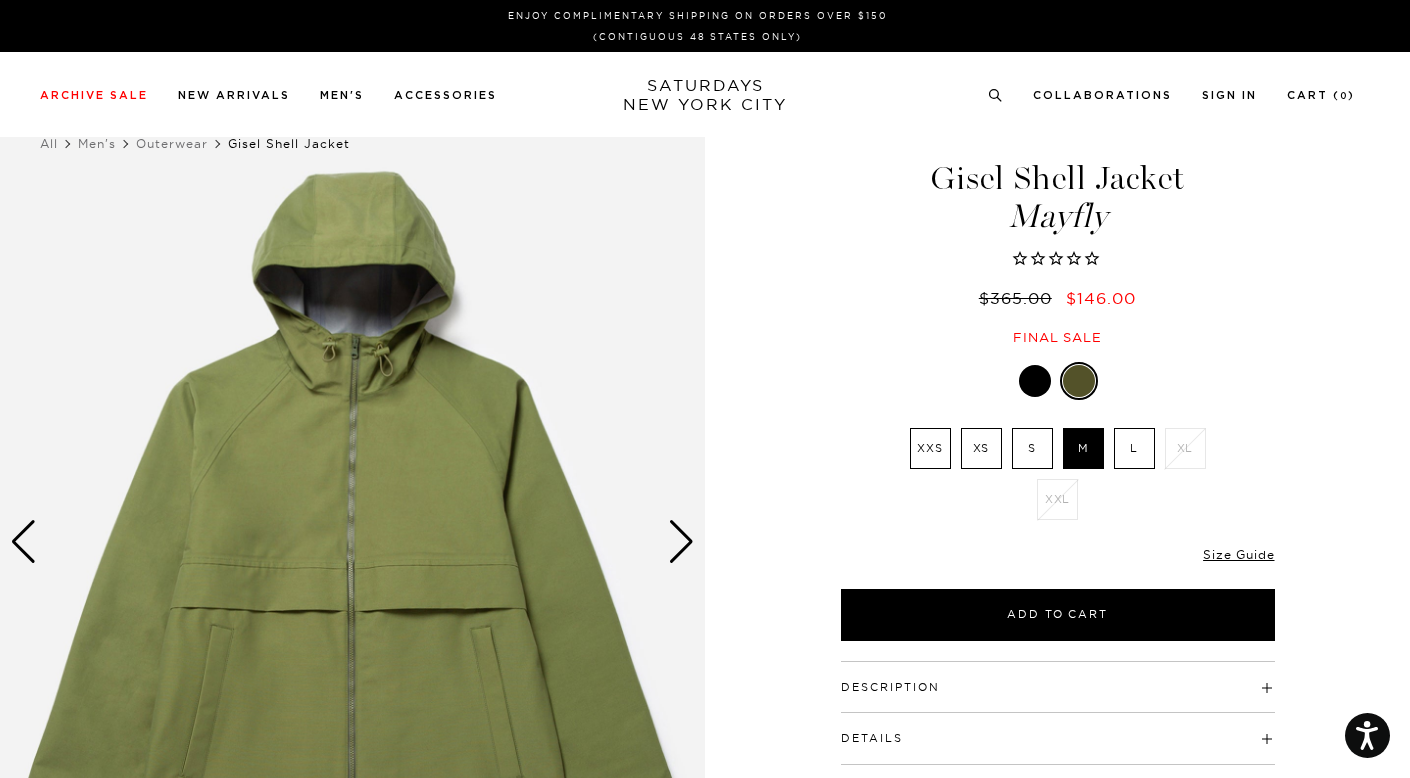 click on "S" at bounding box center [1032, 448] 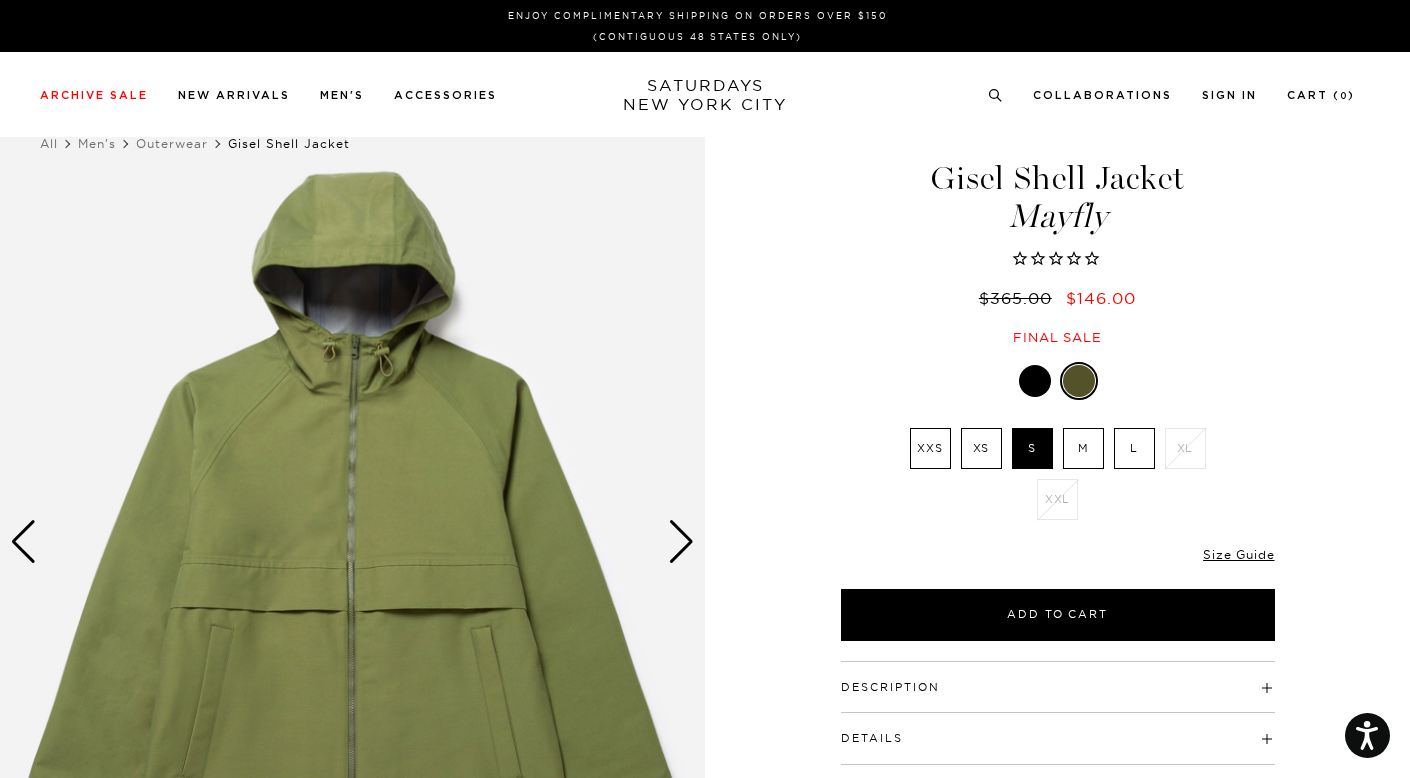 click on "L" at bounding box center [1134, 448] 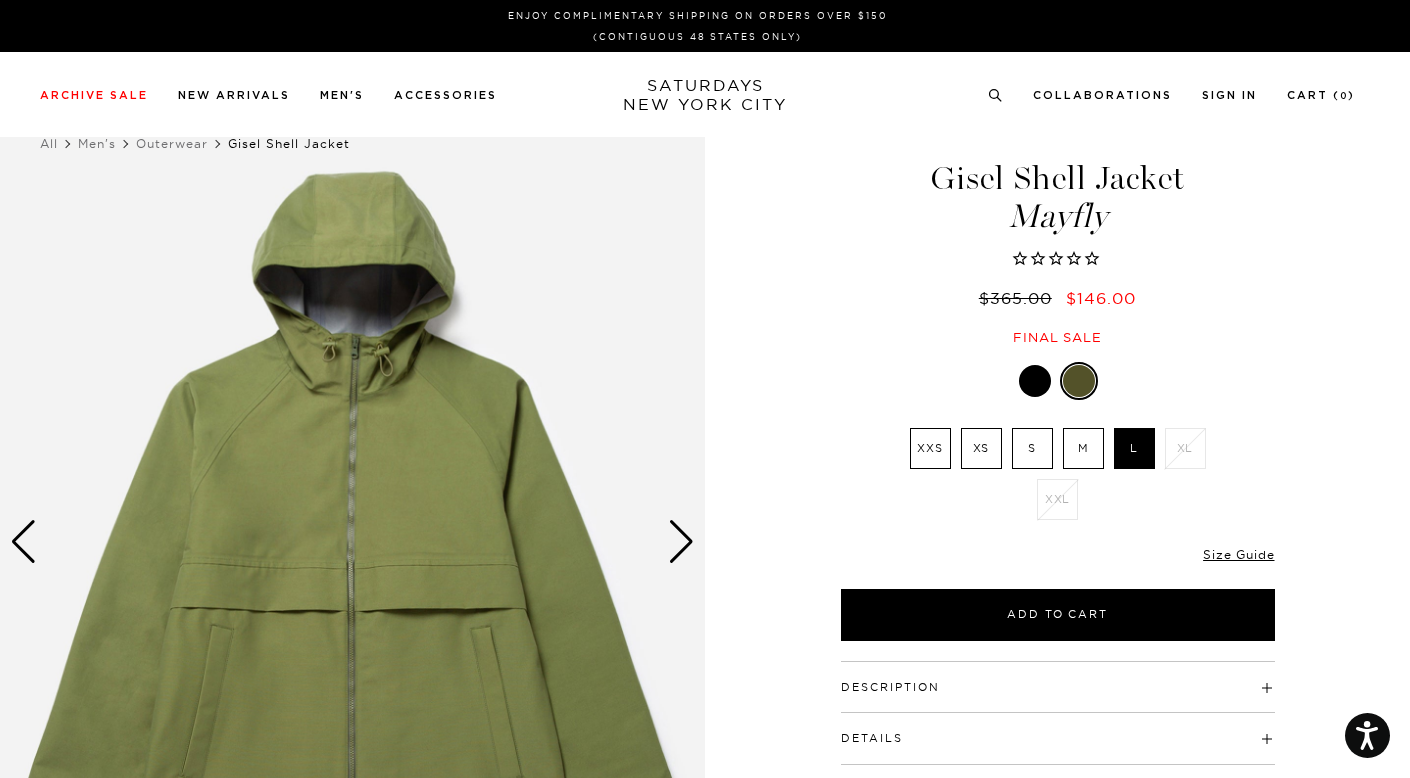 click on "M" at bounding box center [1083, 448] 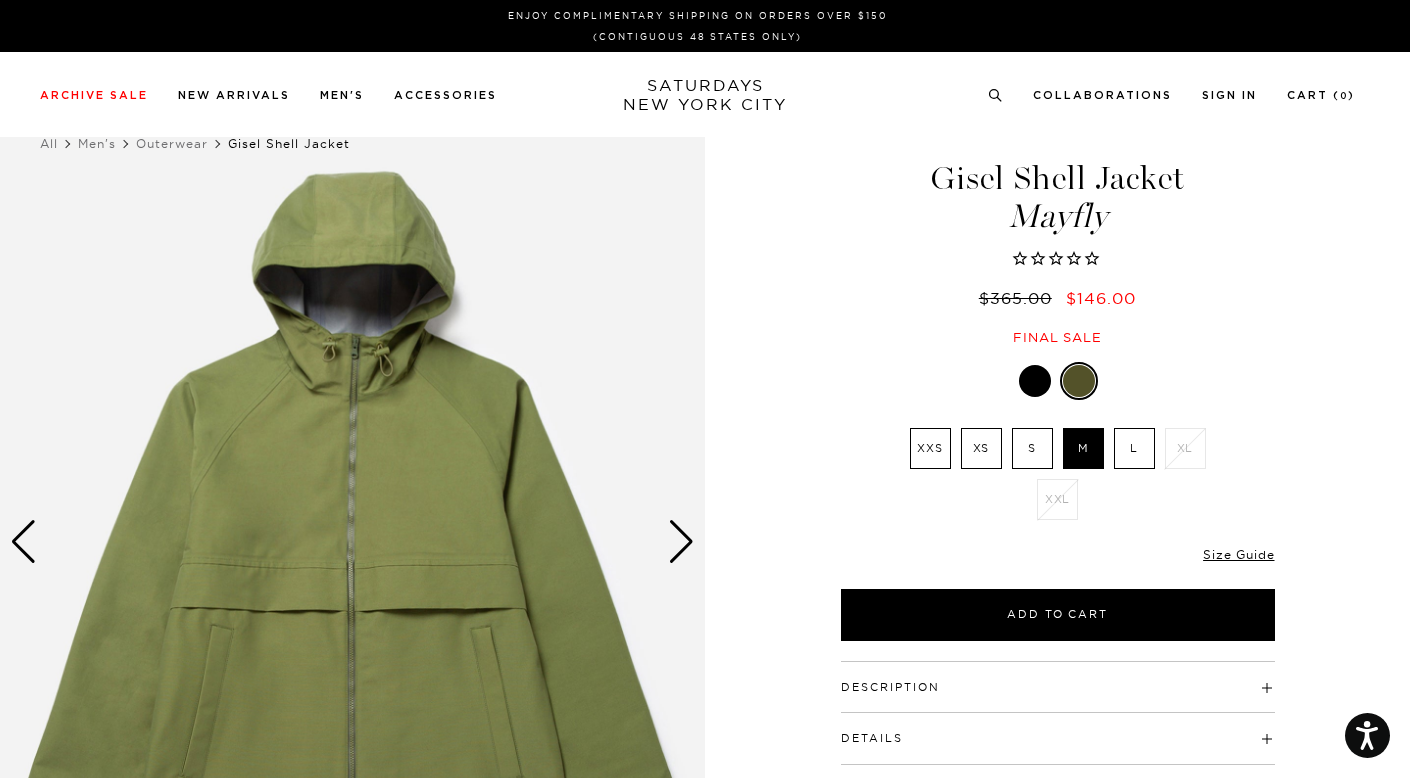 click on "S" at bounding box center [1032, 448] 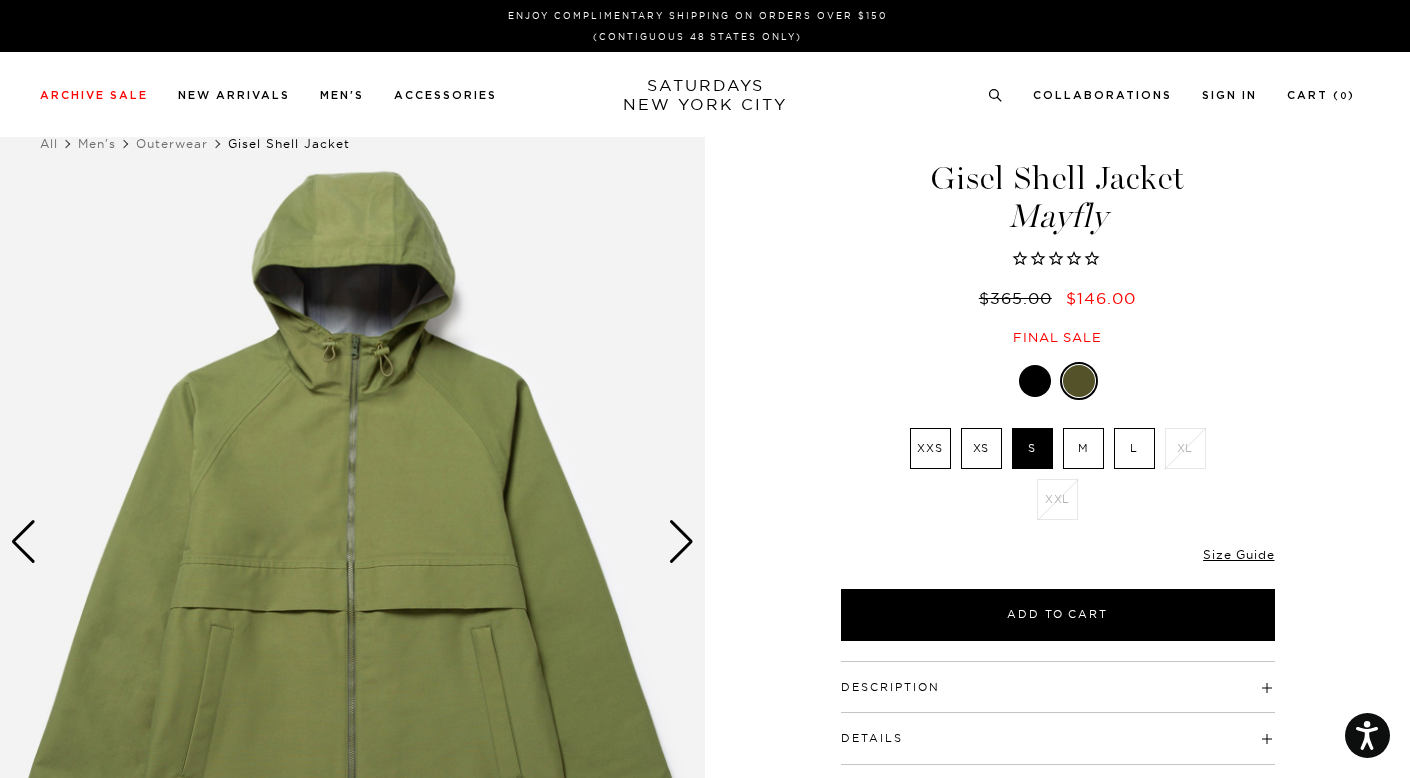 click on "M" at bounding box center [1083, 448] 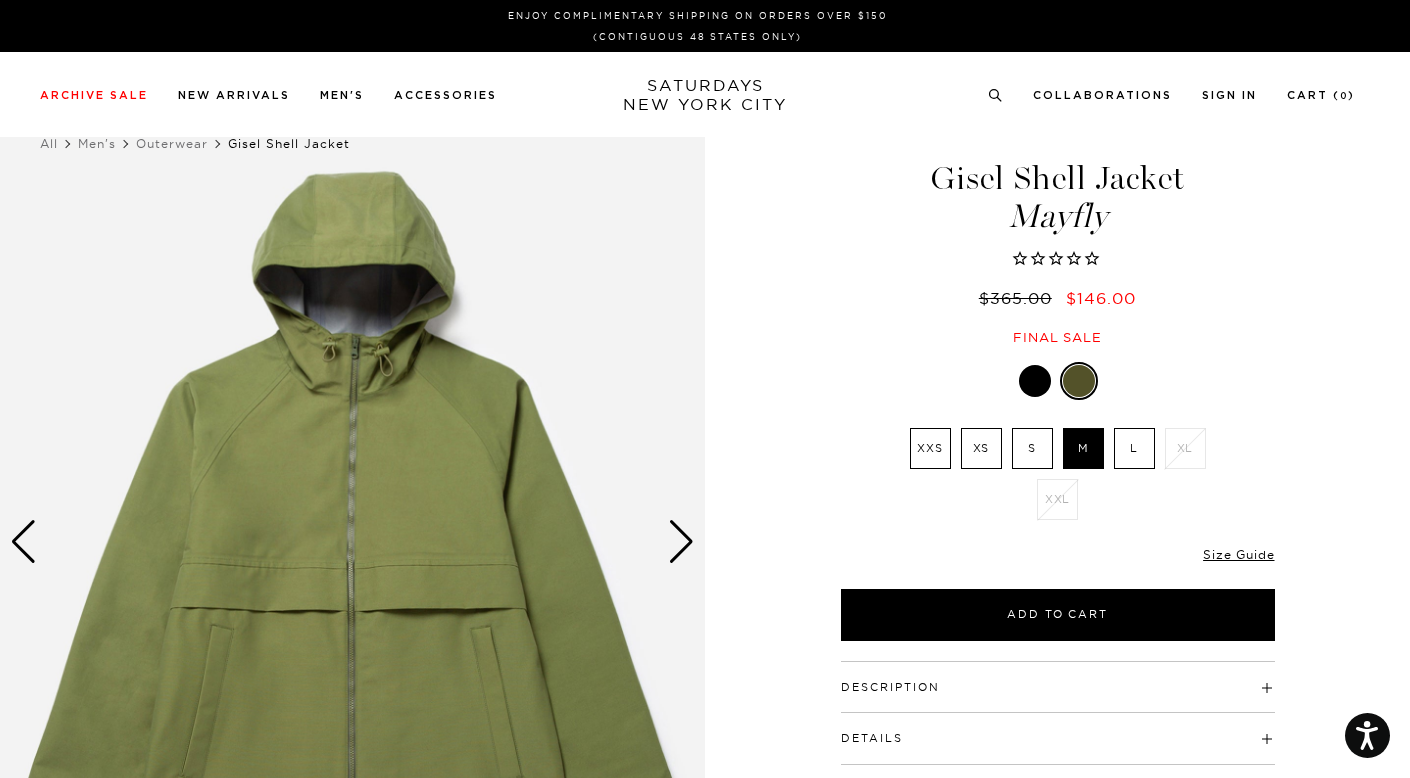 click on "XS" at bounding box center (981, 448) 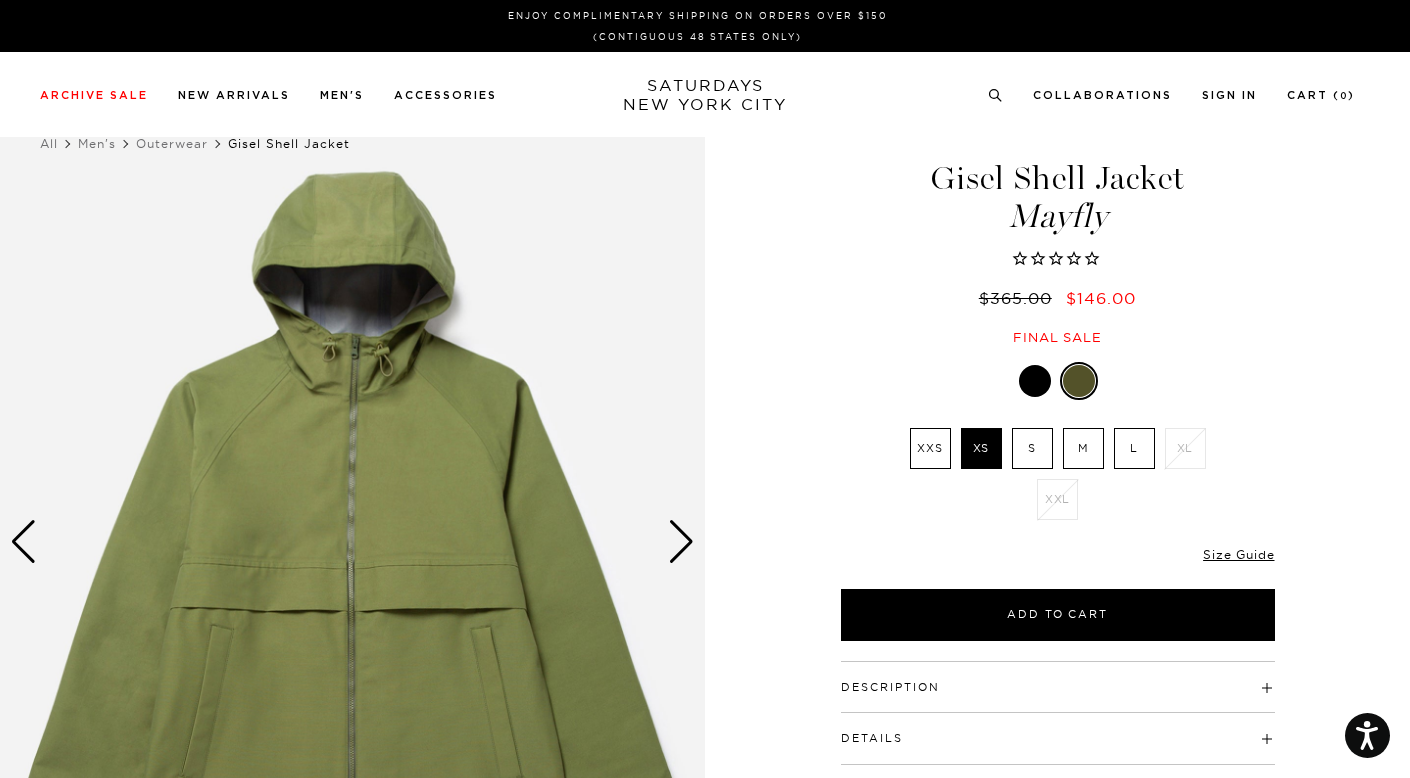 click on "XXS" at bounding box center [930, 448] 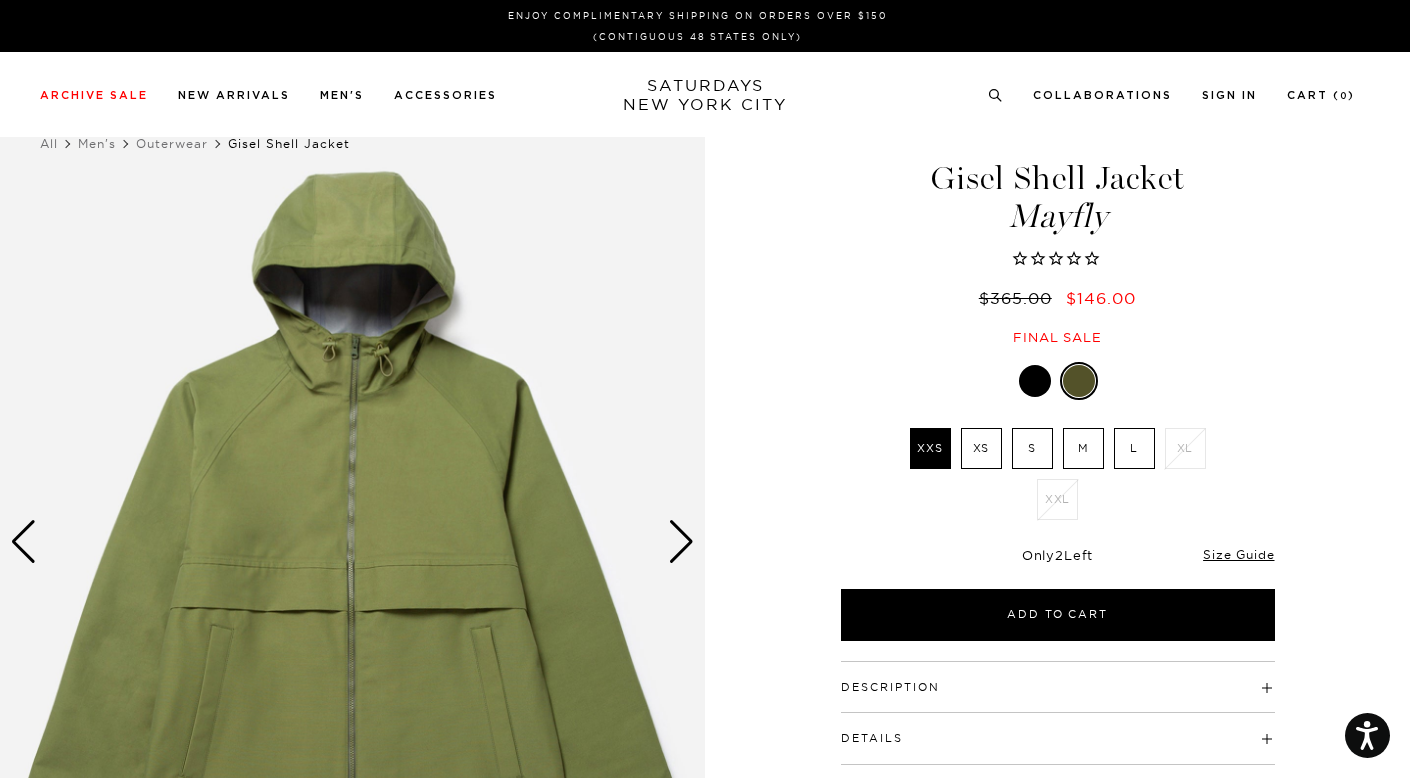 click on "L" at bounding box center (1134, 448) 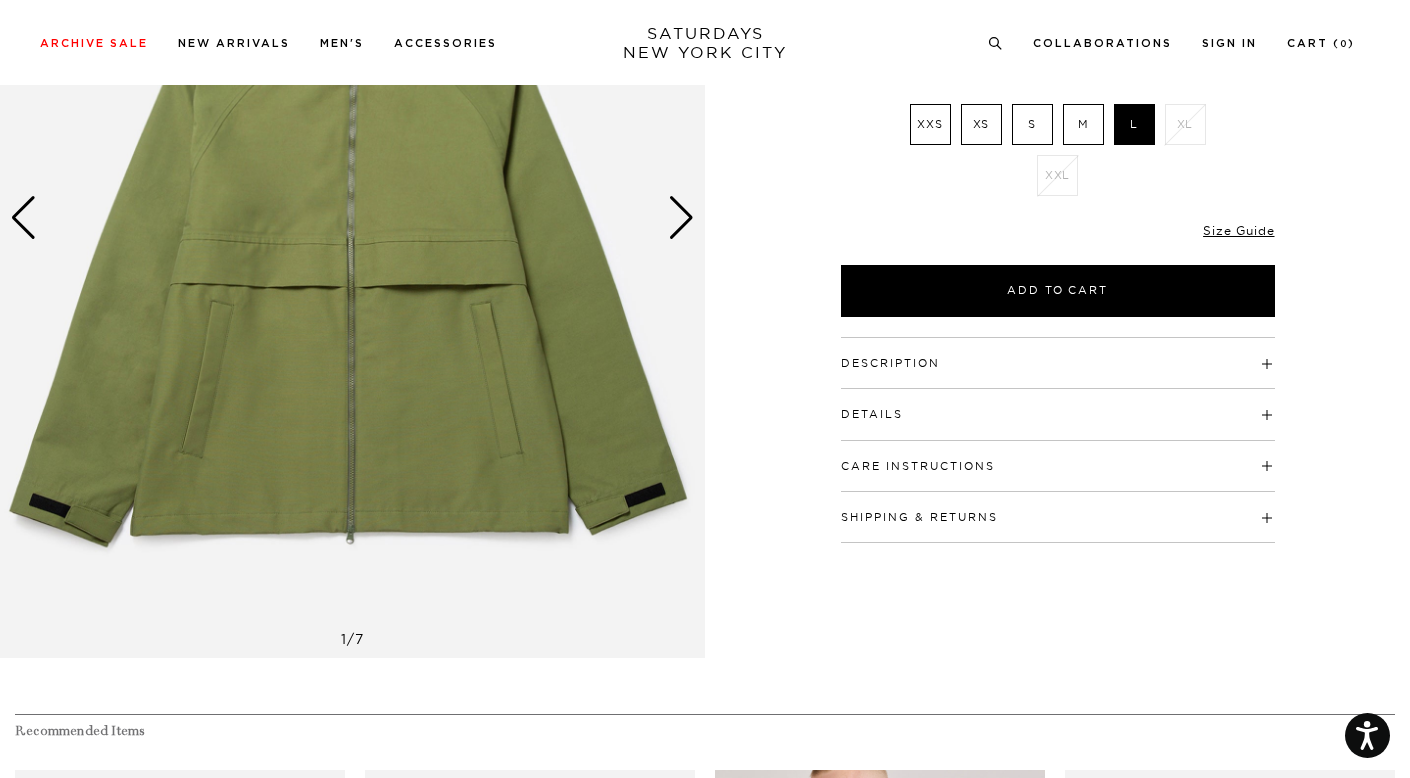 scroll, scrollTop: 213, scrollLeft: 0, axis: vertical 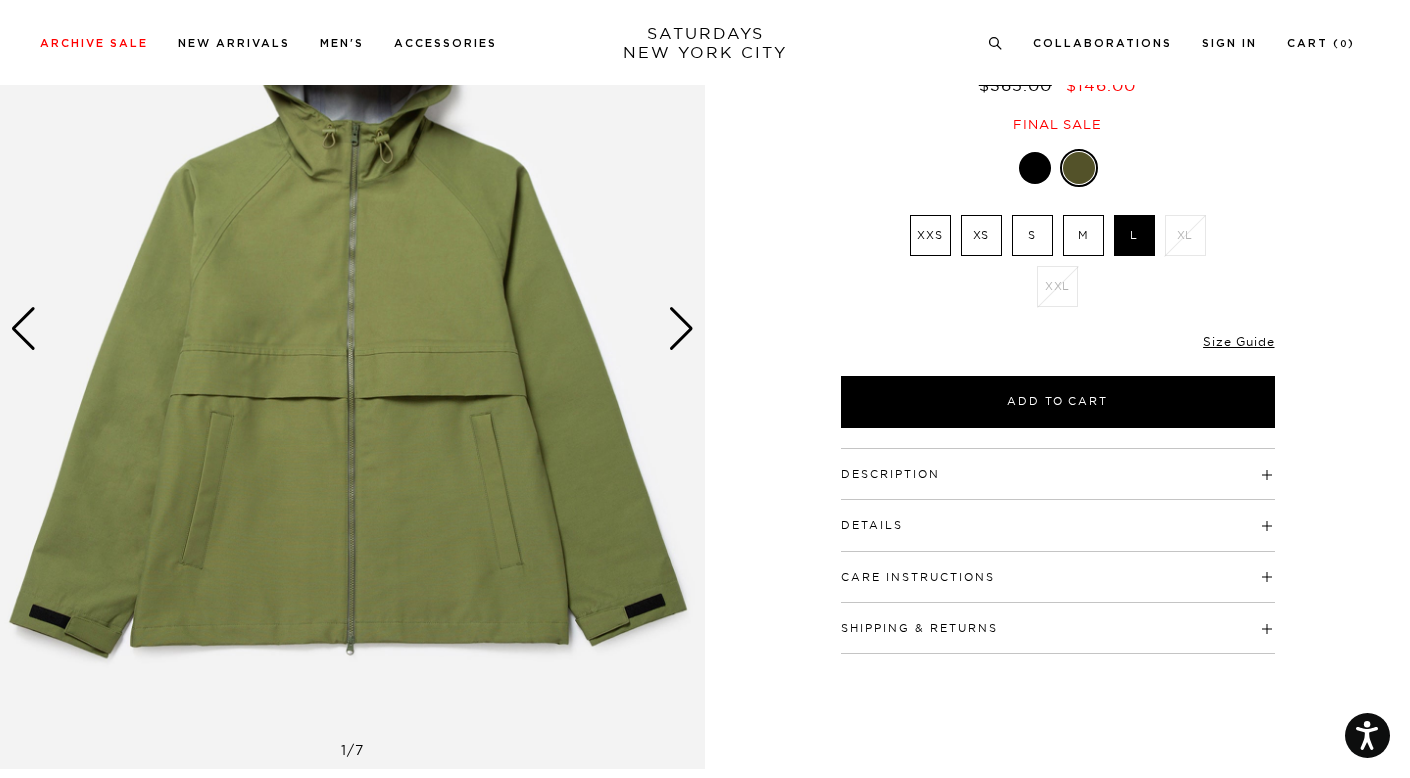 click at bounding box center [681, 329] 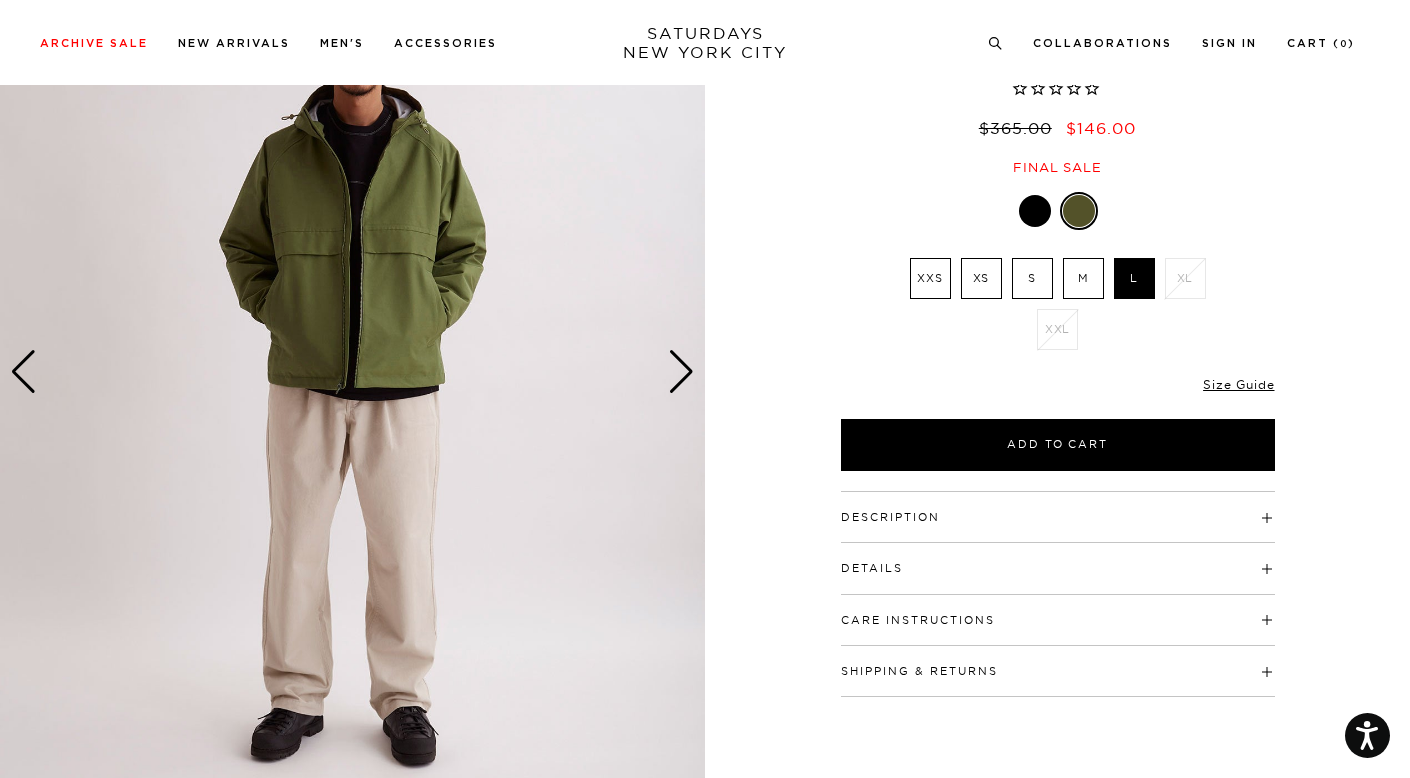 scroll, scrollTop: 125, scrollLeft: 0, axis: vertical 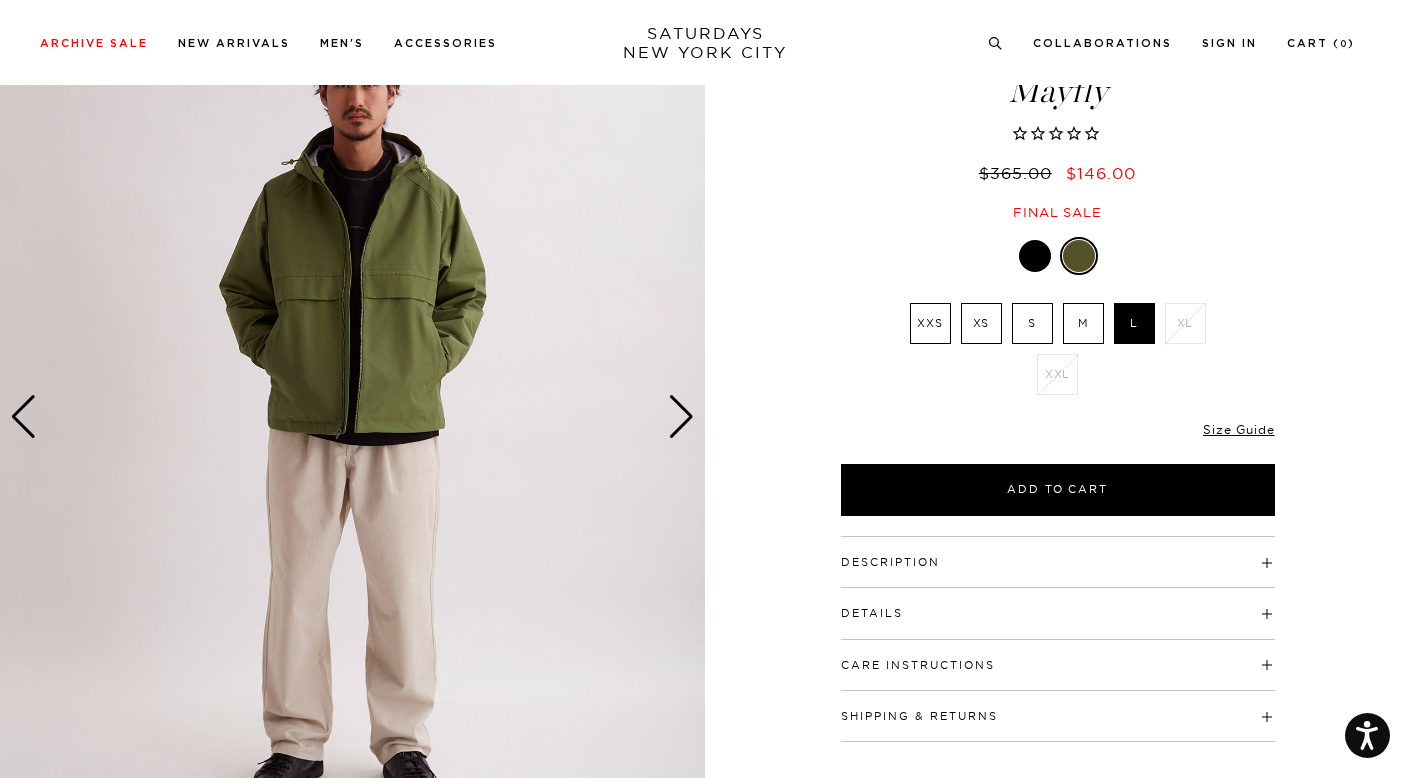click at bounding box center [681, 417] 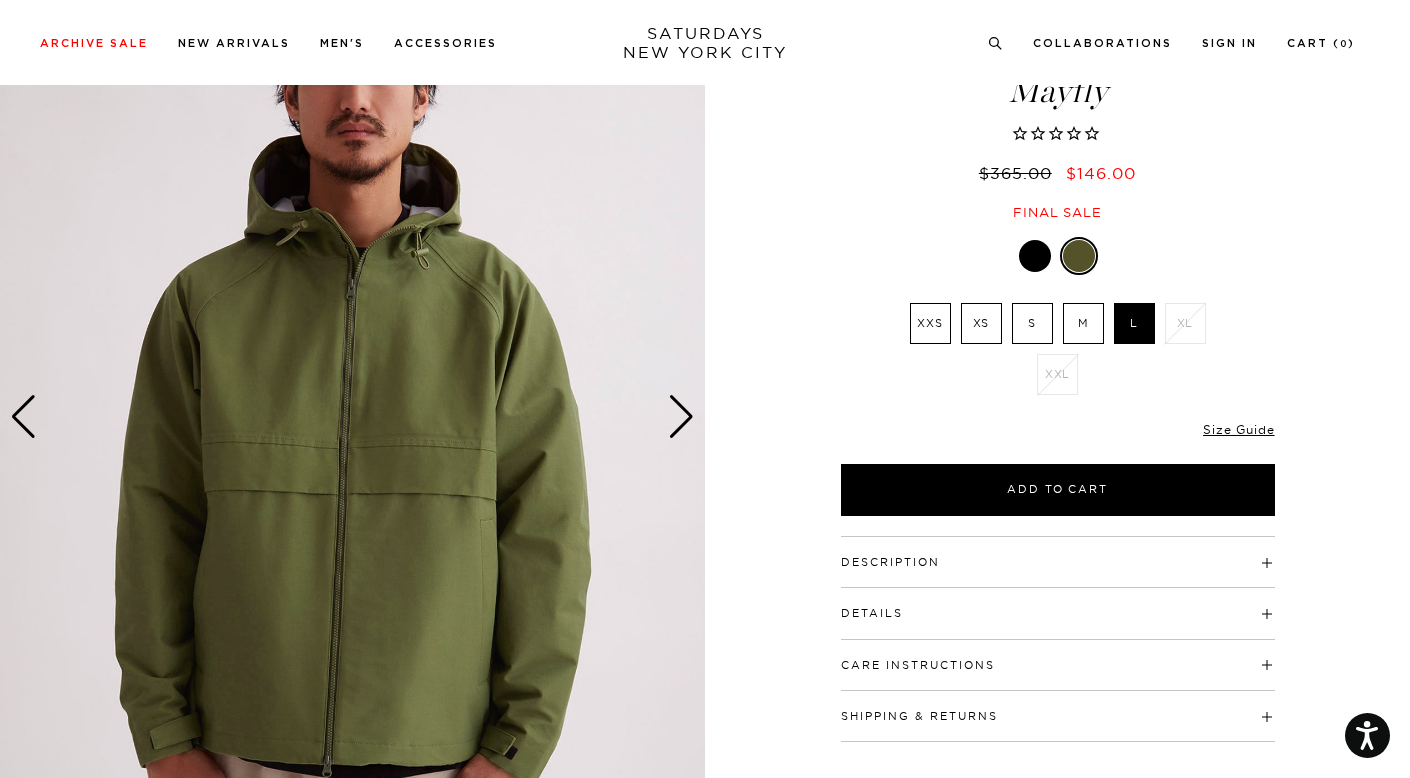 click at bounding box center [681, 417] 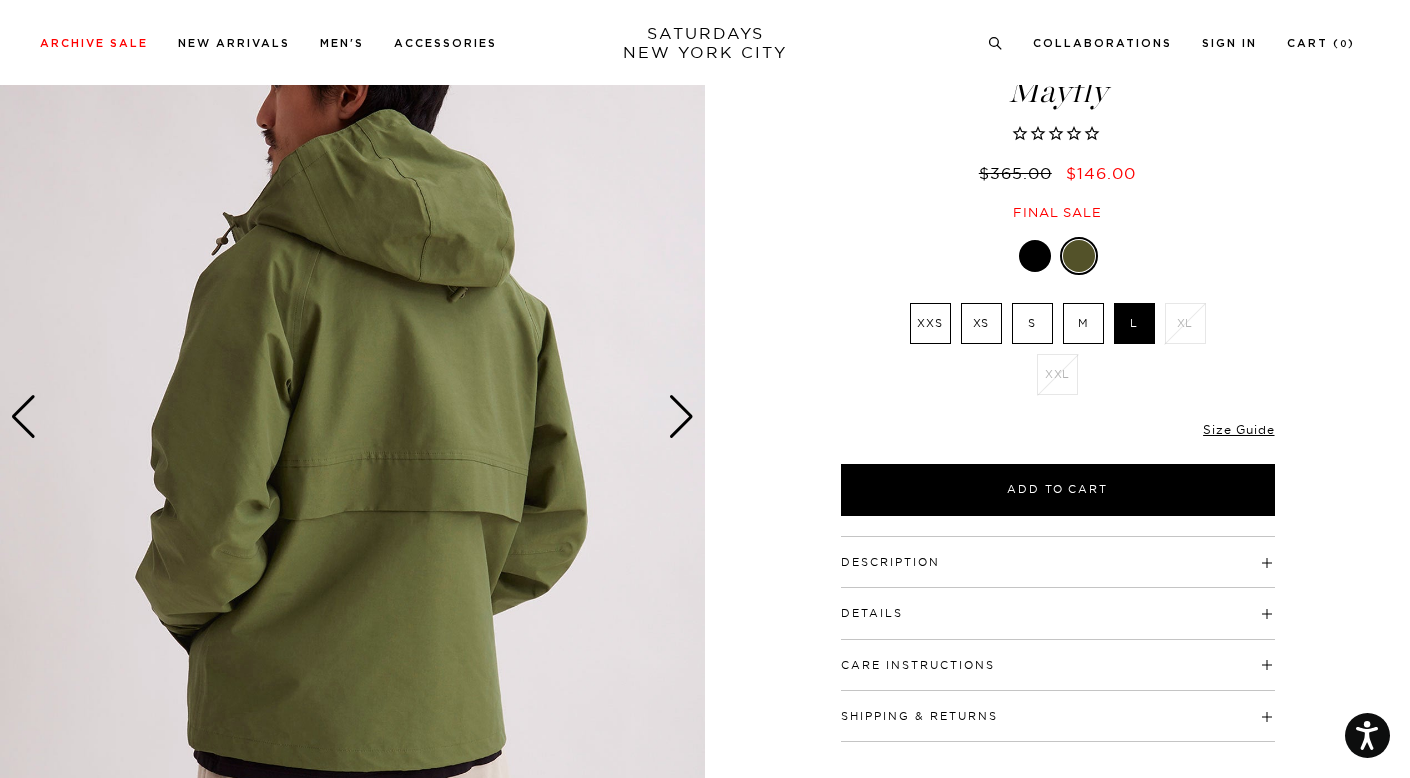 click at bounding box center [681, 417] 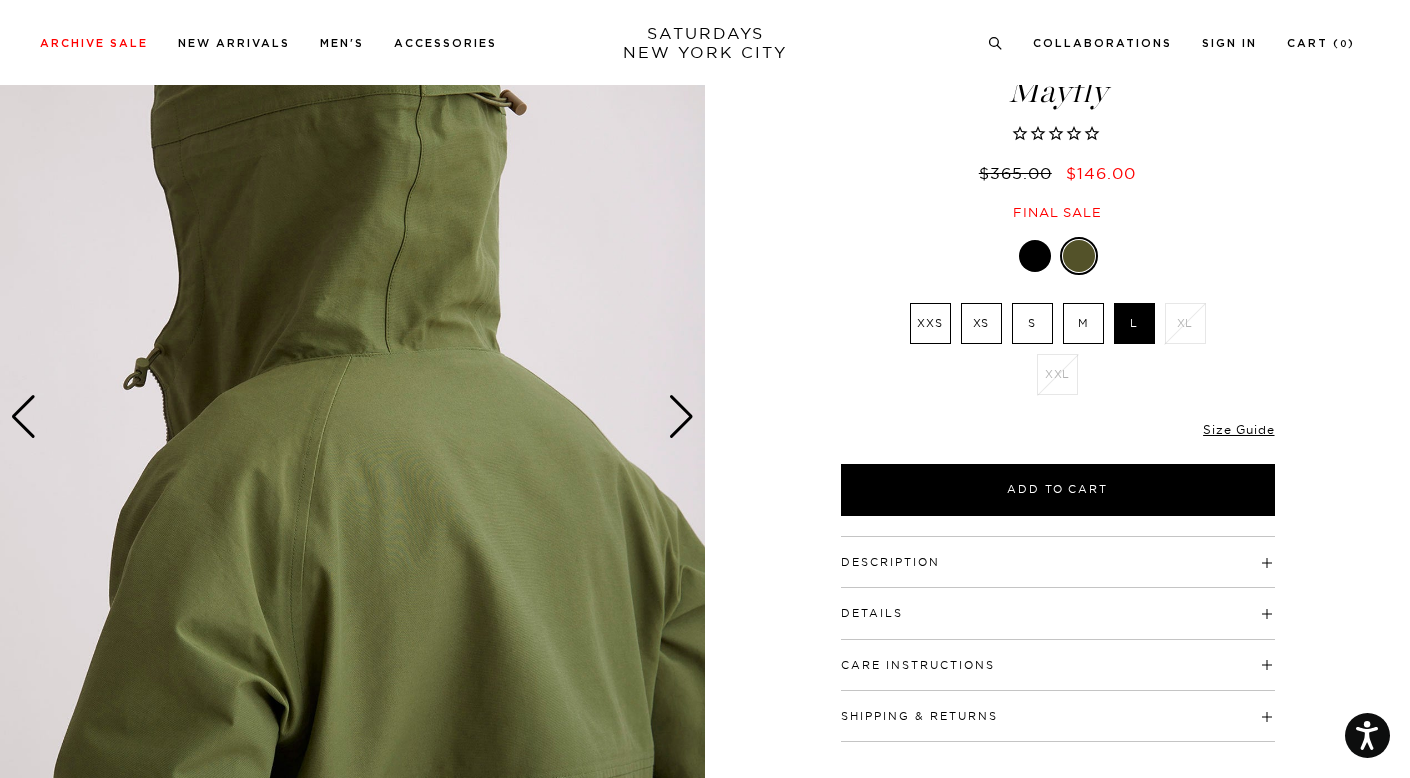 click at bounding box center (681, 417) 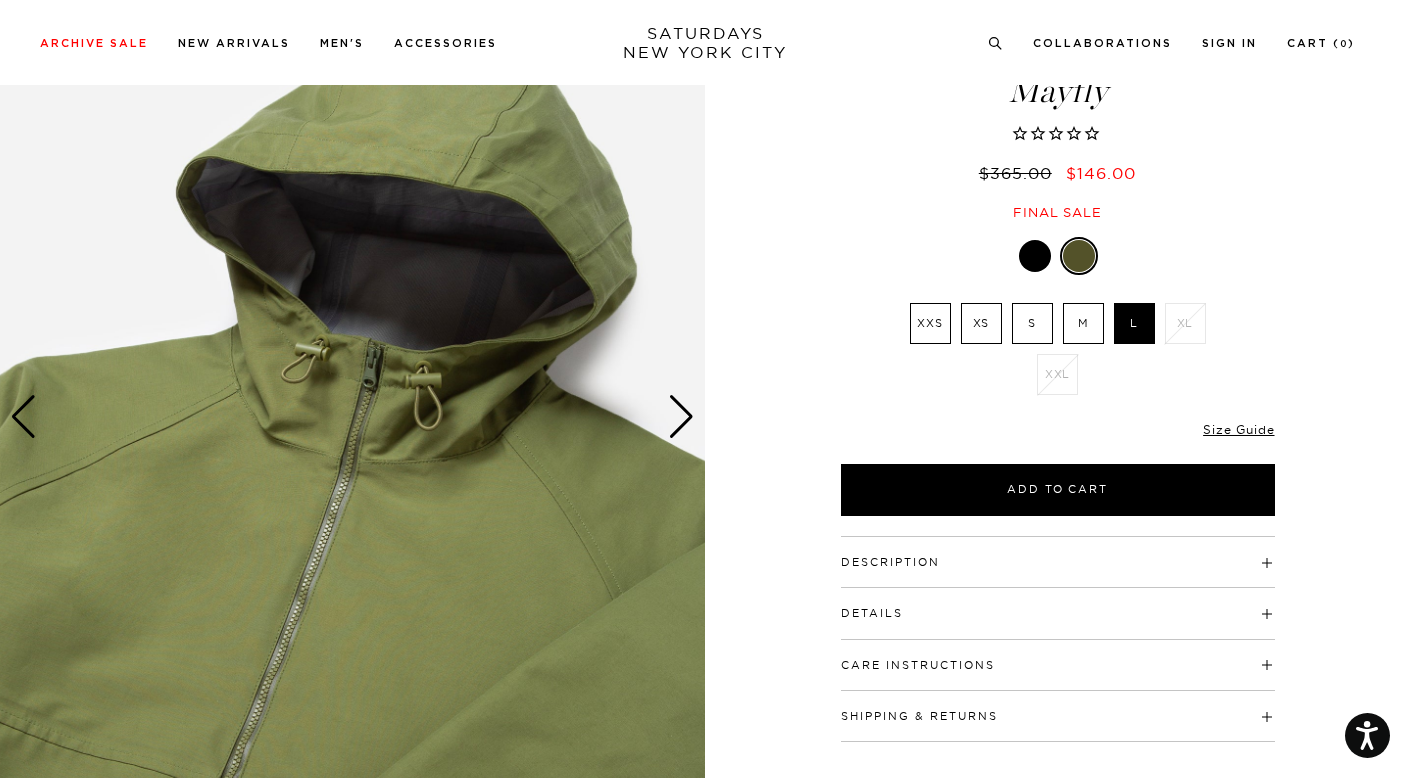 click at bounding box center [681, 417] 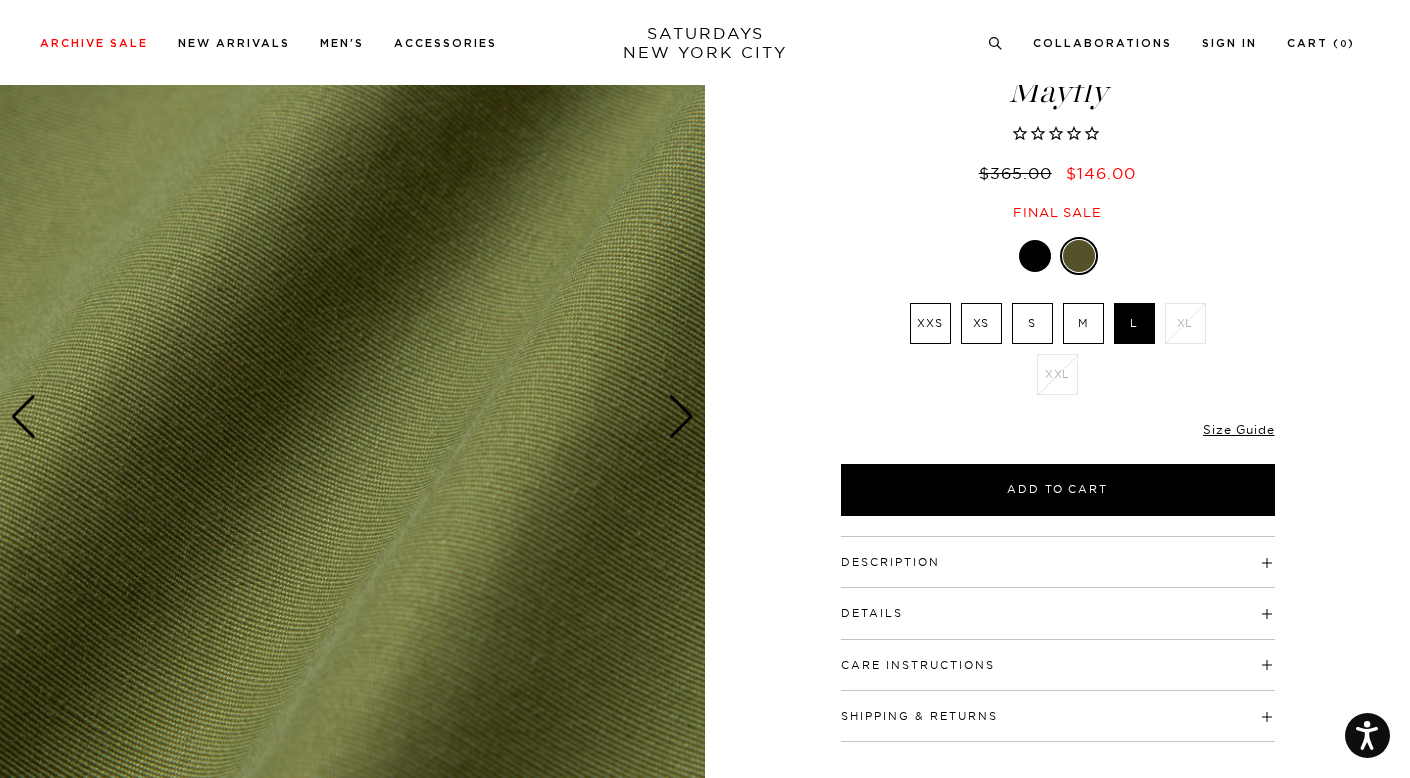 click at bounding box center [681, 417] 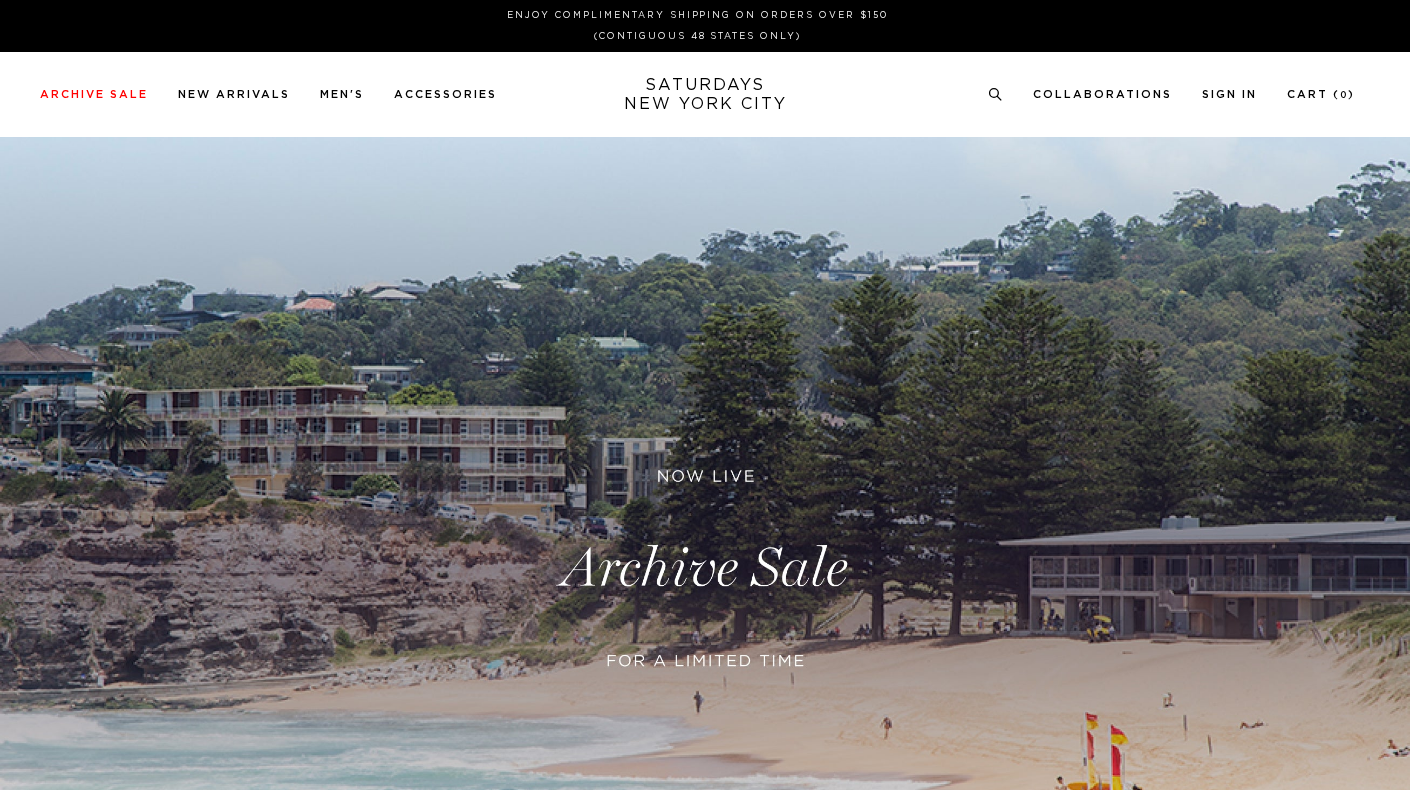 scroll, scrollTop: 0, scrollLeft: 0, axis: both 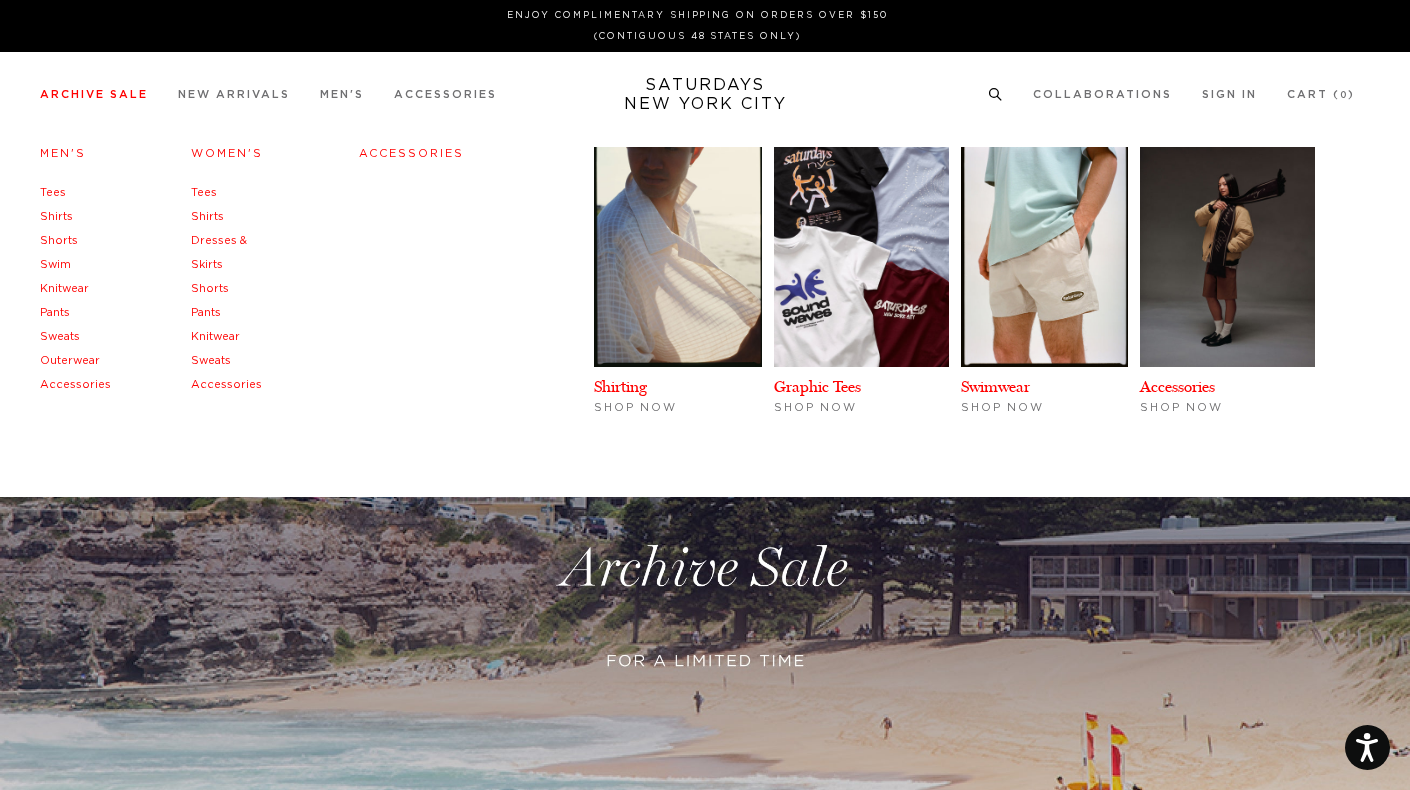 click on "Shirts" at bounding box center [56, 216] 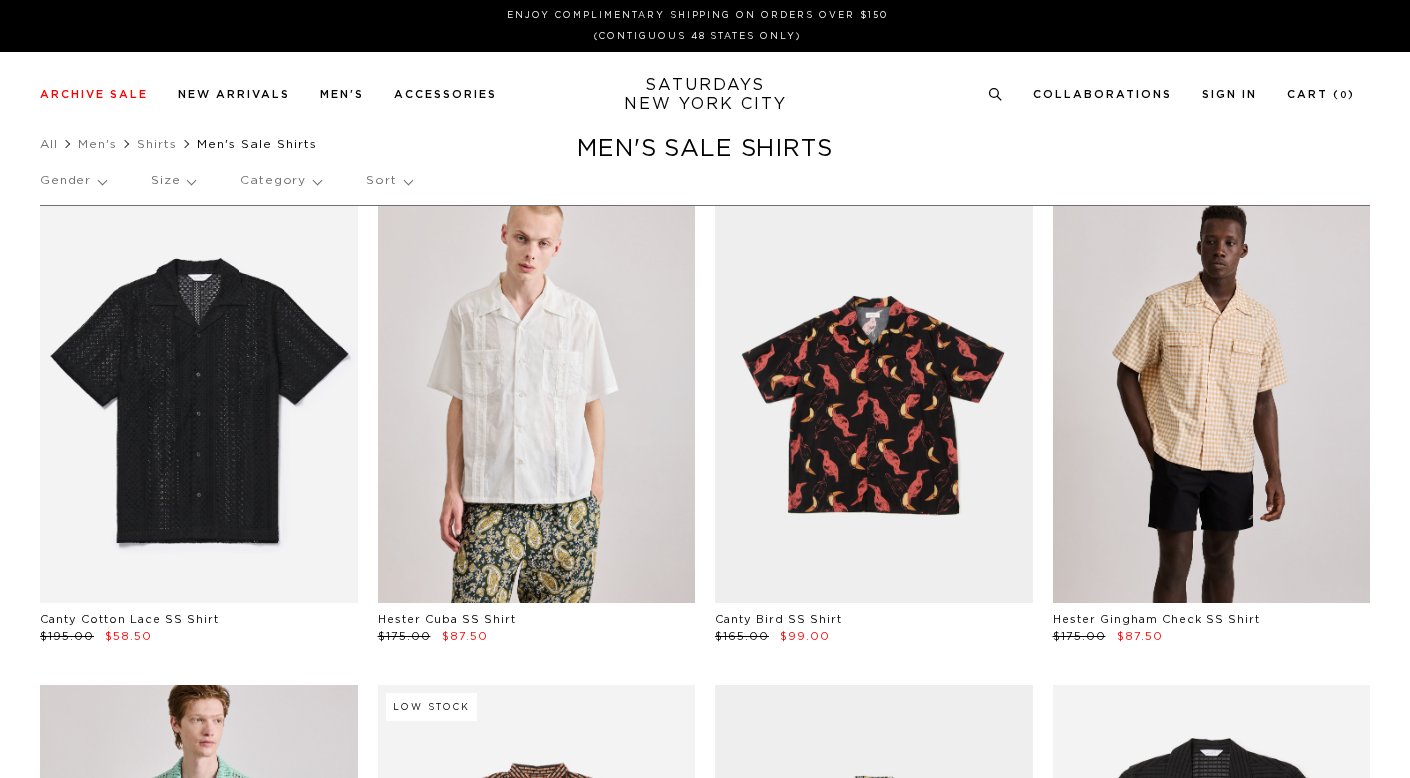 scroll, scrollTop: 0, scrollLeft: 0, axis: both 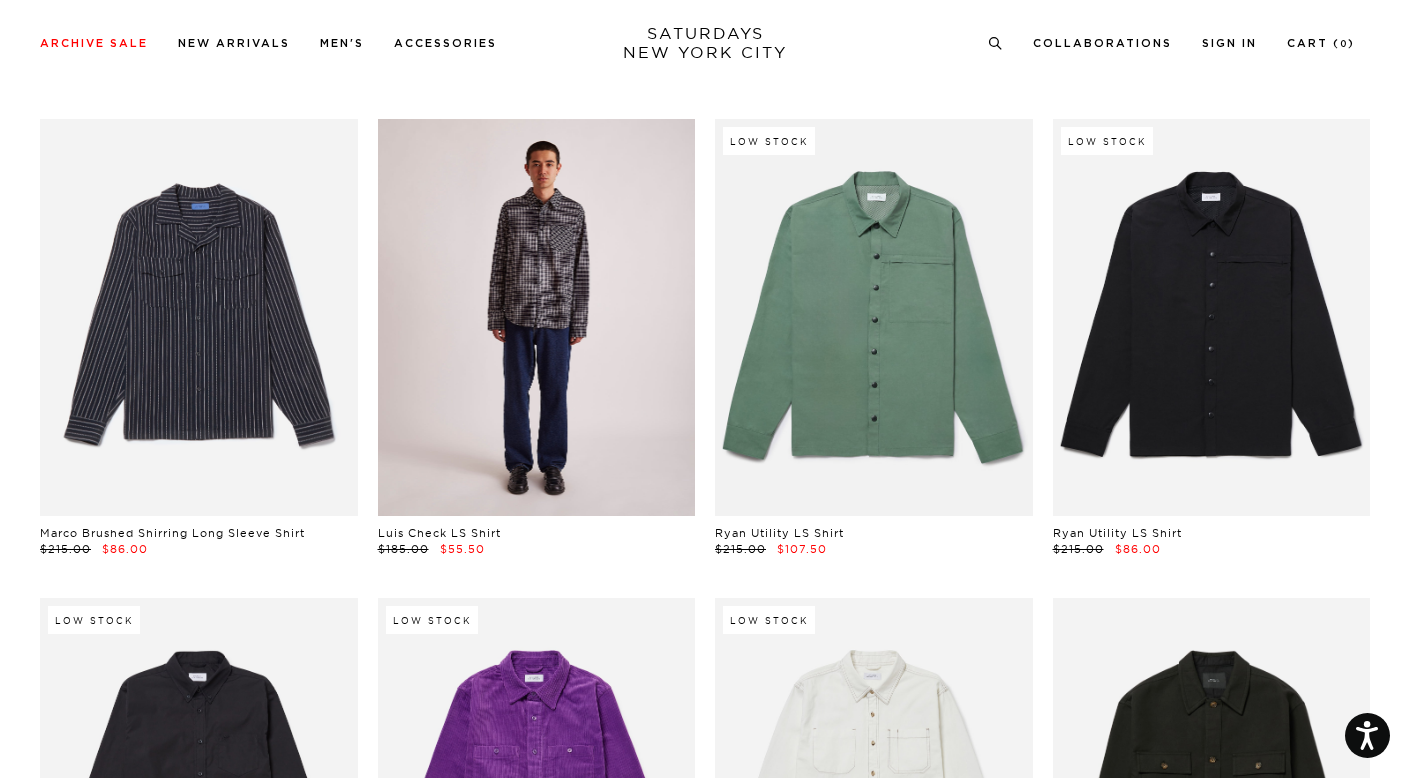 click at bounding box center [537, 317] 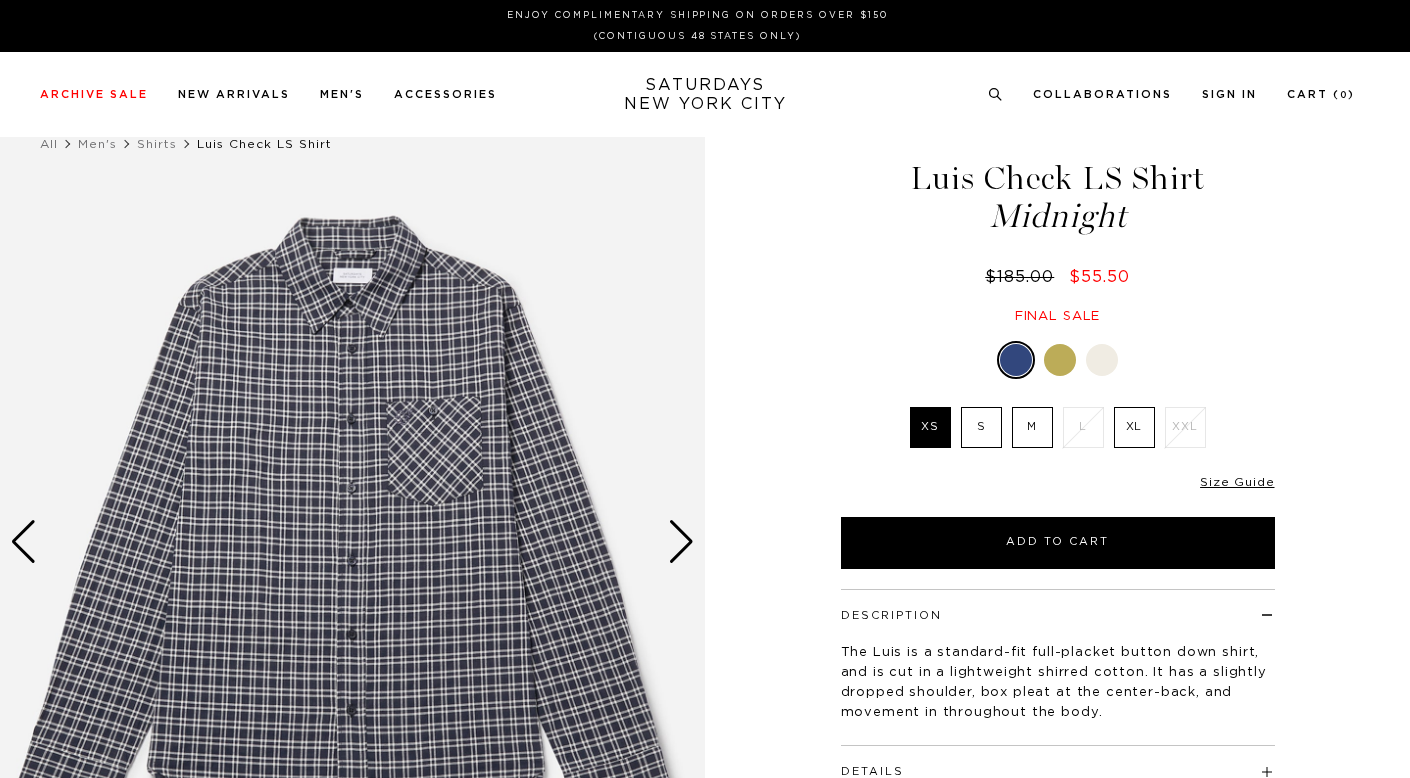 scroll, scrollTop: 0, scrollLeft: 0, axis: both 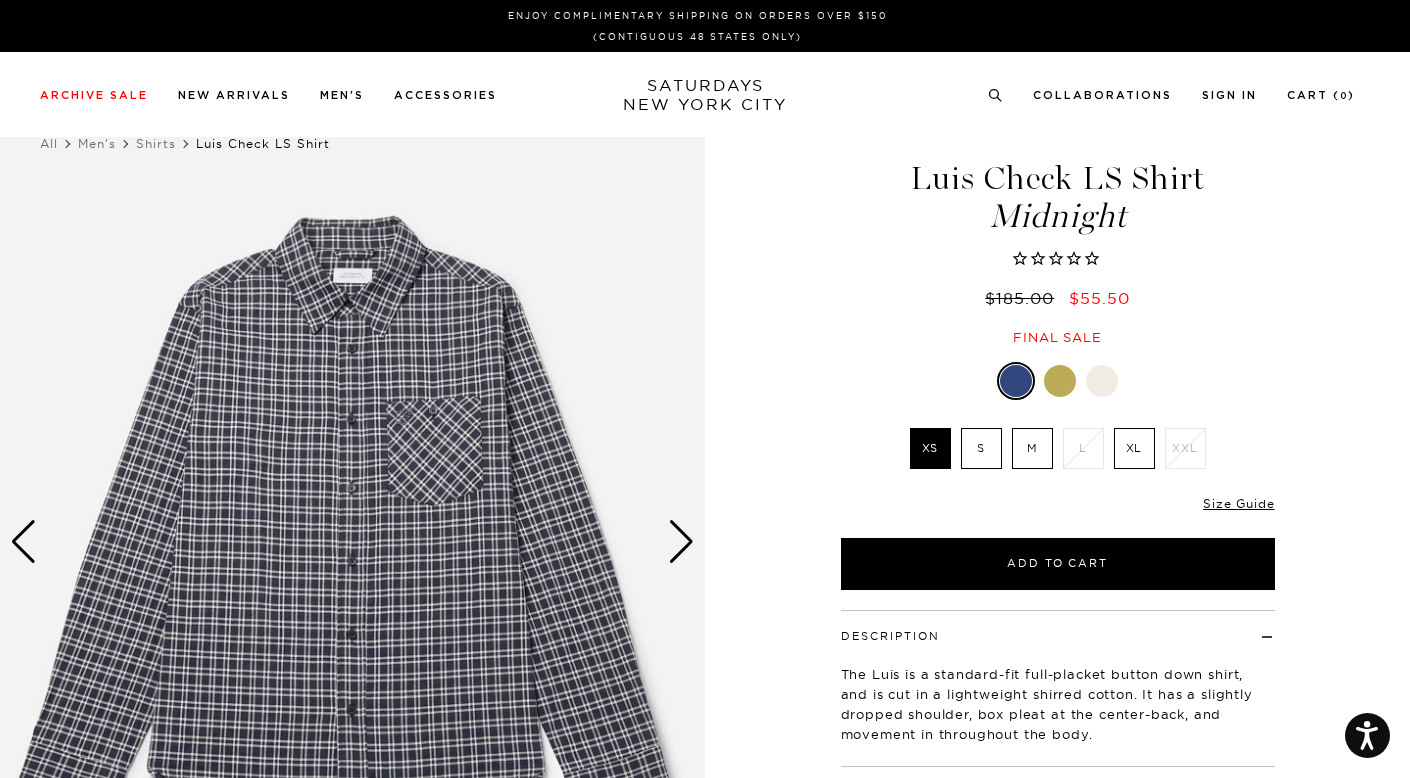 click on "XL" at bounding box center [1134, 448] 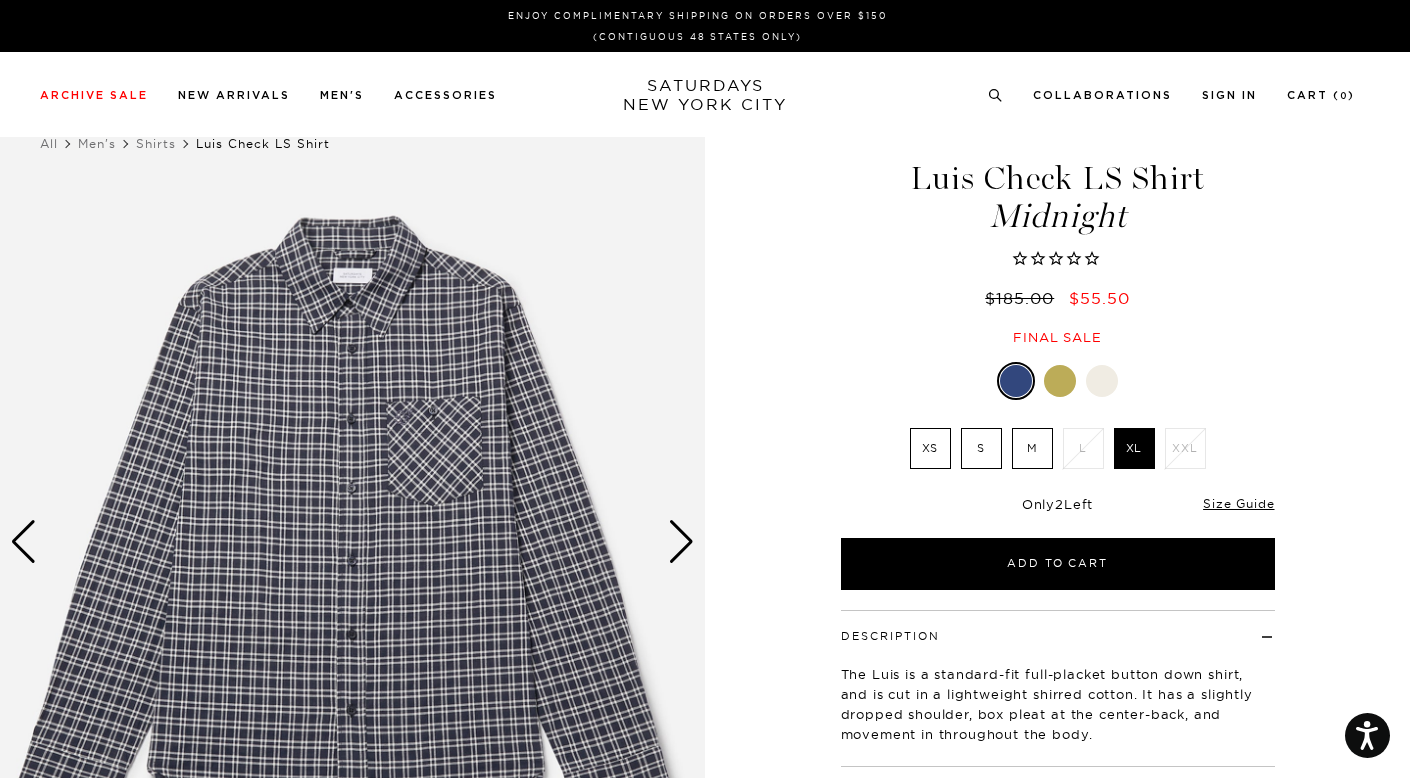 click on "M" at bounding box center (1032, 448) 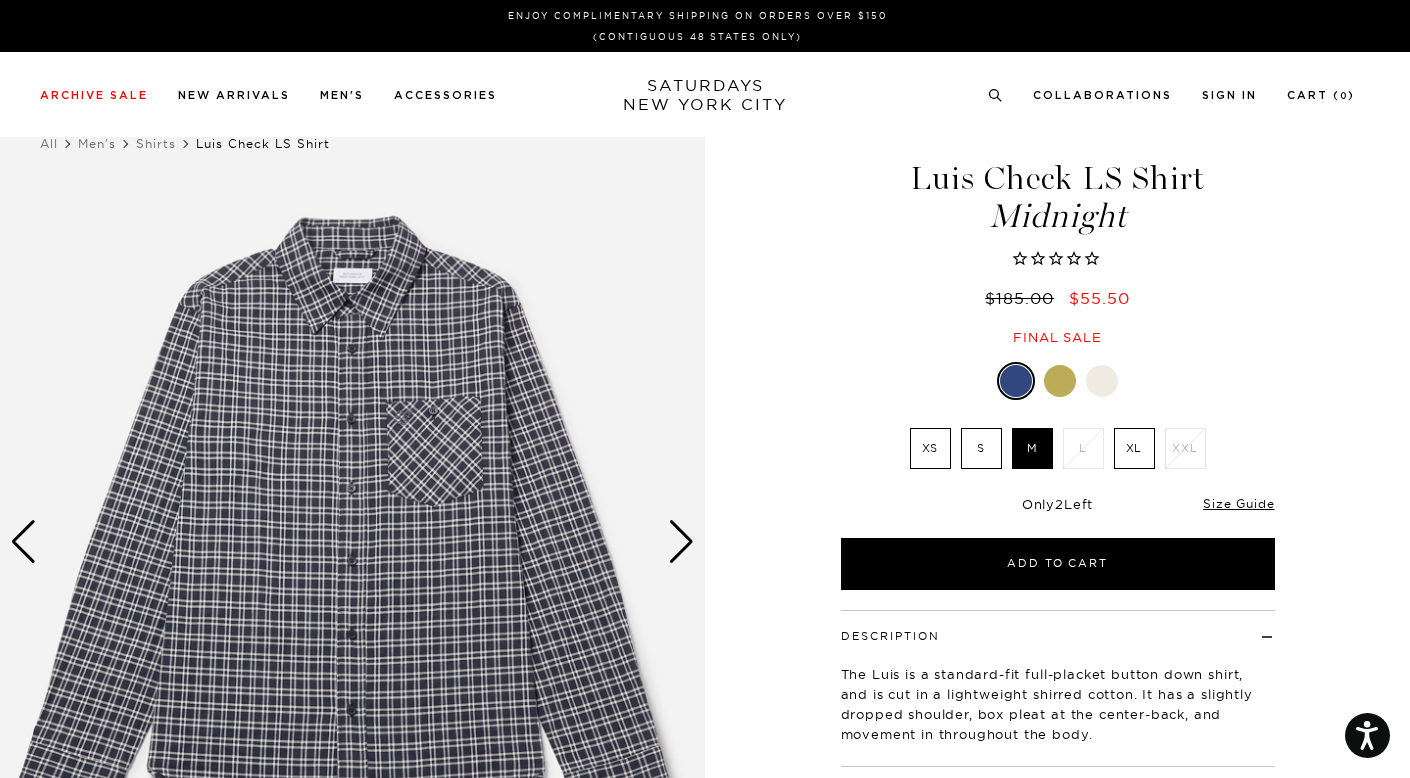 click on "S" at bounding box center (981, 448) 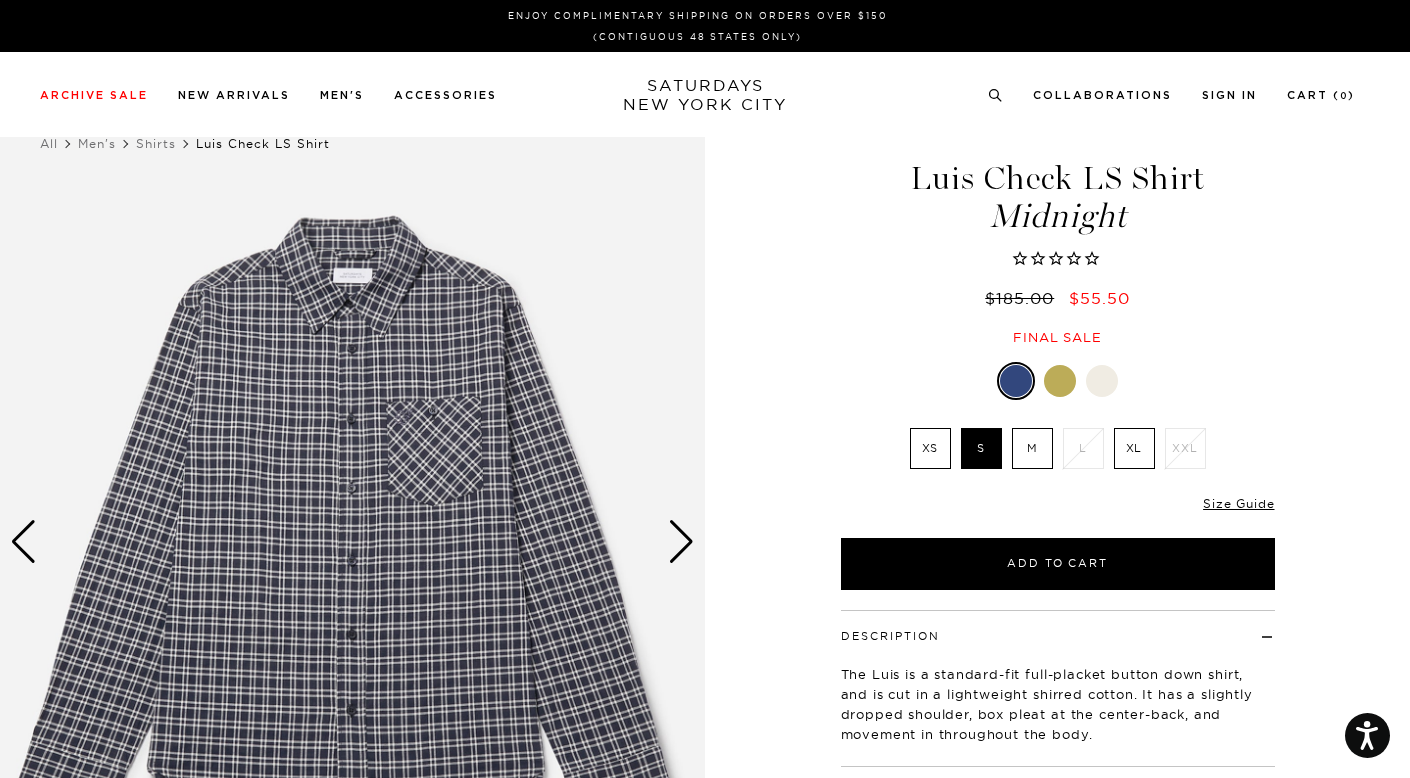 click on "XS" at bounding box center (930, 448) 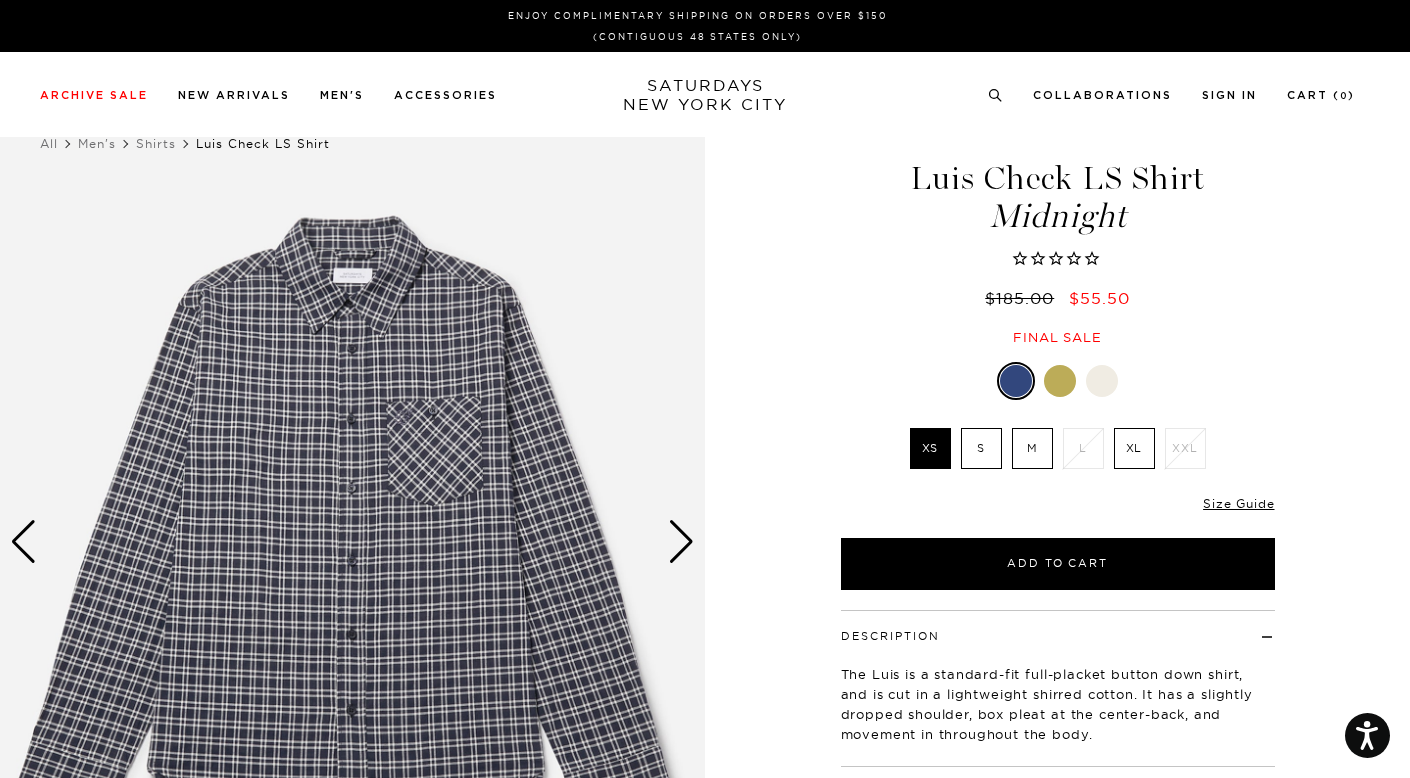 click on "M" at bounding box center (1032, 448) 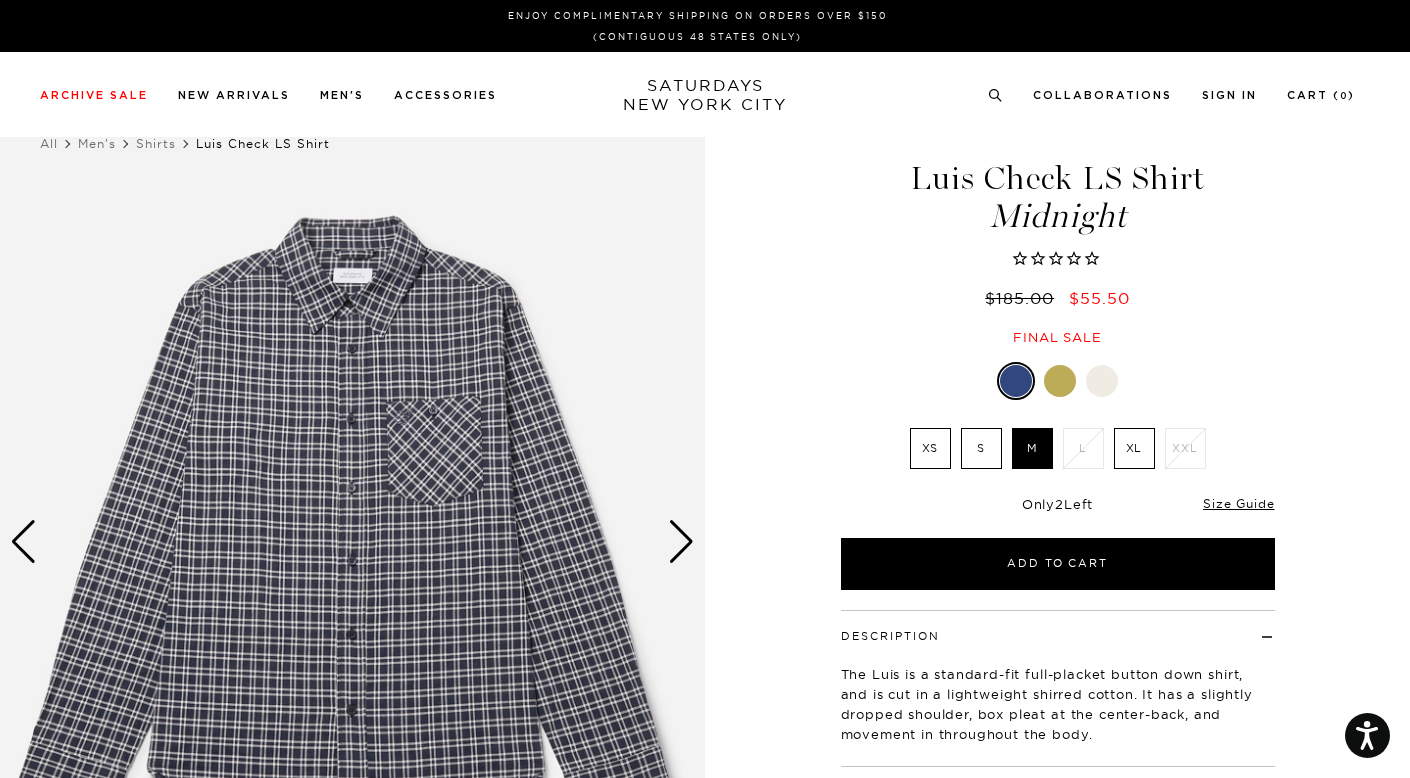 click on "XL" at bounding box center [1134, 448] 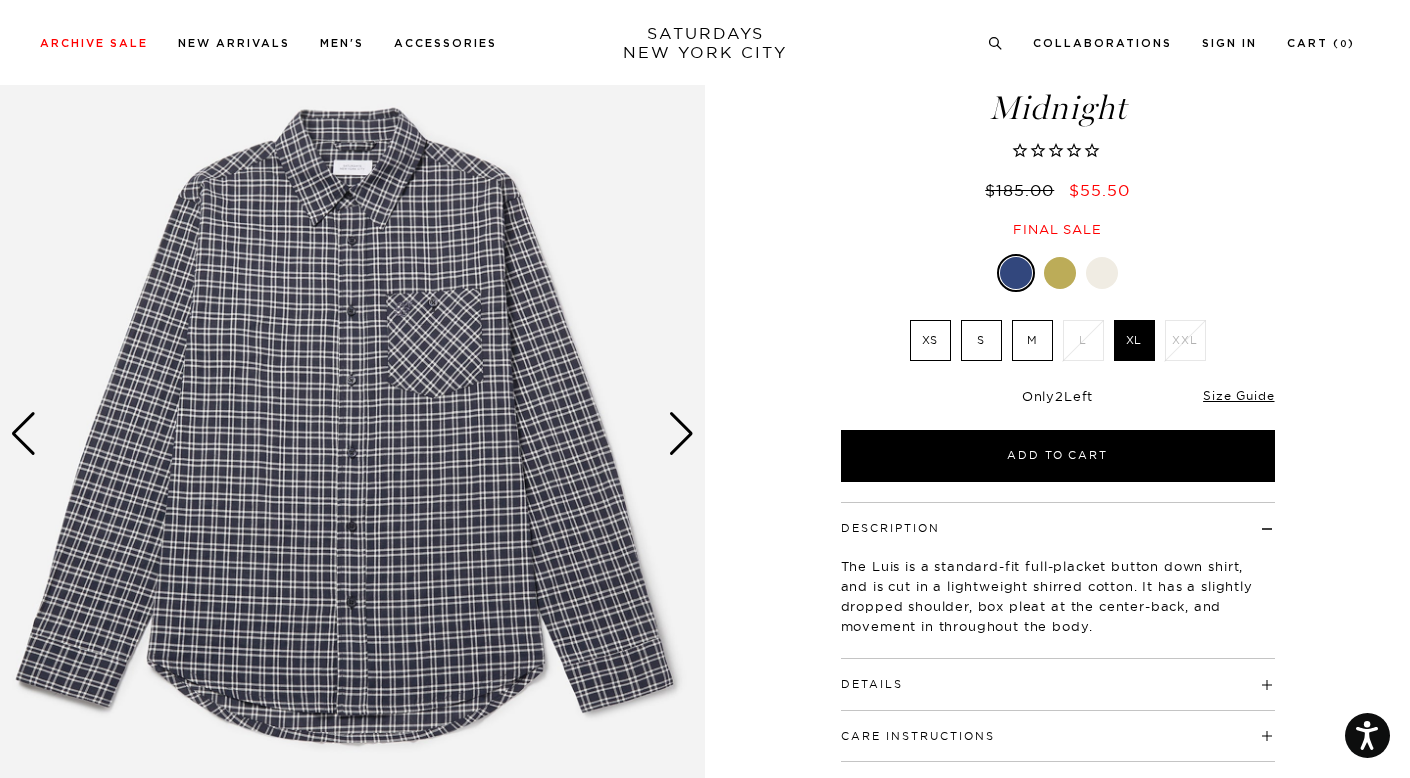 scroll, scrollTop: 115, scrollLeft: 0, axis: vertical 